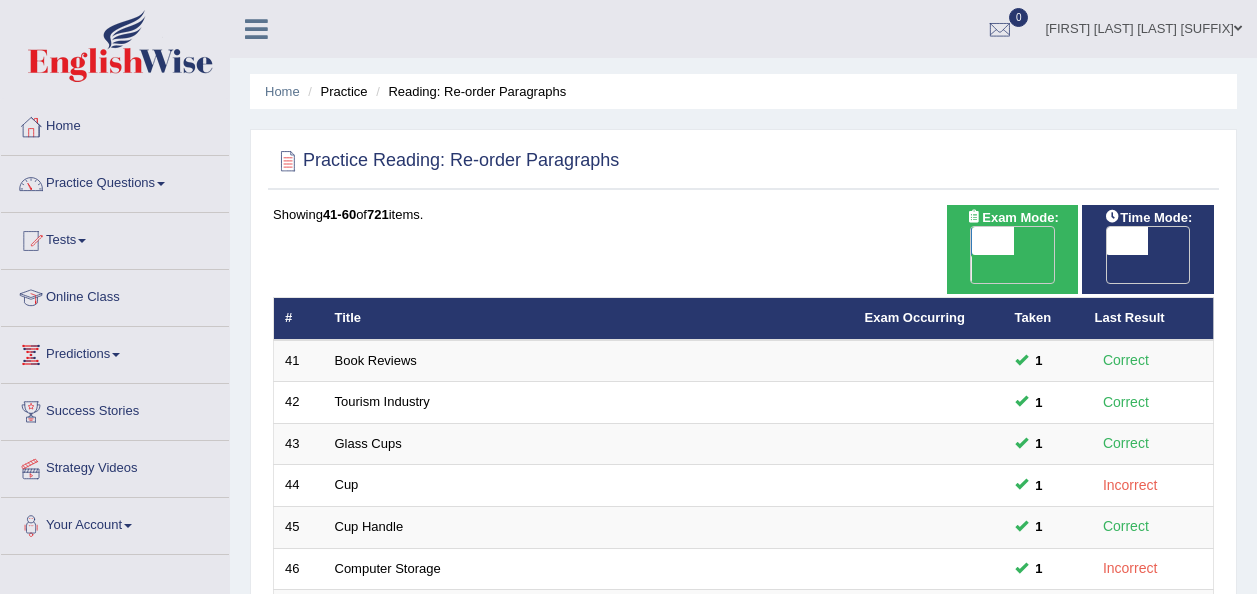 scroll, scrollTop: 586, scrollLeft: 0, axis: vertical 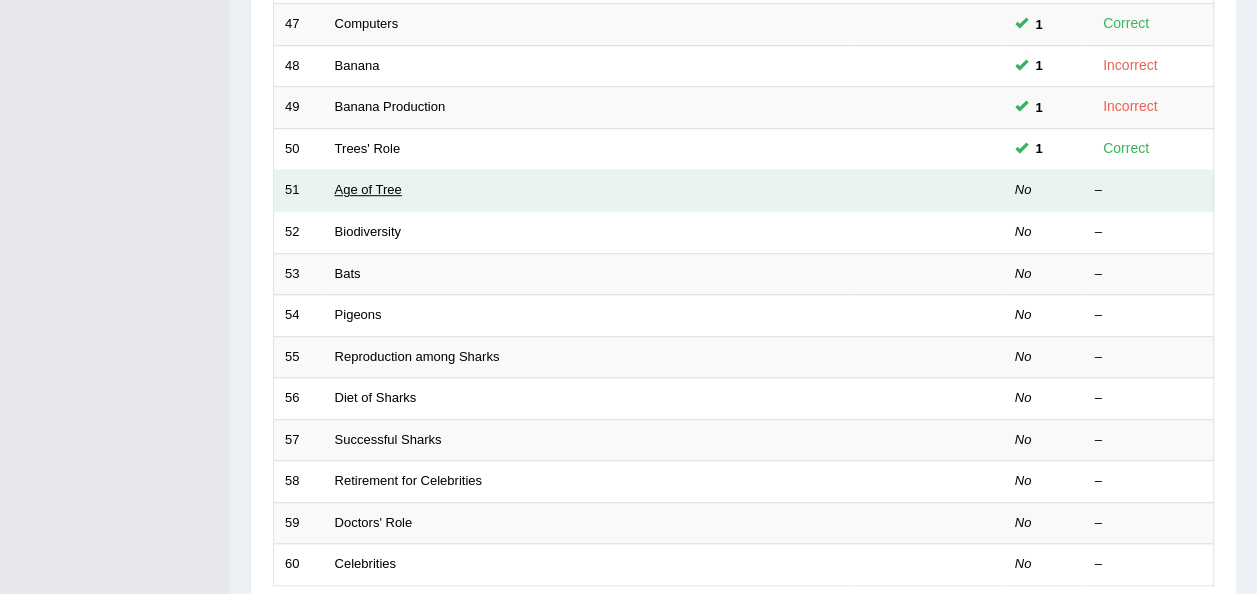 click on "Age of Tree" at bounding box center (368, 189) 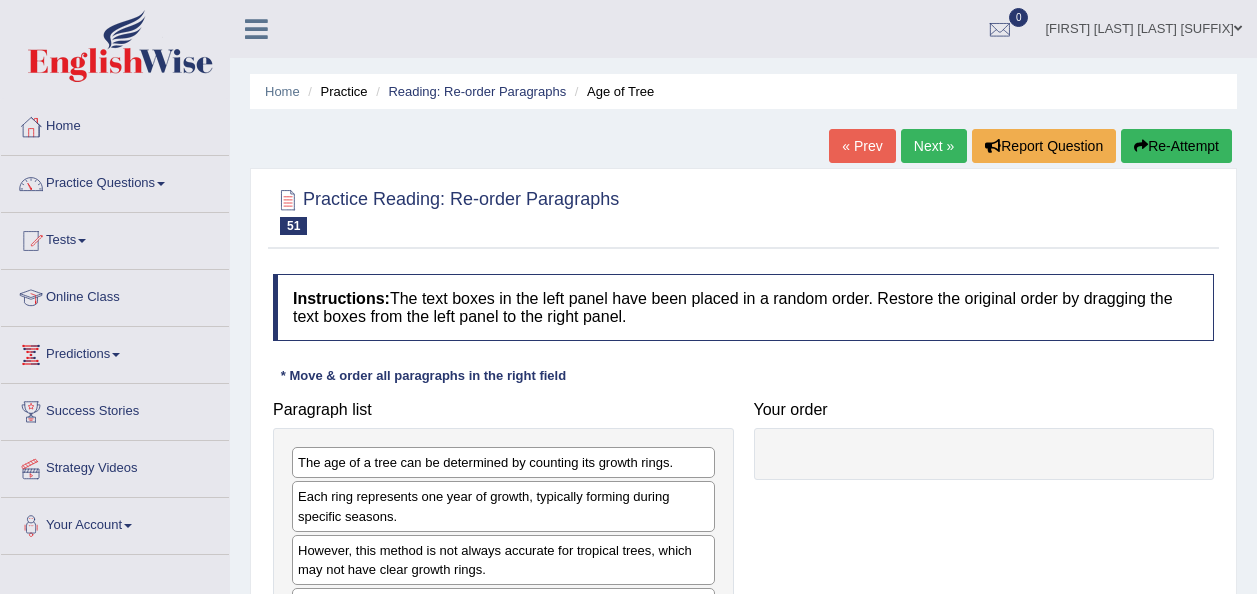 scroll, scrollTop: 88, scrollLeft: 0, axis: vertical 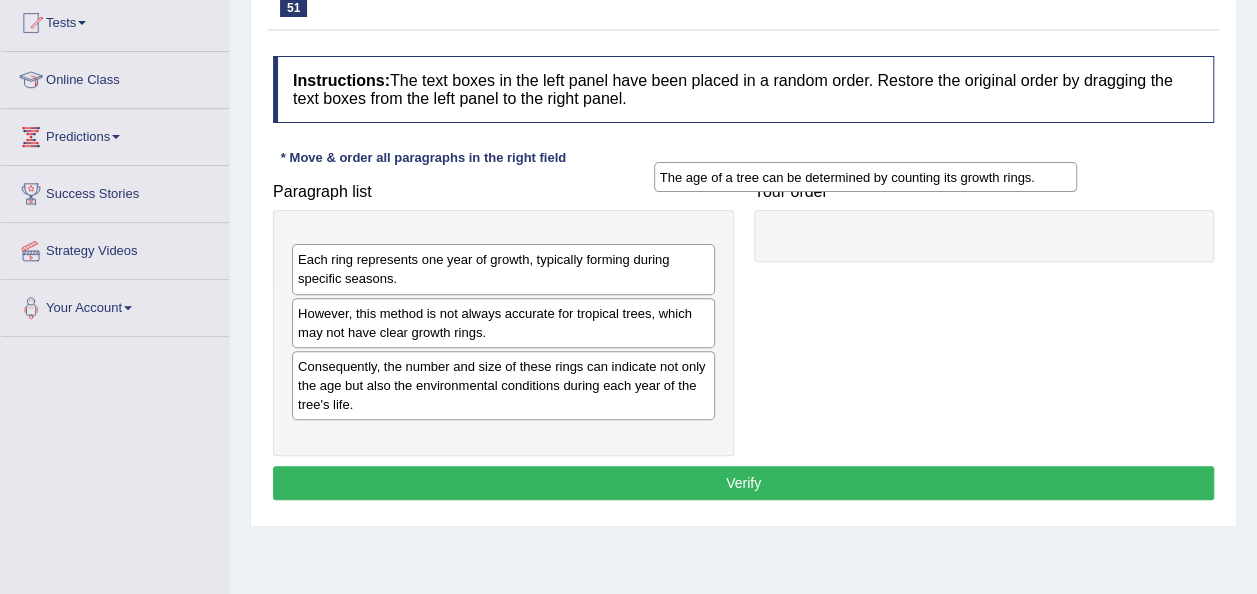 drag, startPoint x: 564, startPoint y: 247, endPoint x: 962, endPoint y: 210, distance: 399.71616 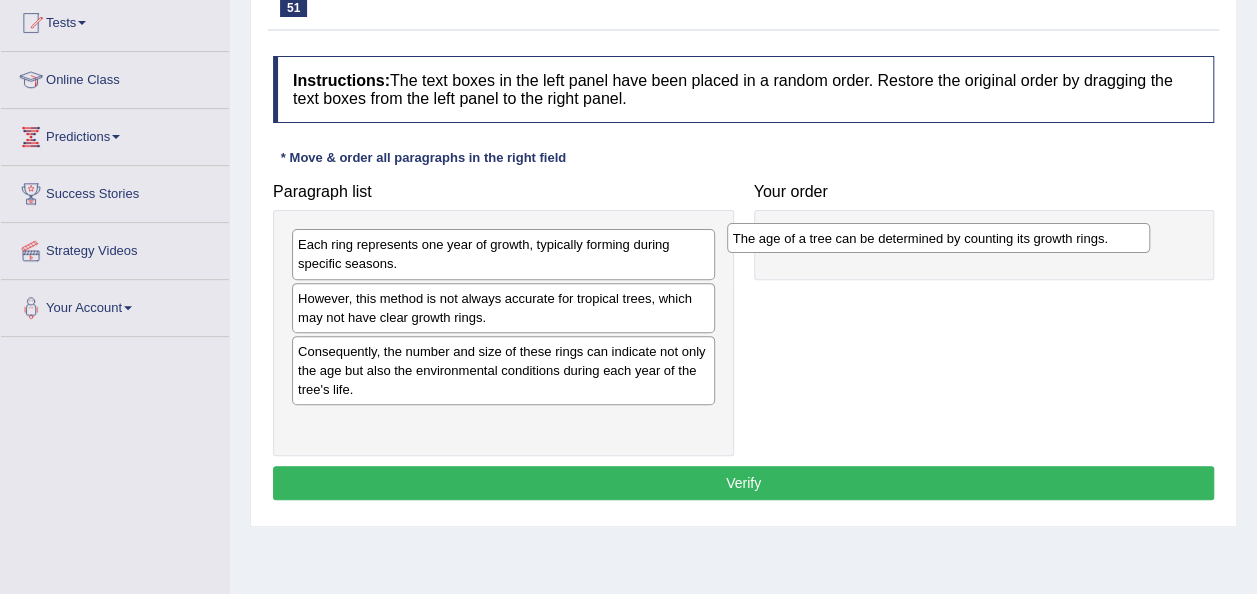 drag, startPoint x: 587, startPoint y: 240, endPoint x: 1061, endPoint y: 216, distance: 474.6072 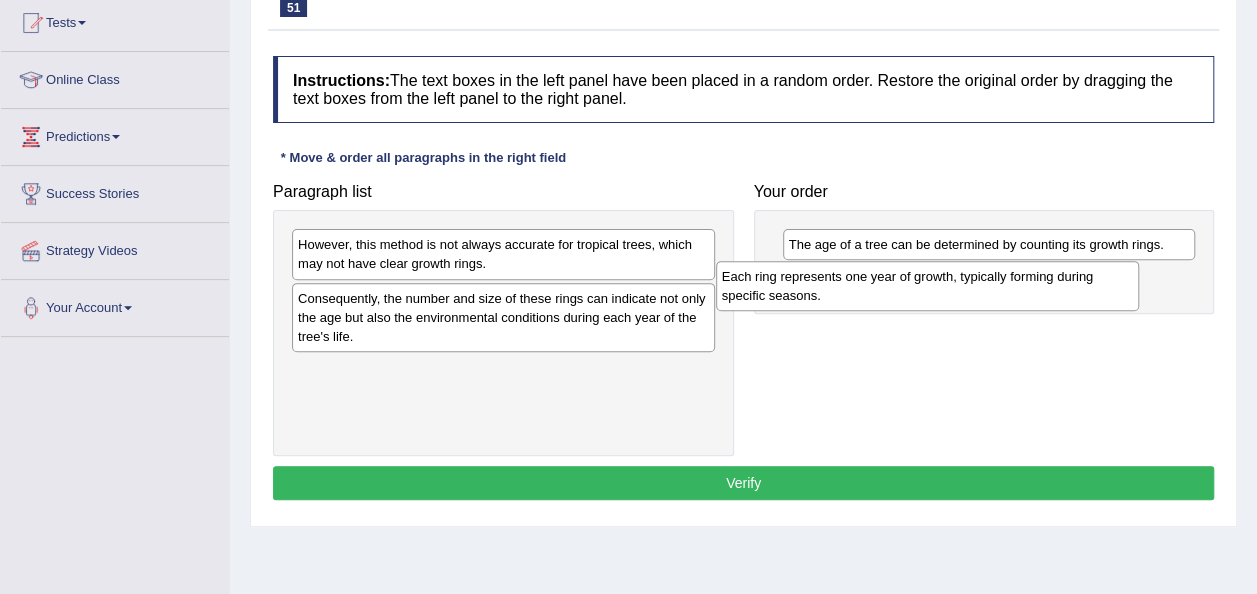drag, startPoint x: 555, startPoint y: 257, endPoint x: 1016, endPoint y: 290, distance: 462.17963 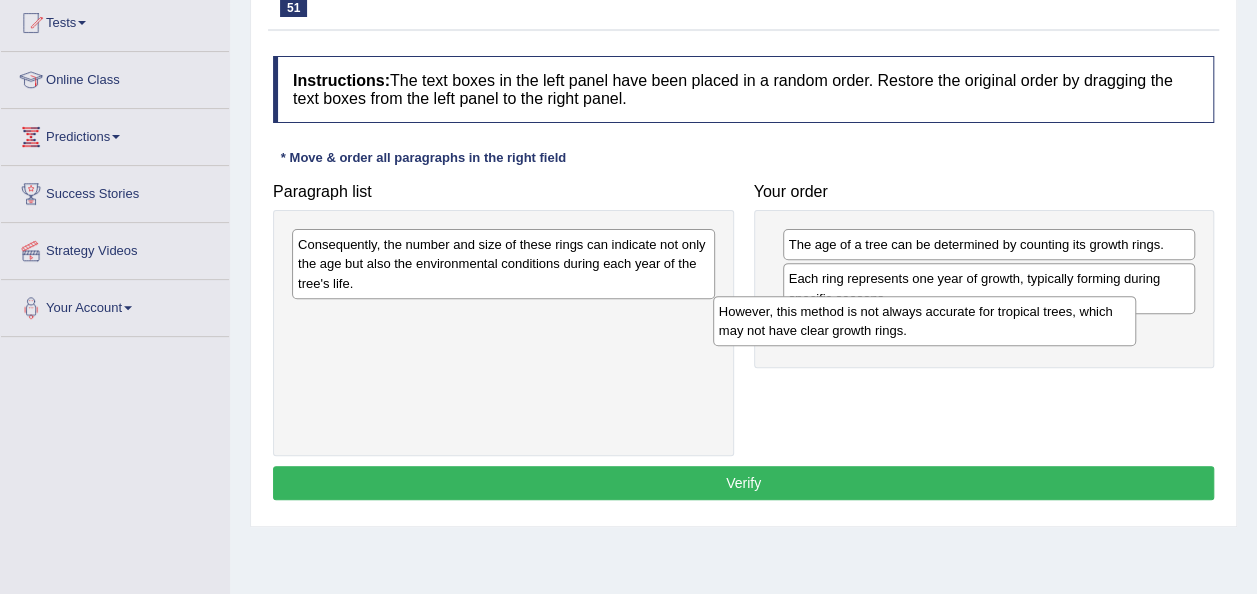 drag, startPoint x: 560, startPoint y: 247, endPoint x: 998, endPoint y: 348, distance: 449.49417 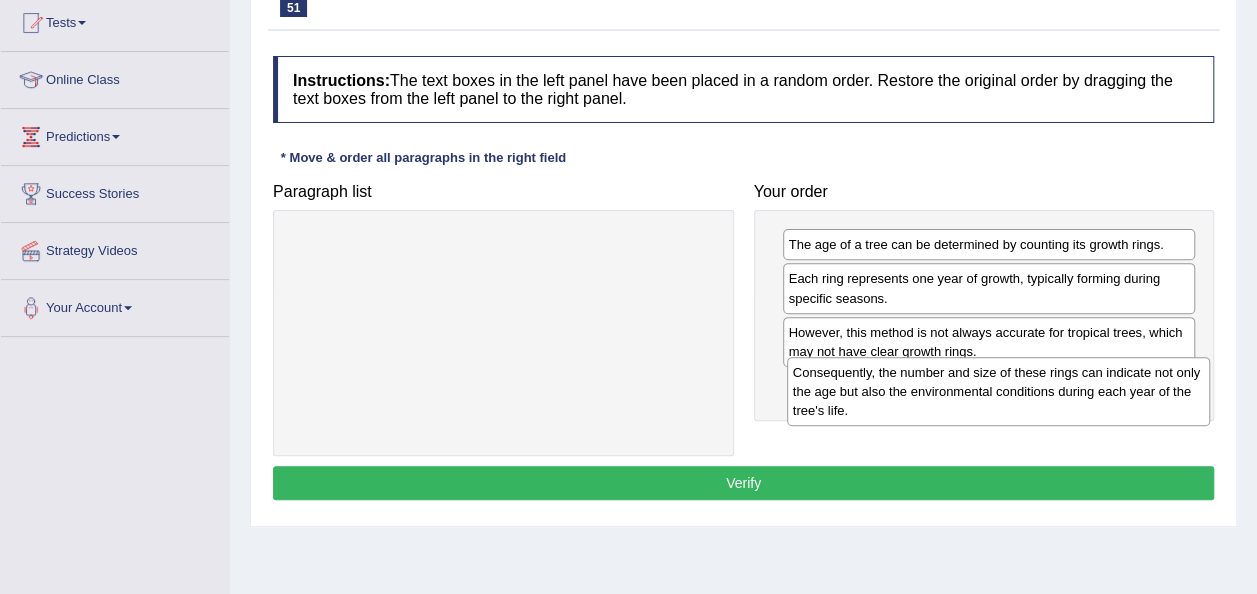 drag, startPoint x: 501, startPoint y: 276, endPoint x: 998, endPoint y: 404, distance: 513.21826 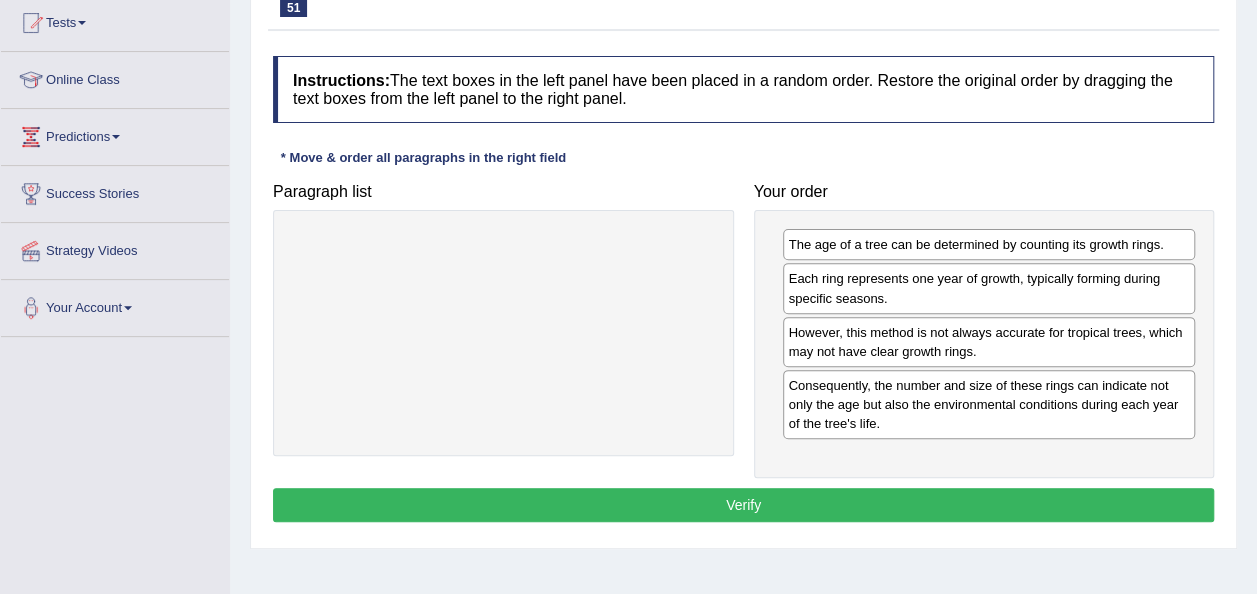 click on "Verify" at bounding box center (743, 505) 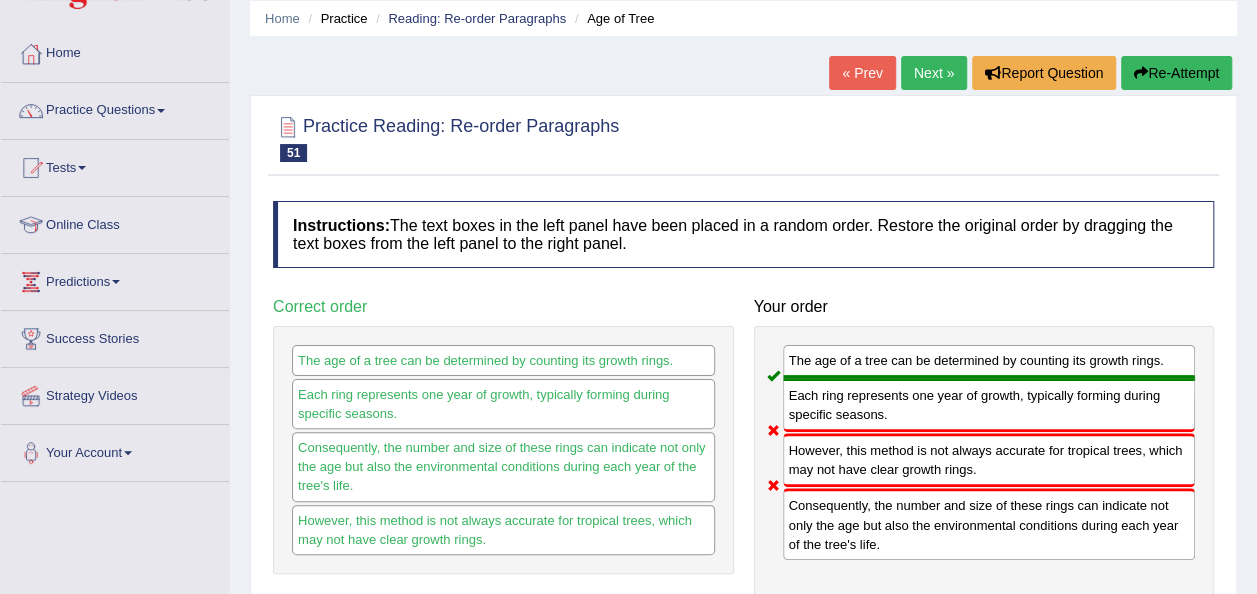 scroll, scrollTop: 0, scrollLeft: 0, axis: both 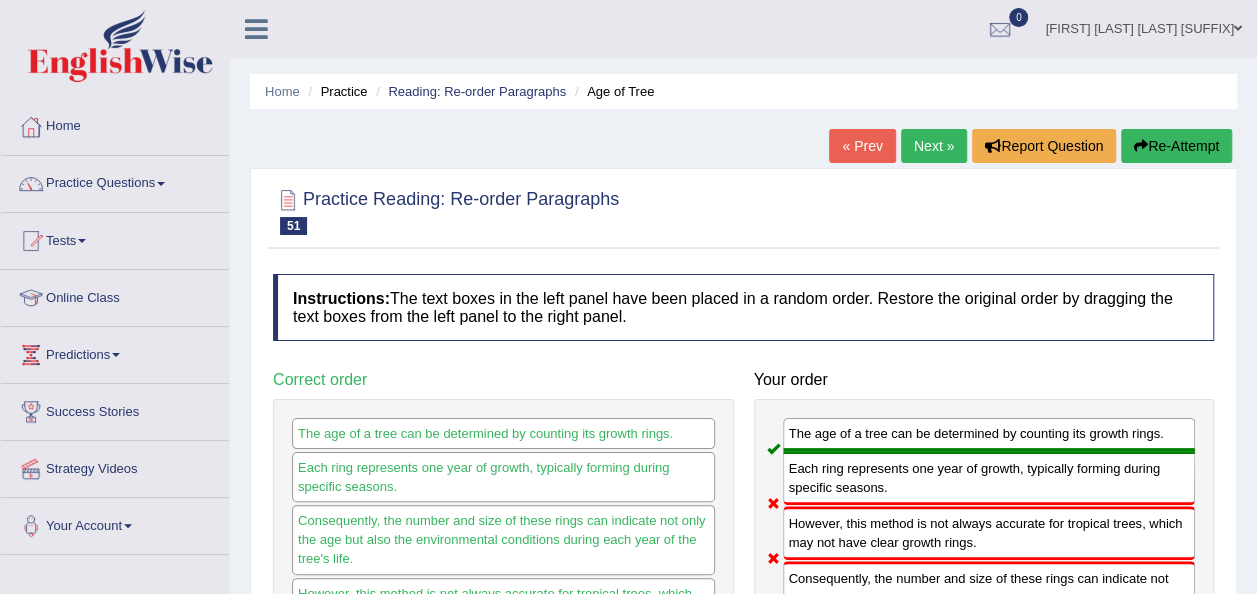 click on "Next »" at bounding box center [934, 146] 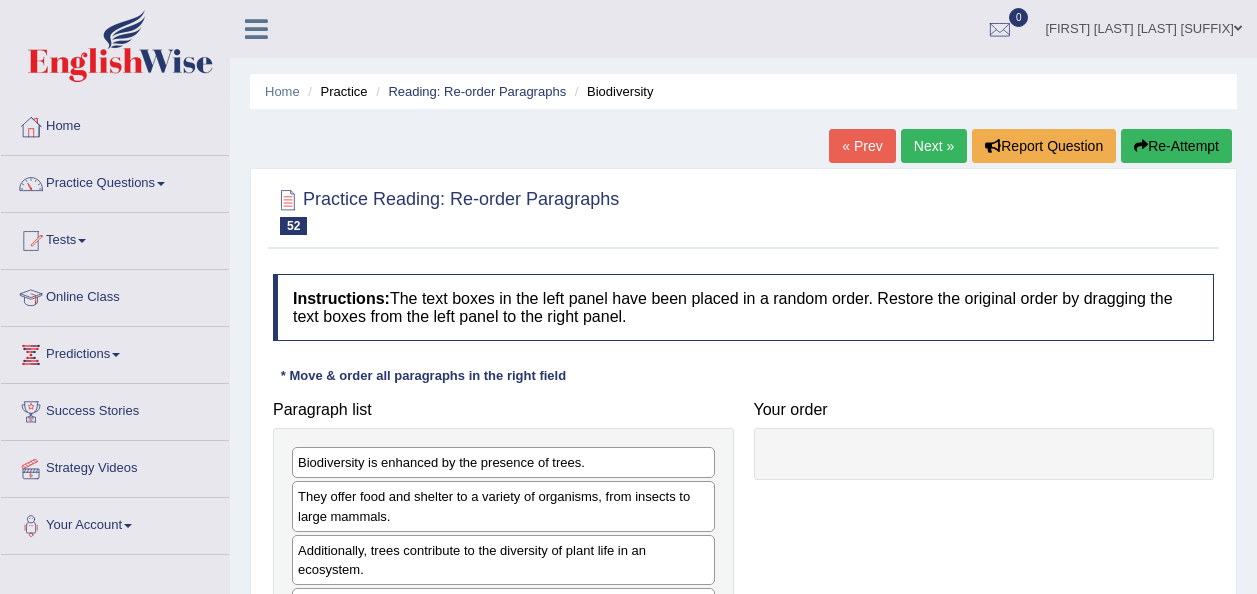 scroll, scrollTop: 0, scrollLeft: 0, axis: both 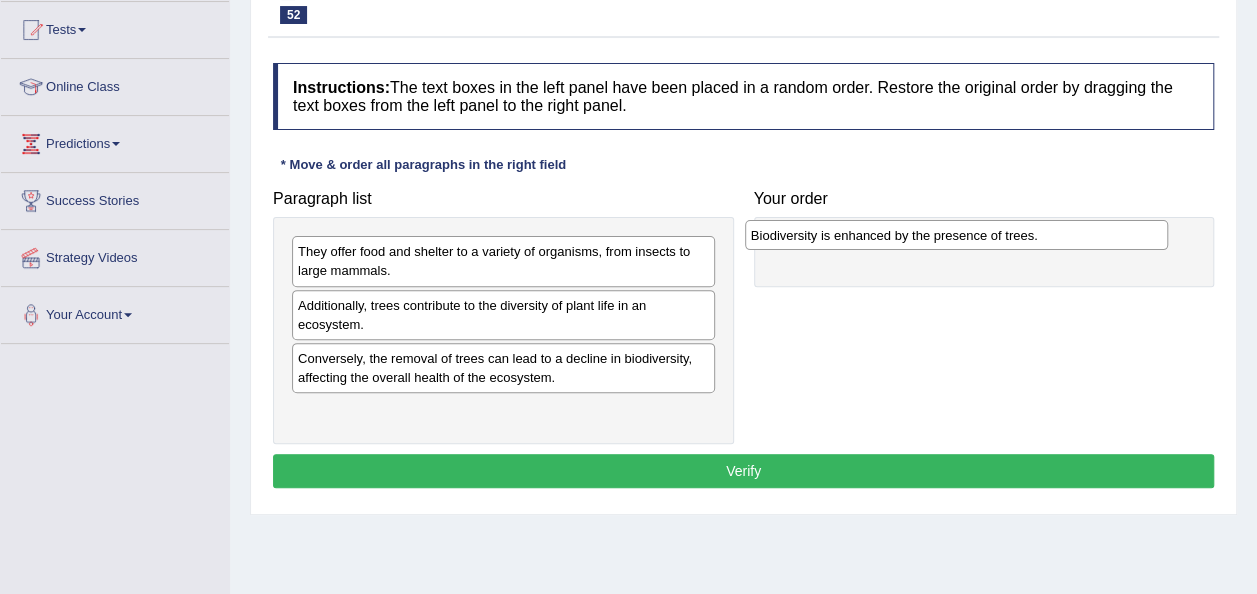 drag, startPoint x: 422, startPoint y: 252, endPoint x: 879, endPoint y: 234, distance: 457.35434 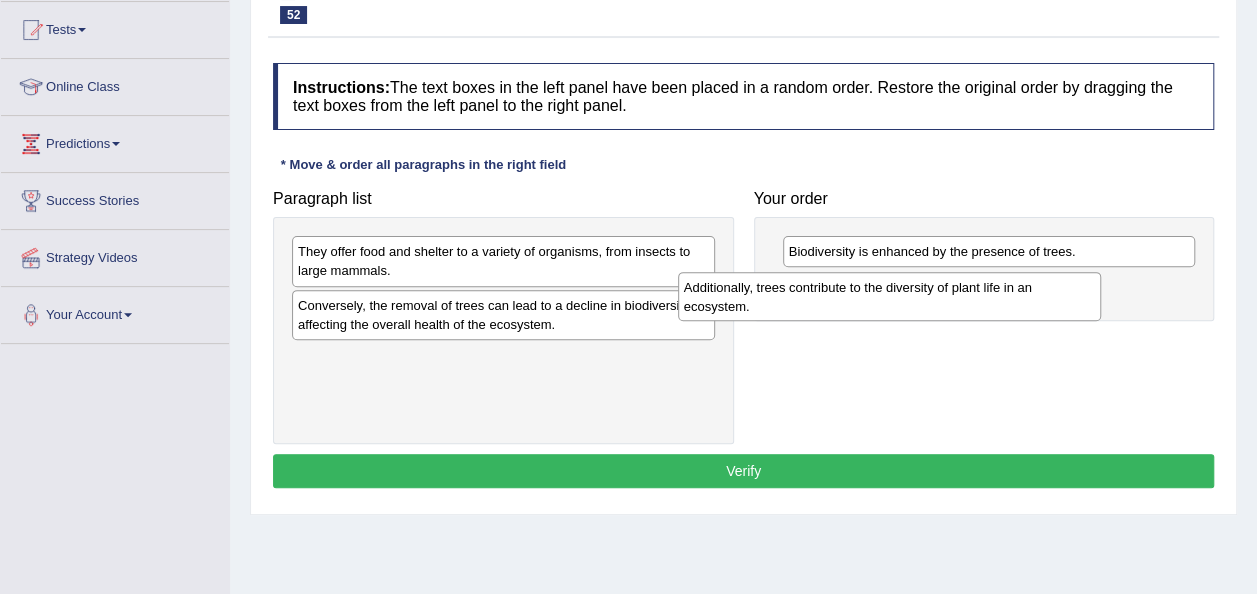 drag, startPoint x: 545, startPoint y: 328, endPoint x: 982, endPoint y: 310, distance: 437.37054 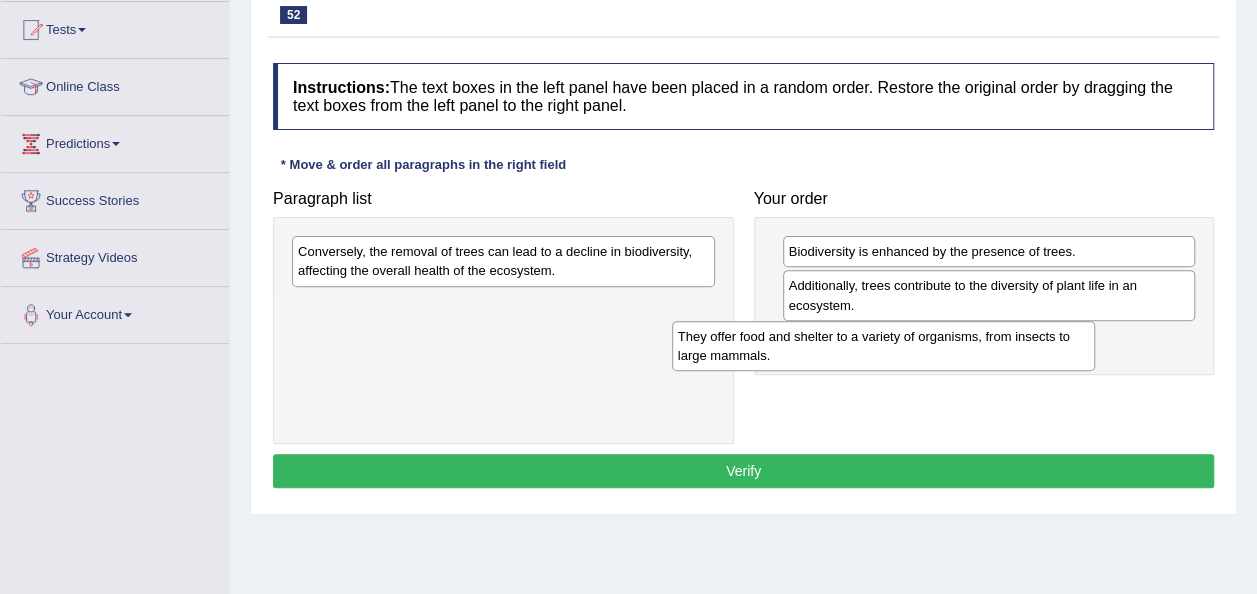 drag, startPoint x: 652, startPoint y: 277, endPoint x: 1032, endPoint y: 362, distance: 389.39056 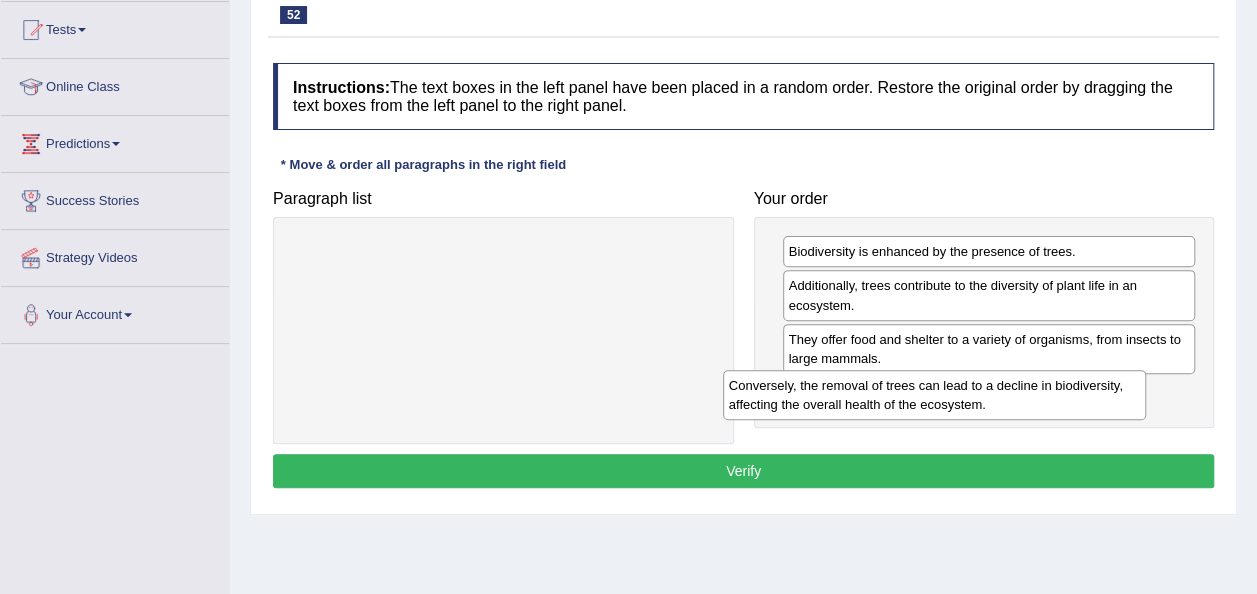 drag, startPoint x: 580, startPoint y: 264, endPoint x: 1022, endPoint y: 400, distance: 462.45 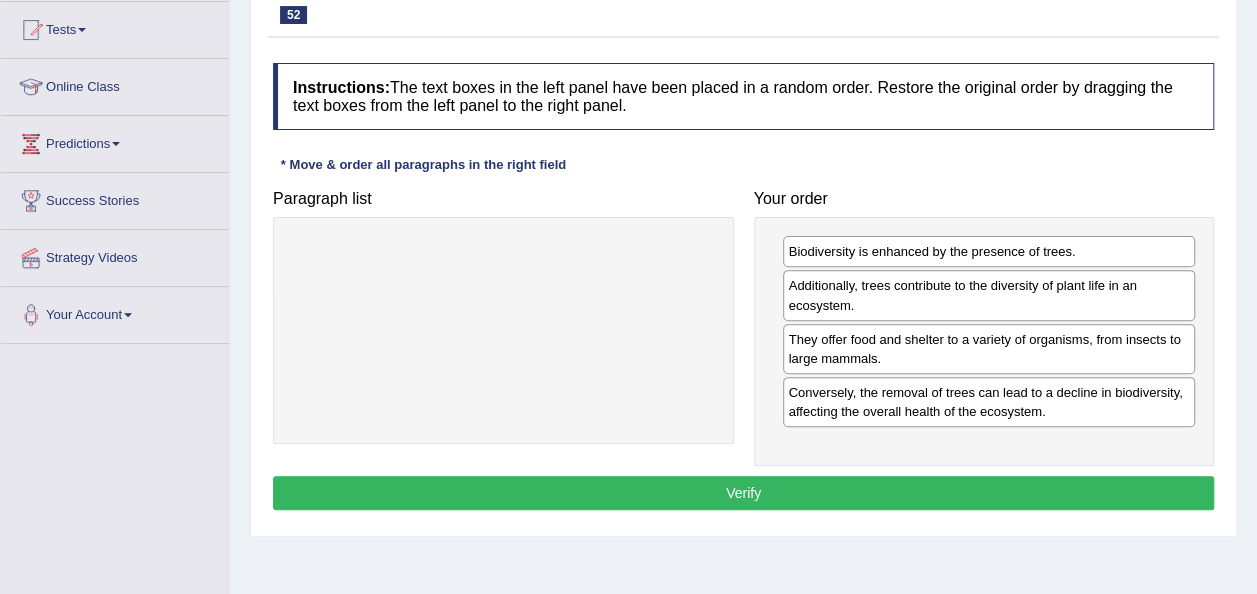 click on "Verify" at bounding box center (743, 493) 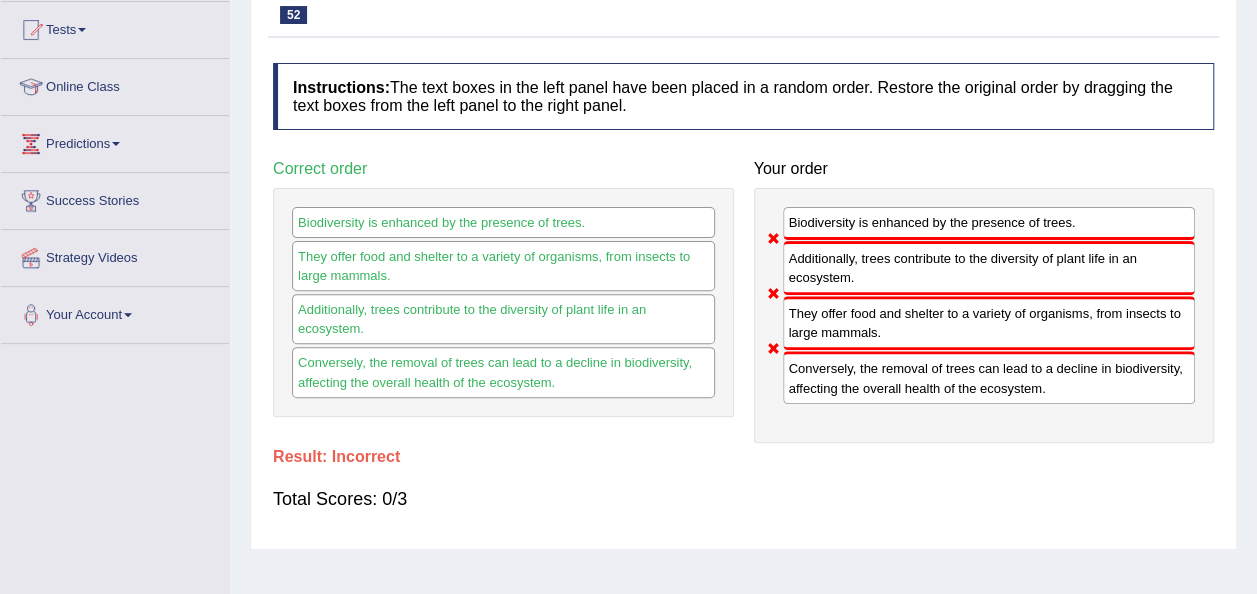 scroll, scrollTop: 0, scrollLeft: 0, axis: both 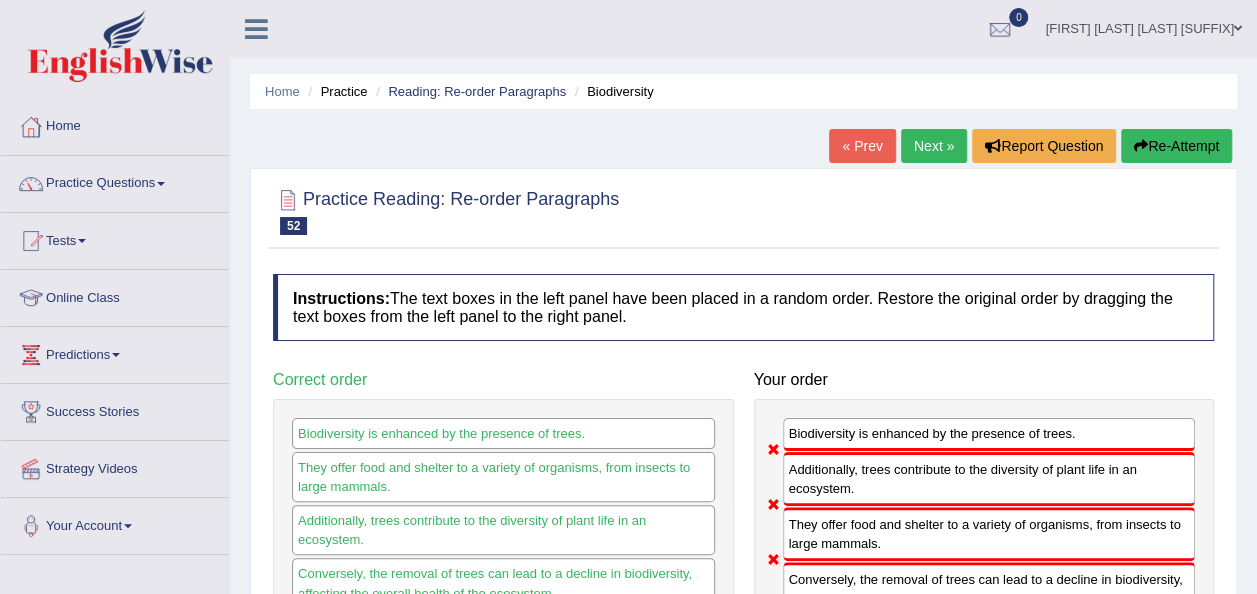 click on "Next »" at bounding box center (934, 146) 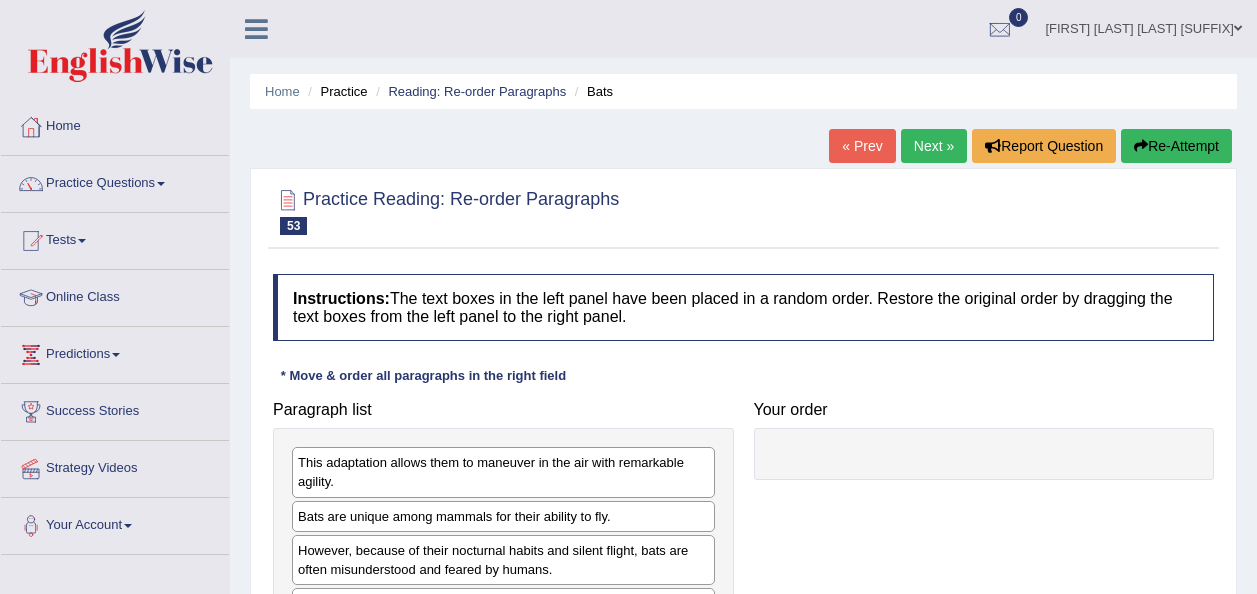 scroll, scrollTop: 0, scrollLeft: 0, axis: both 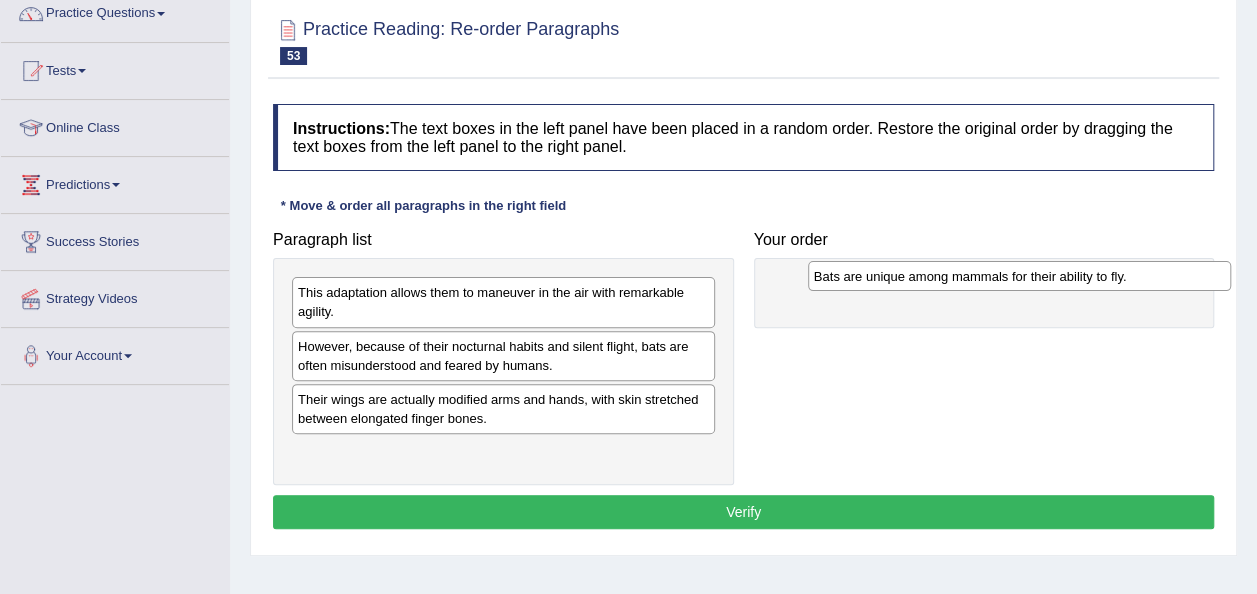 drag, startPoint x: 442, startPoint y: 346, endPoint x: 1000, endPoint y: 274, distance: 562.626 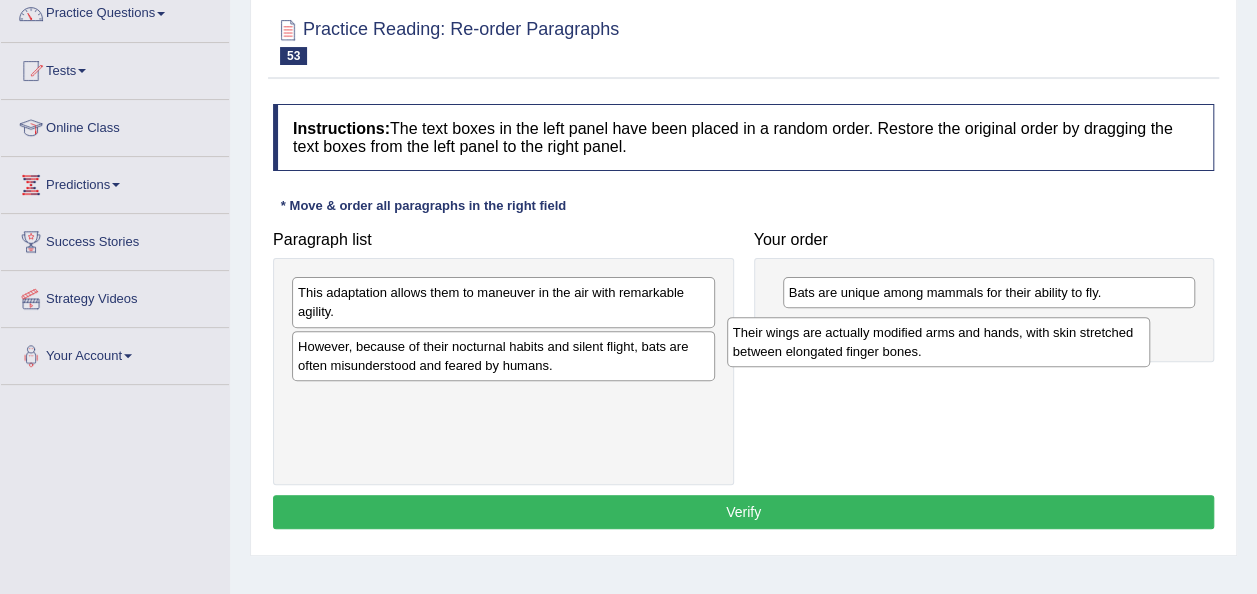 drag, startPoint x: 447, startPoint y: 421, endPoint x: 936, endPoint y: 351, distance: 493.98483 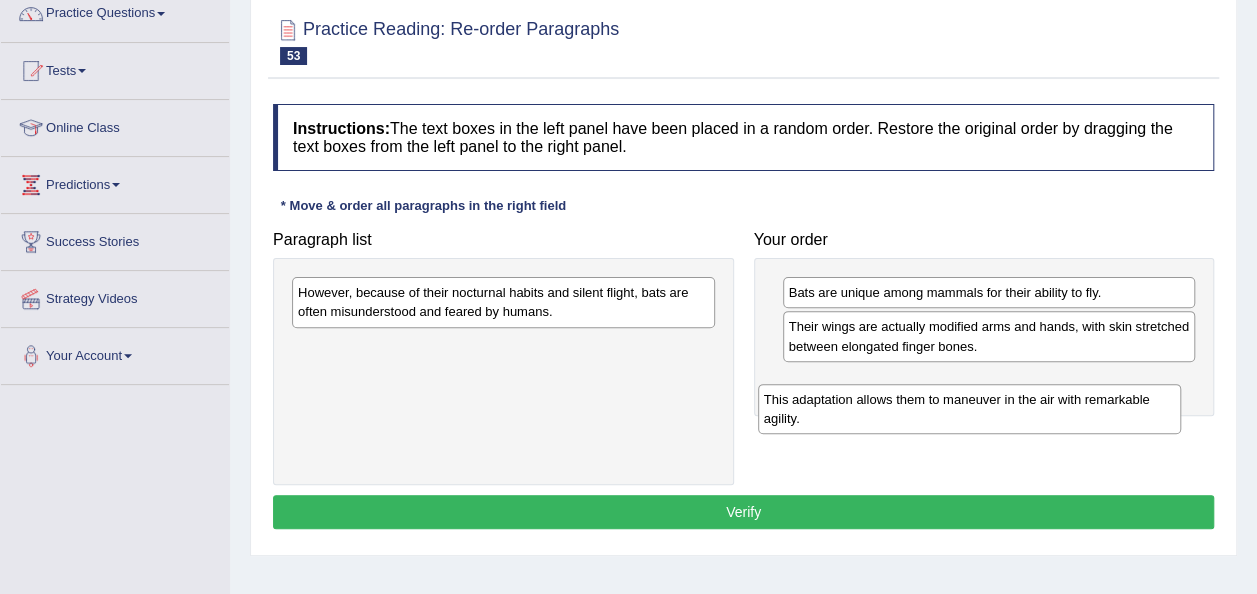 drag, startPoint x: 544, startPoint y: 301, endPoint x: 1044, endPoint y: 401, distance: 509.90195 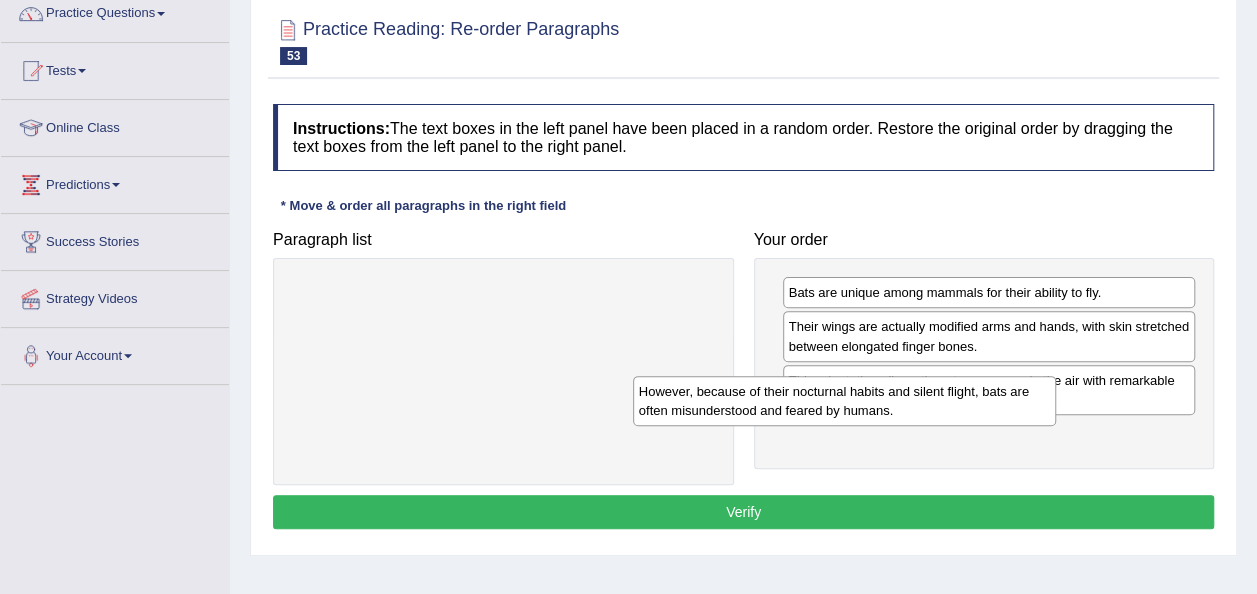 drag, startPoint x: 574, startPoint y: 297, endPoint x: 958, endPoint y: 416, distance: 402.01617 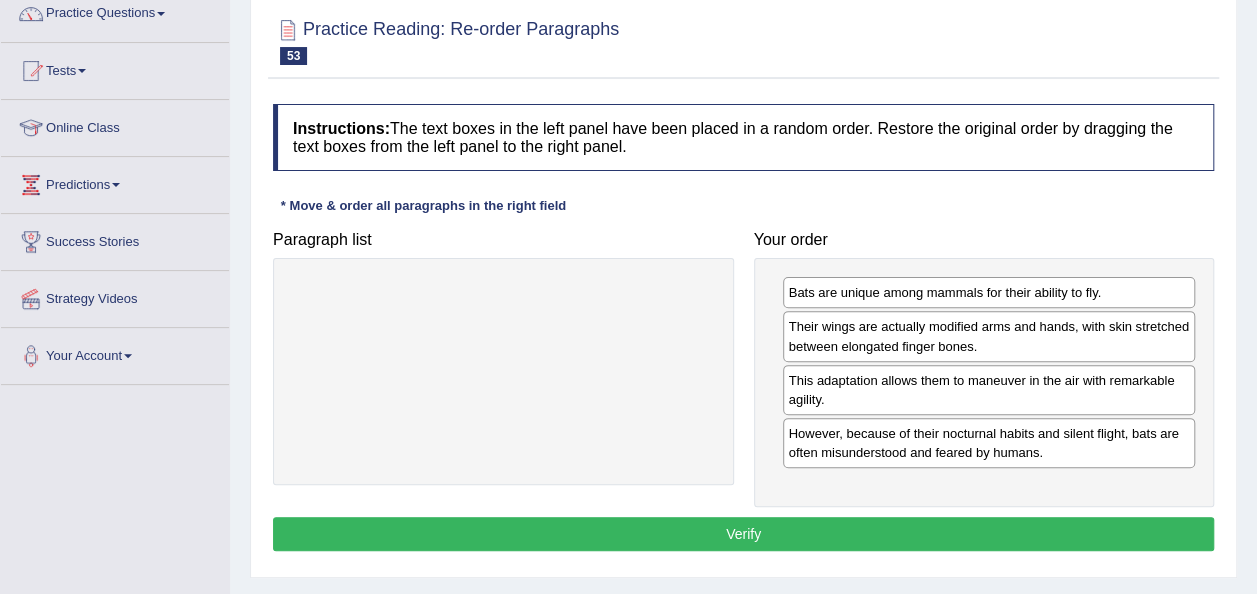 click on "Verify" at bounding box center (743, 534) 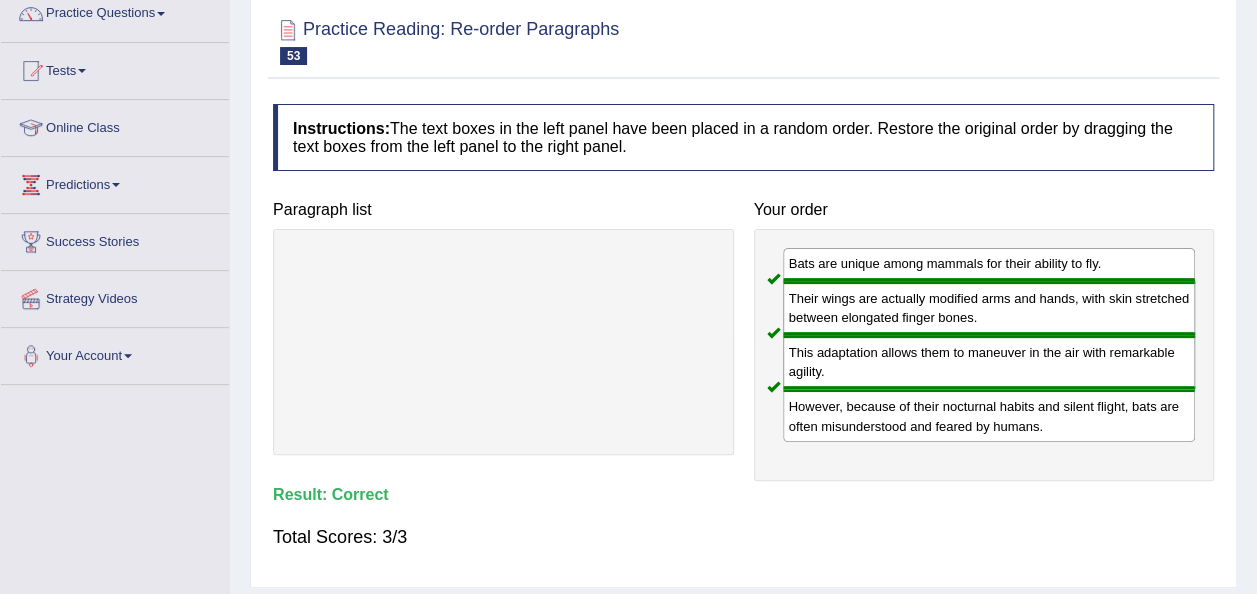 scroll, scrollTop: 0, scrollLeft: 0, axis: both 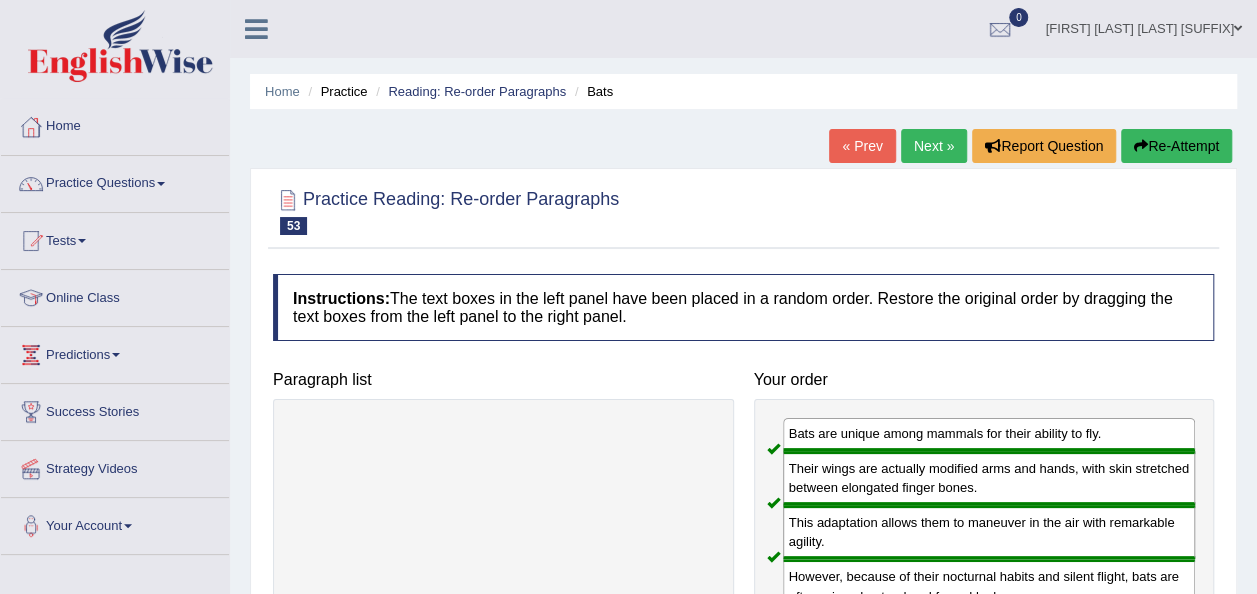 click on "Next »" at bounding box center (934, 146) 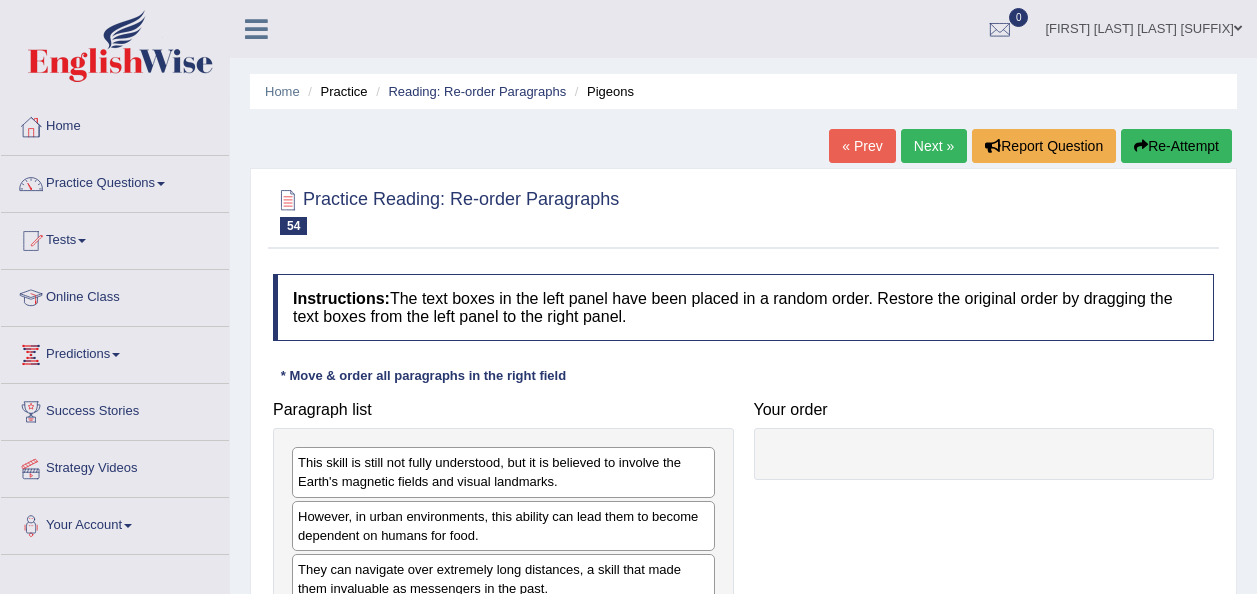 scroll, scrollTop: 173, scrollLeft: 0, axis: vertical 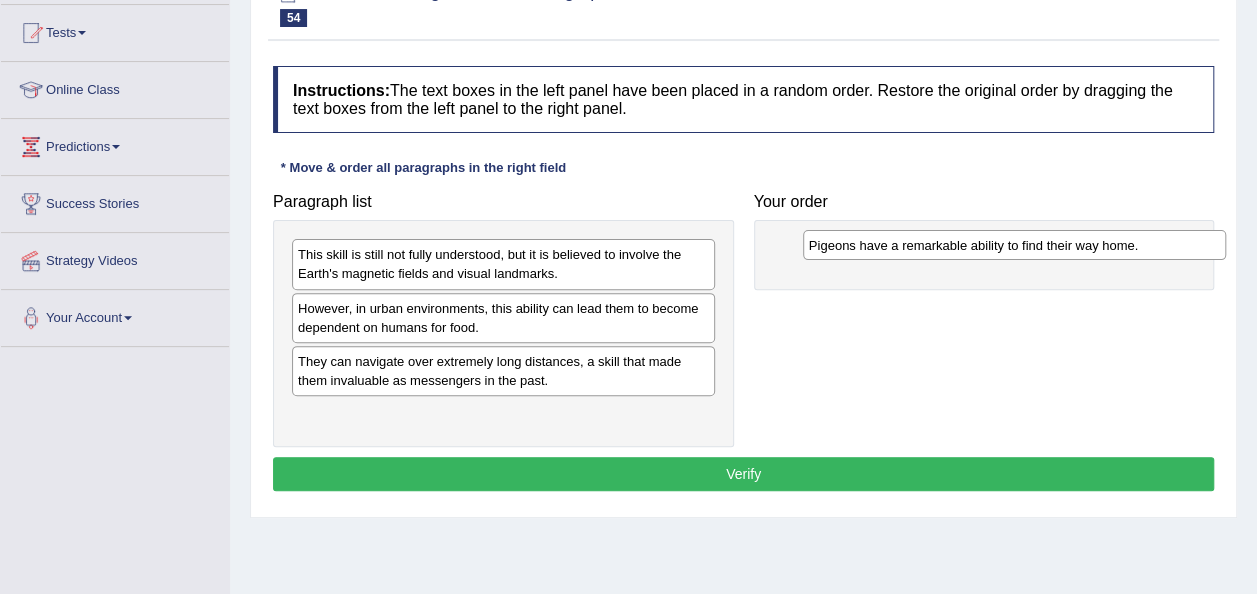 drag, startPoint x: 410, startPoint y: 418, endPoint x: 919, endPoint y: 238, distance: 539.88983 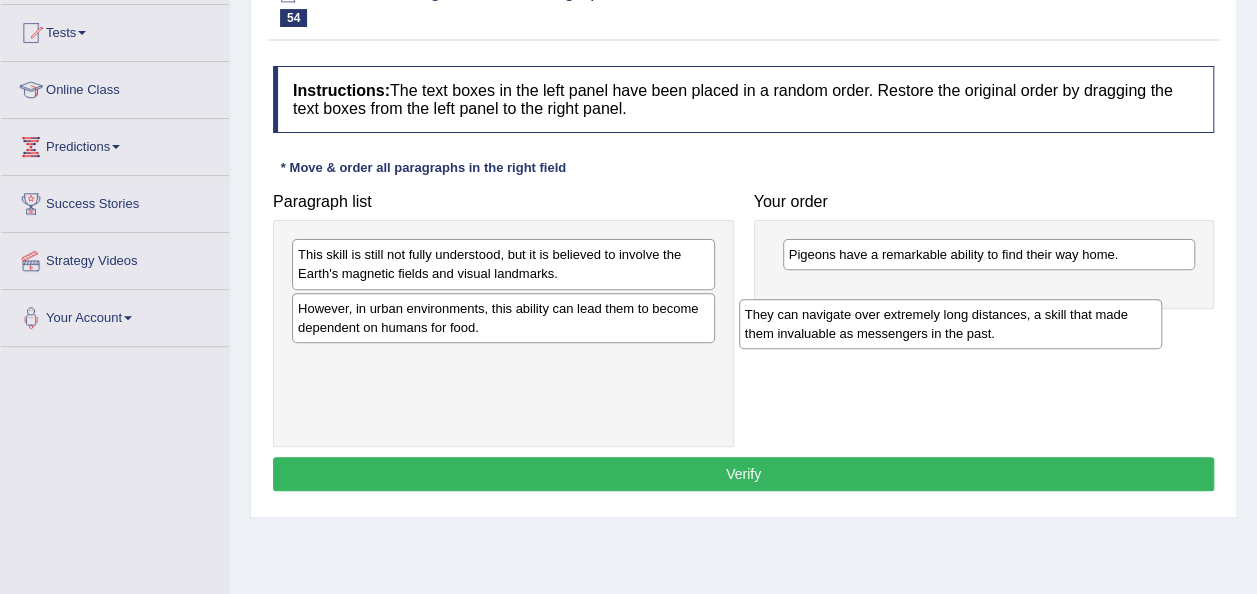 drag, startPoint x: 407, startPoint y: 379, endPoint x: 856, endPoint y: 333, distance: 451.3502 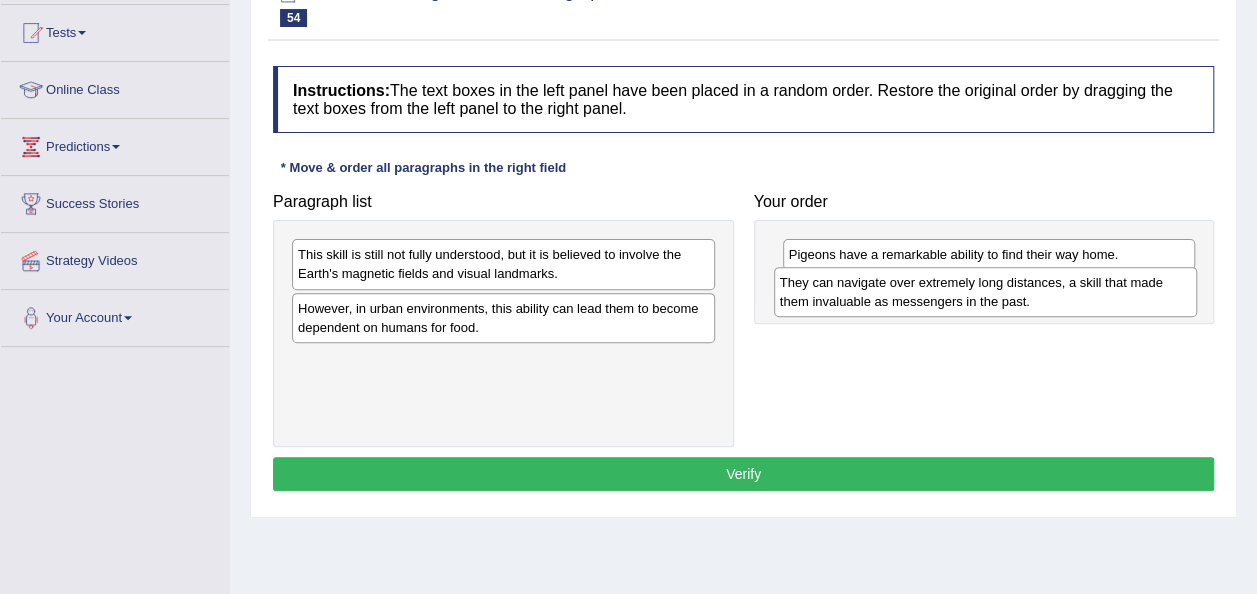 drag, startPoint x: 446, startPoint y: 375, endPoint x: 928, endPoint y: 298, distance: 488.11166 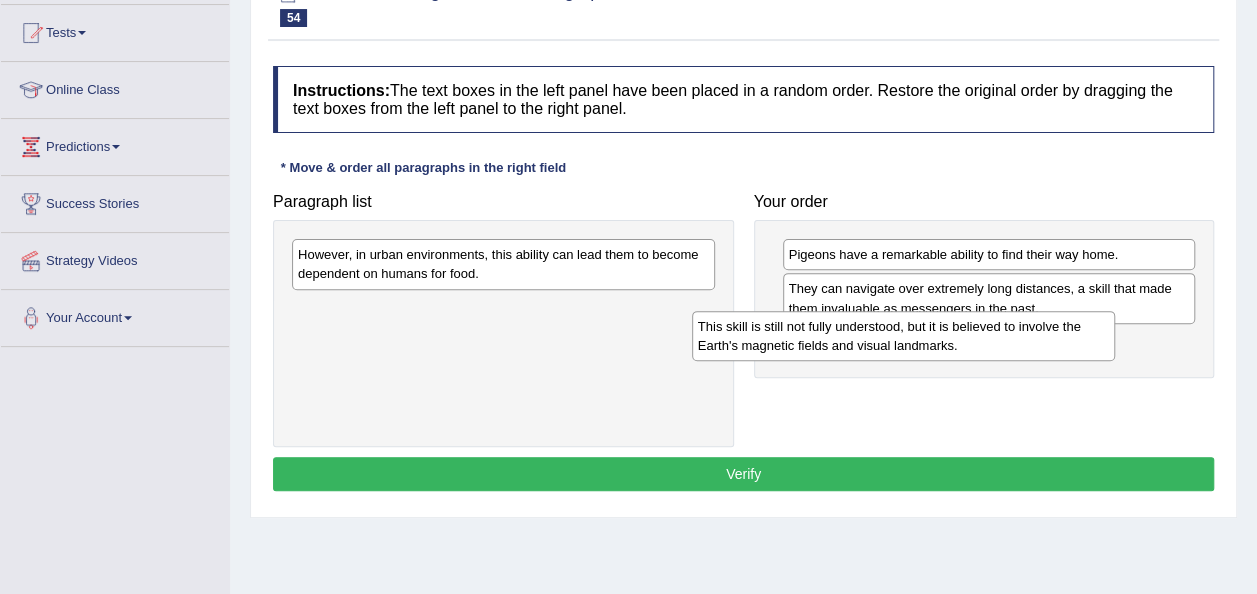 drag, startPoint x: 530, startPoint y: 258, endPoint x: 938, endPoint y: 331, distance: 414.4792 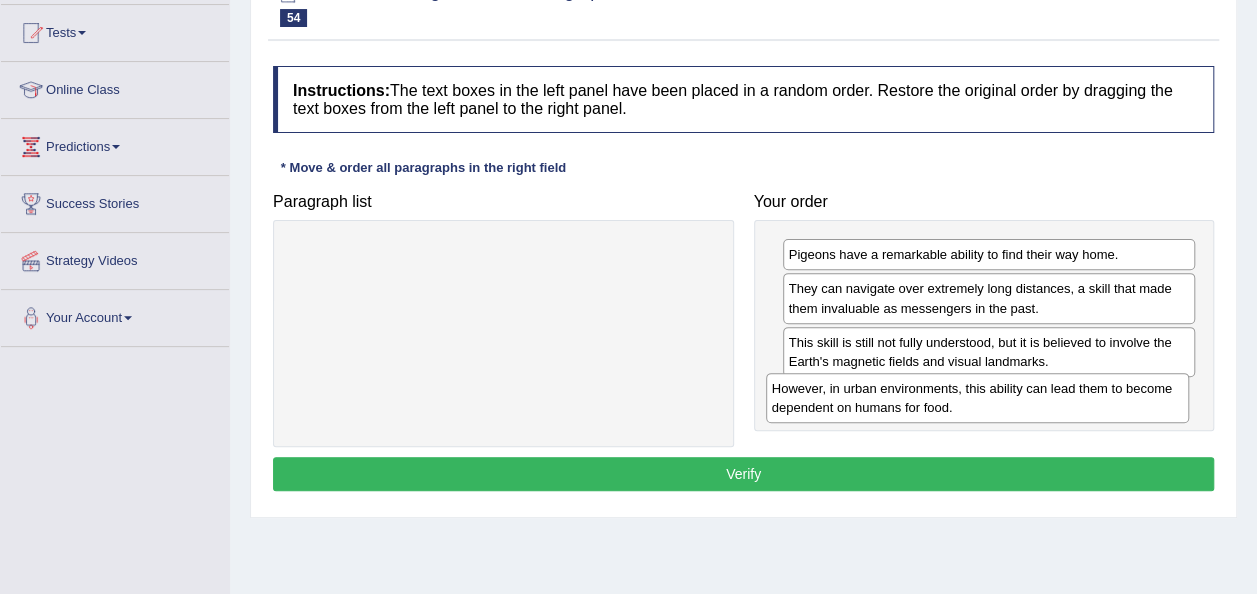 drag, startPoint x: 412, startPoint y: 276, endPoint x: 887, endPoint y: 410, distance: 493.53925 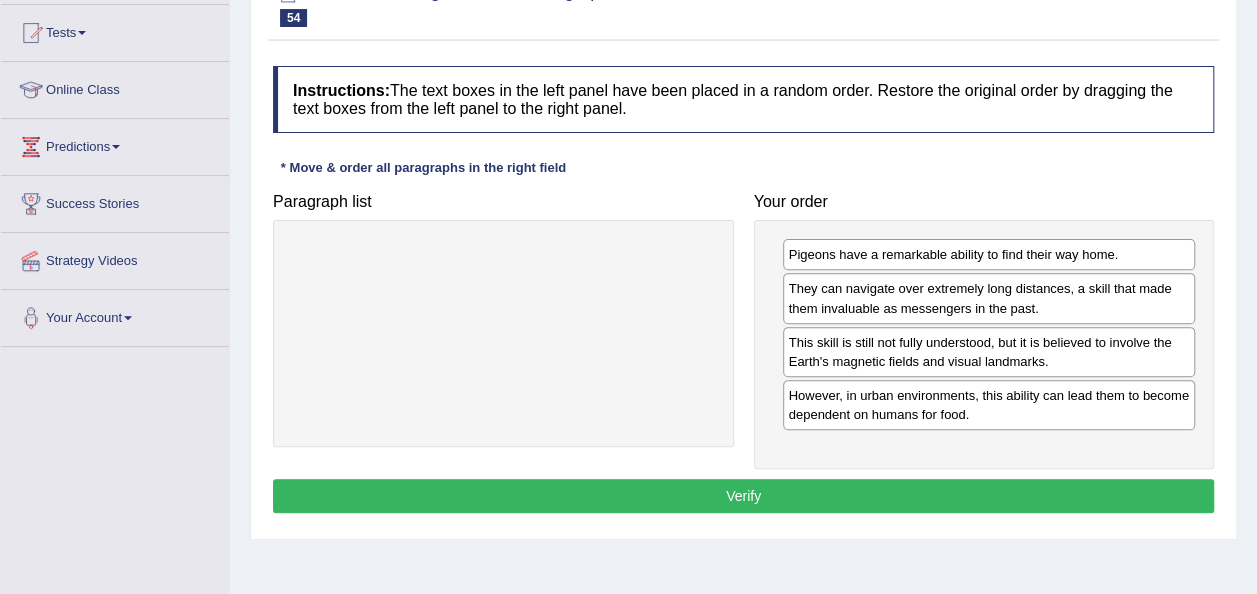 click on "Verify" at bounding box center (743, 496) 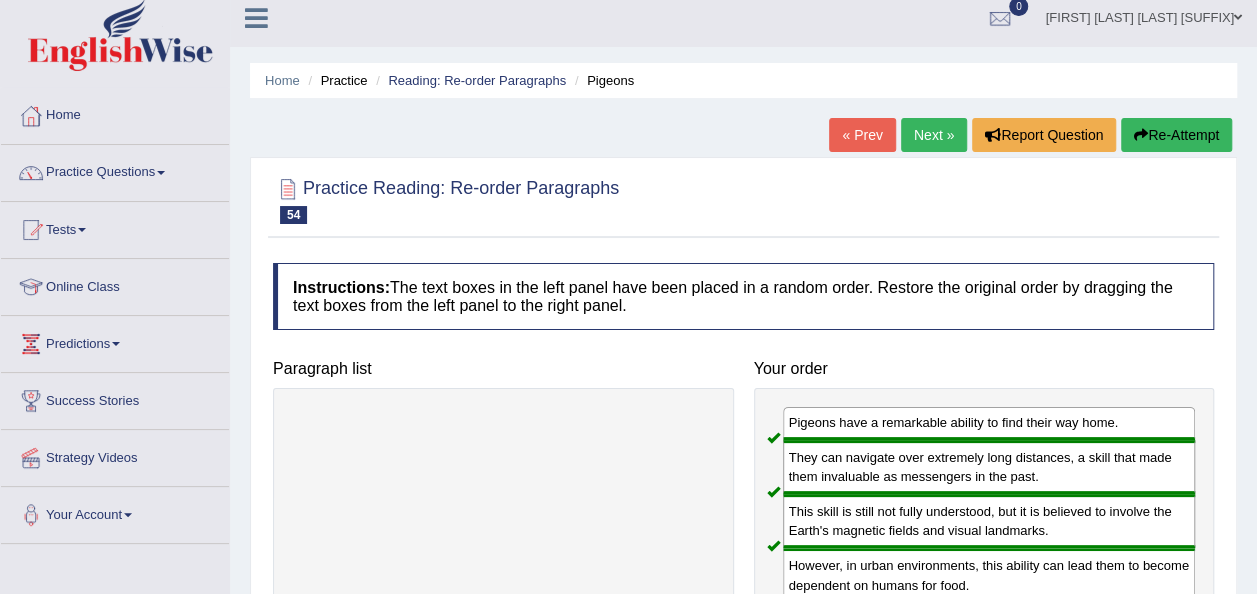 scroll, scrollTop: 0, scrollLeft: 0, axis: both 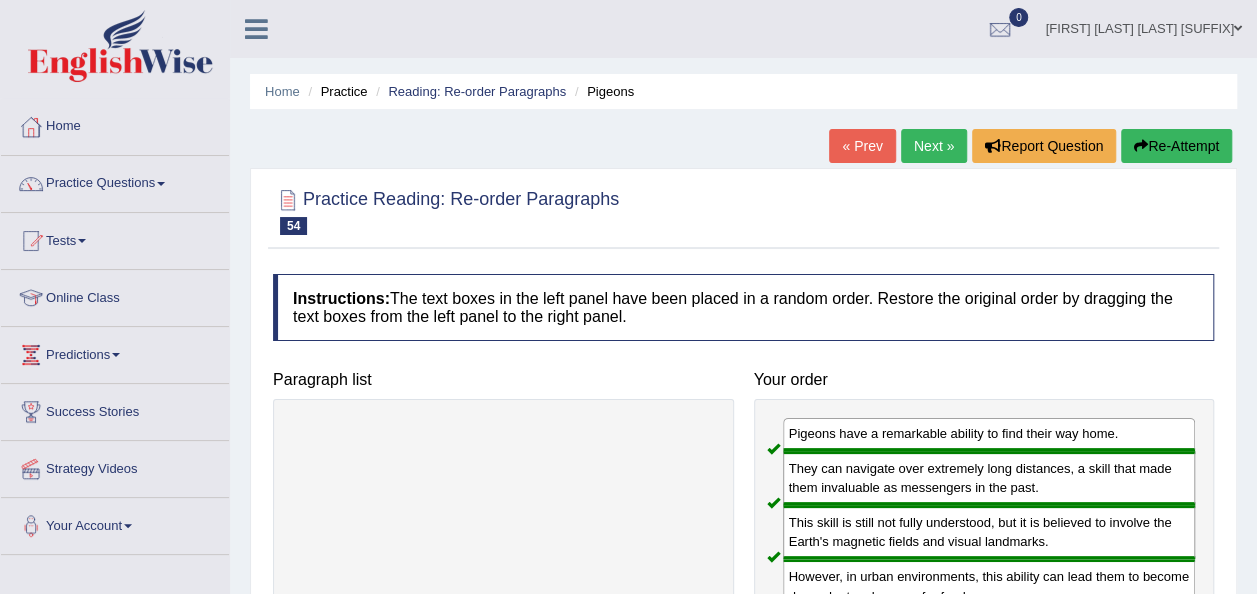 click on "Next »" at bounding box center (934, 146) 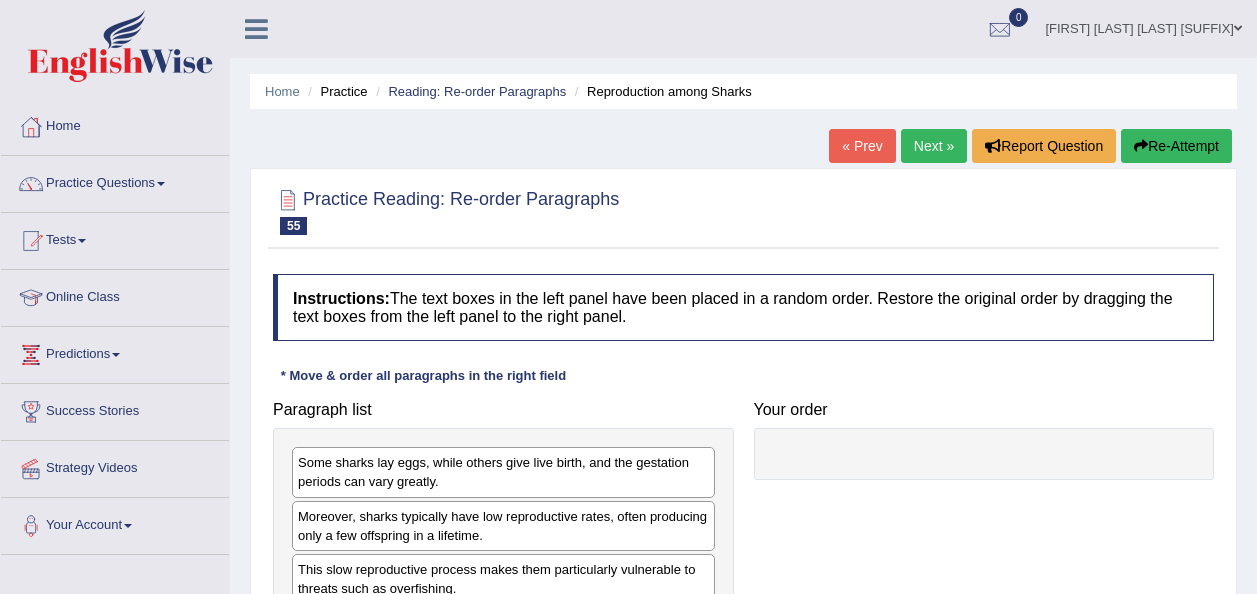 scroll, scrollTop: 149, scrollLeft: 0, axis: vertical 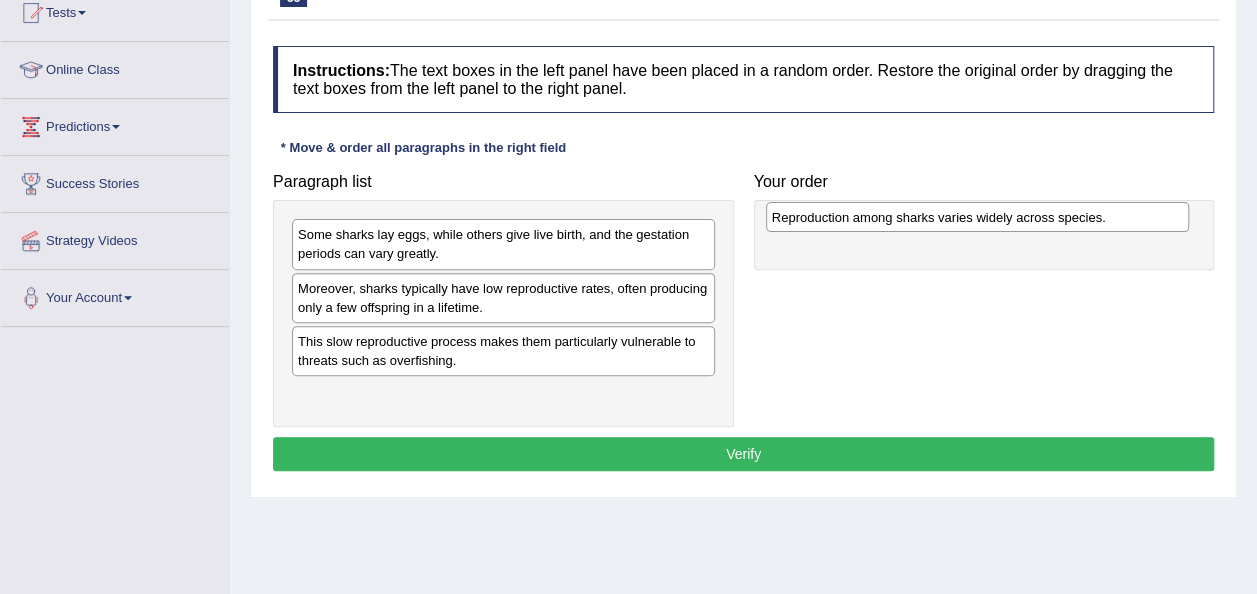 drag, startPoint x: 406, startPoint y: 395, endPoint x: 877, endPoint y: 220, distance: 502.45996 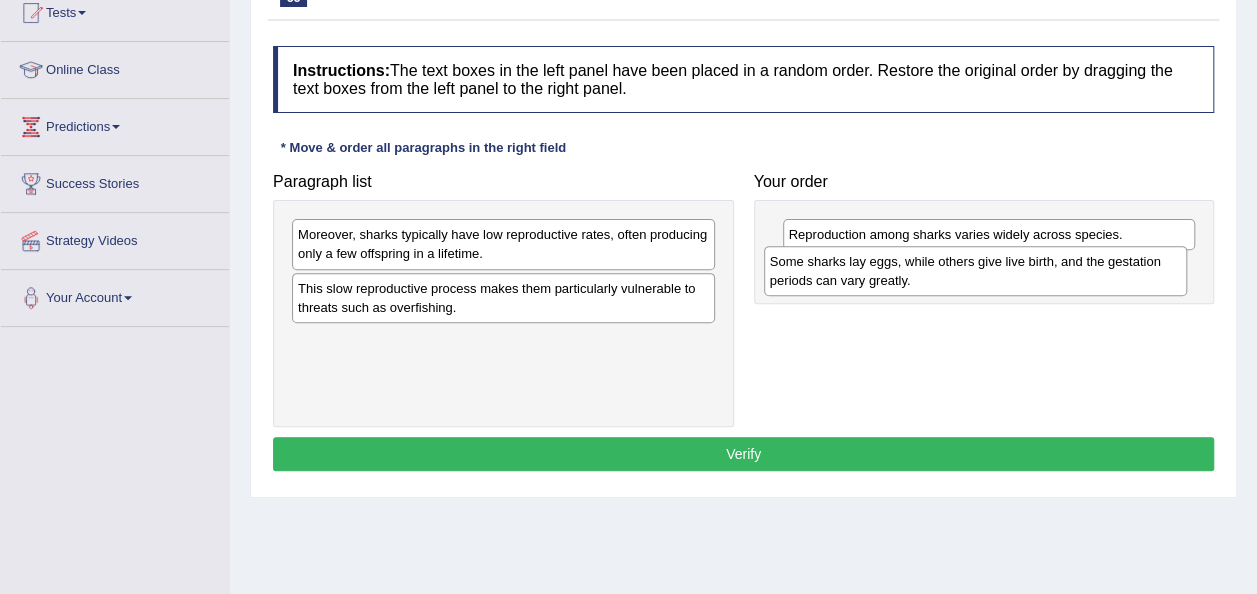 drag, startPoint x: 544, startPoint y: 256, endPoint x: 1018, endPoint y: 286, distance: 474.94843 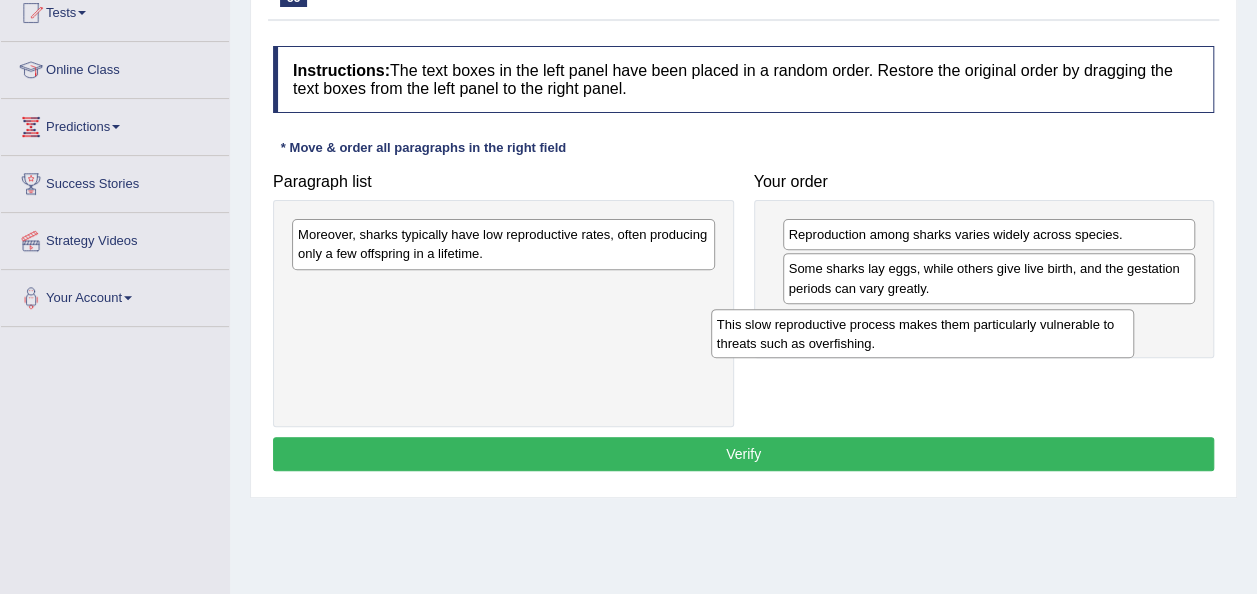 drag, startPoint x: 425, startPoint y: 293, endPoint x: 892, endPoint y: 322, distance: 467.89957 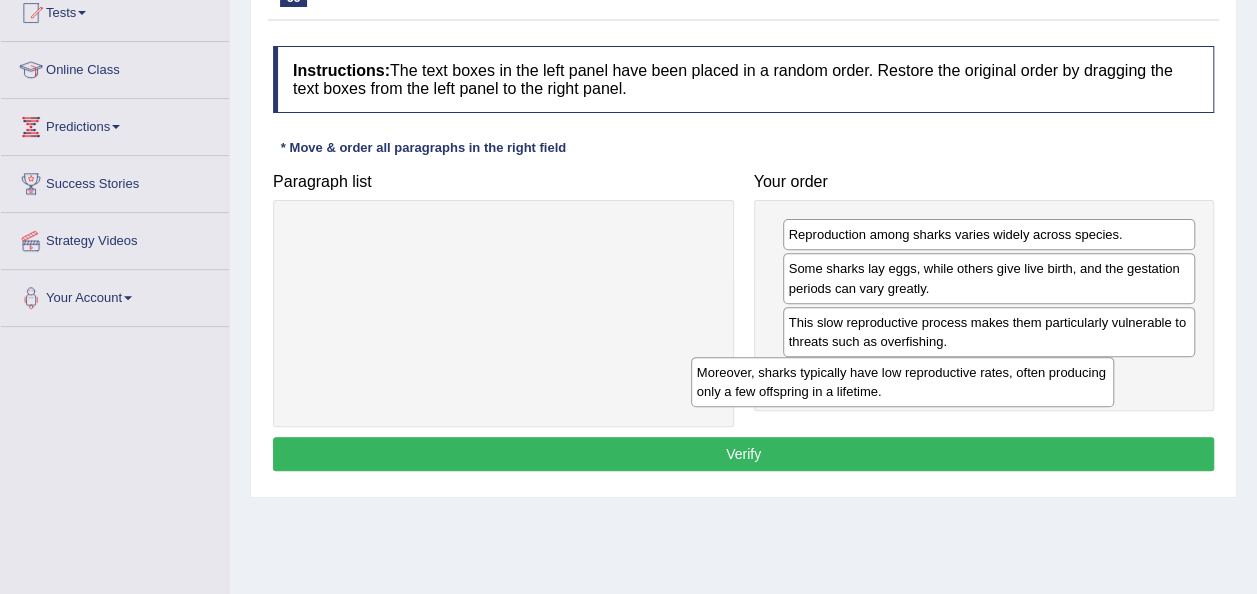 drag, startPoint x: 560, startPoint y: 256, endPoint x: 1014, endPoint y: 412, distance: 480.05417 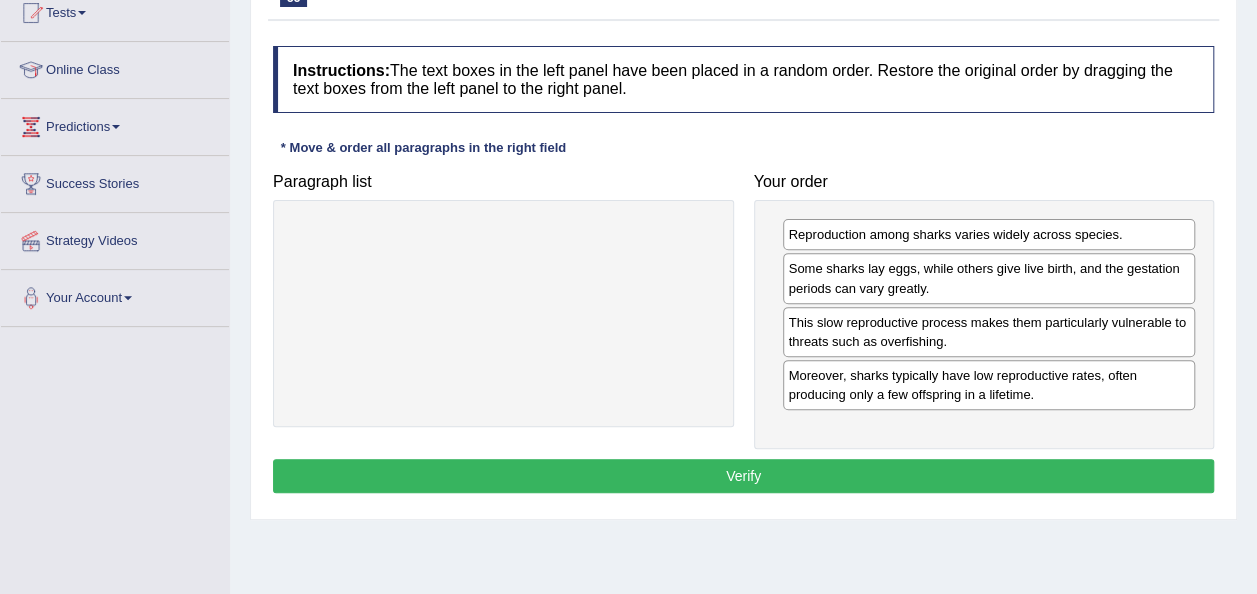 click on "Verify" at bounding box center (743, 476) 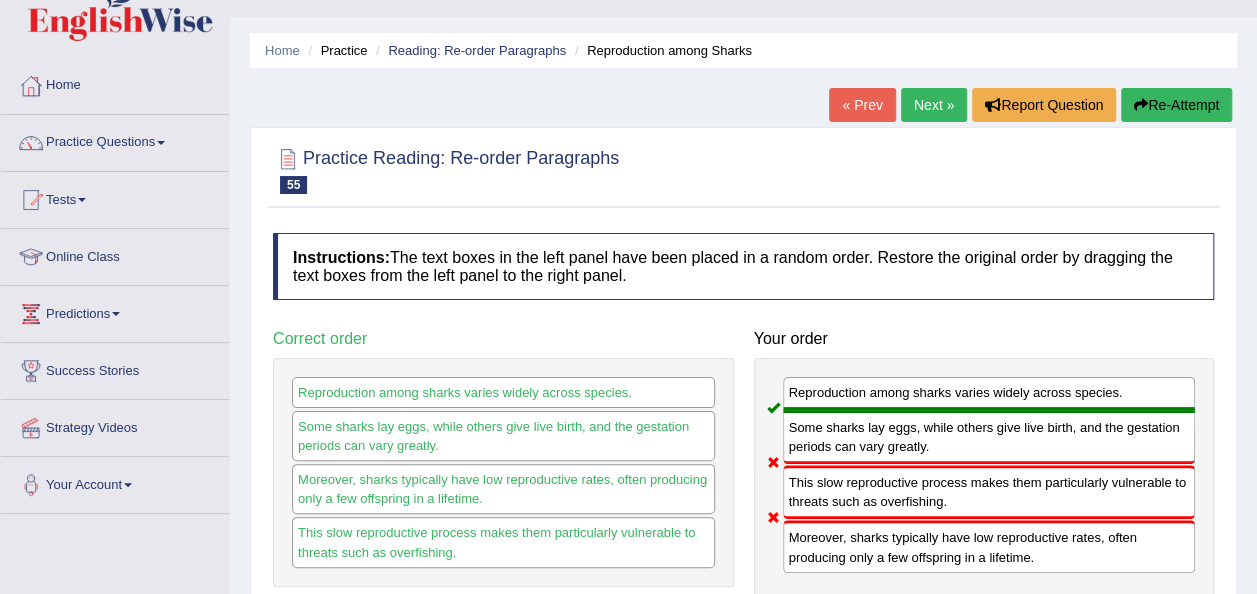 scroll, scrollTop: 35, scrollLeft: 0, axis: vertical 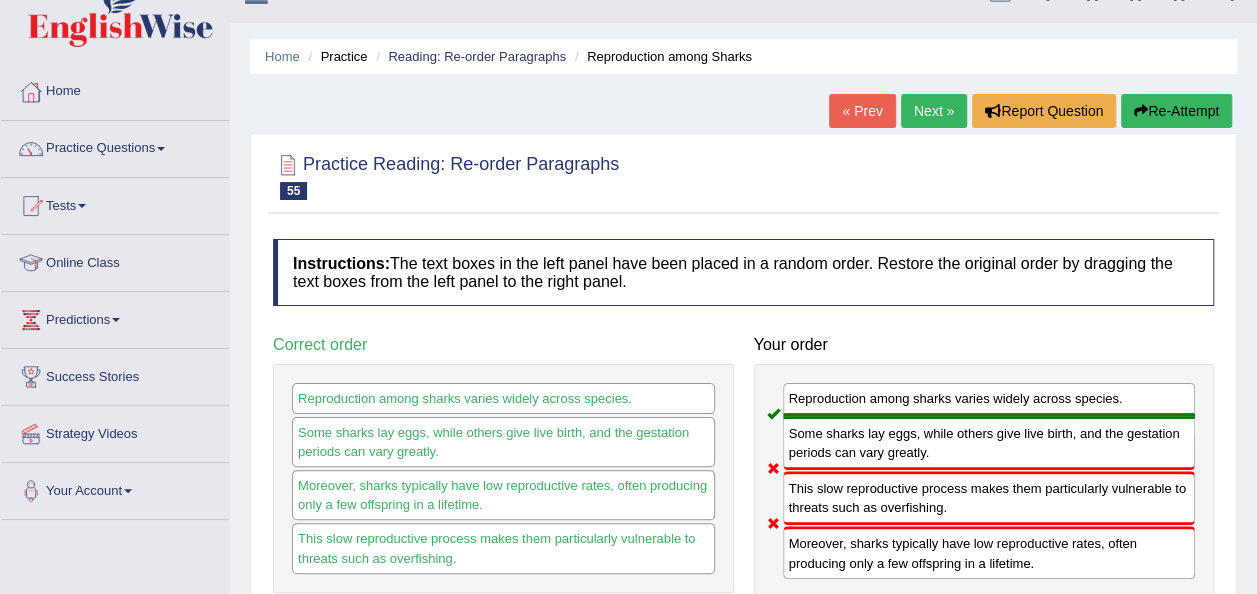 click on "Next »" at bounding box center (934, 111) 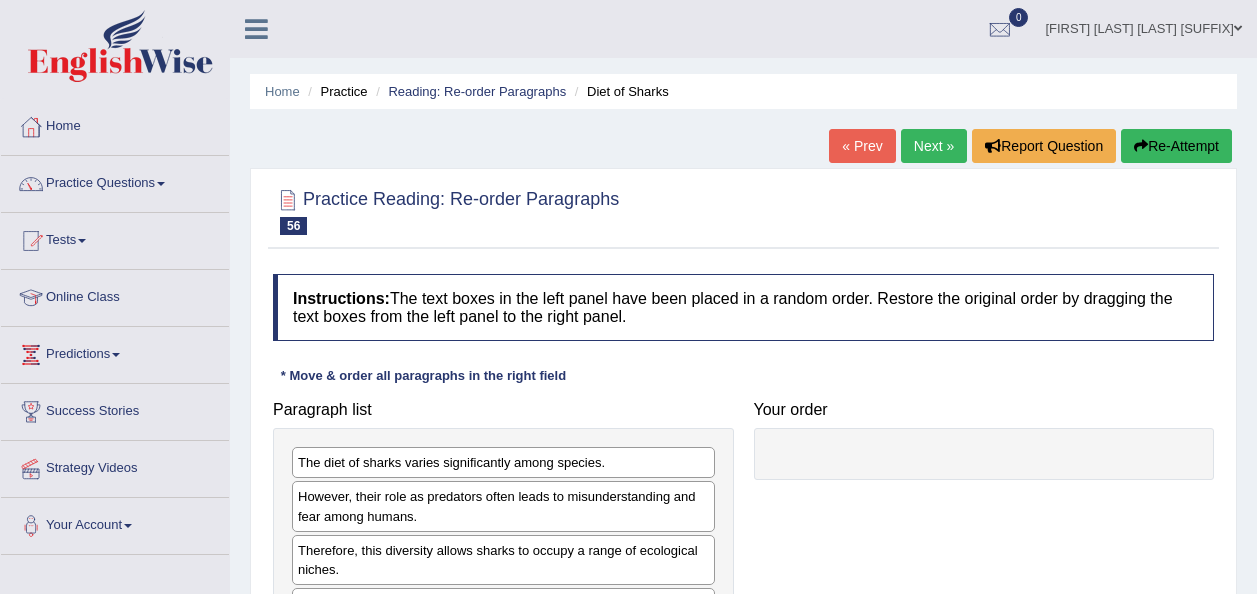 scroll, scrollTop: 0, scrollLeft: 0, axis: both 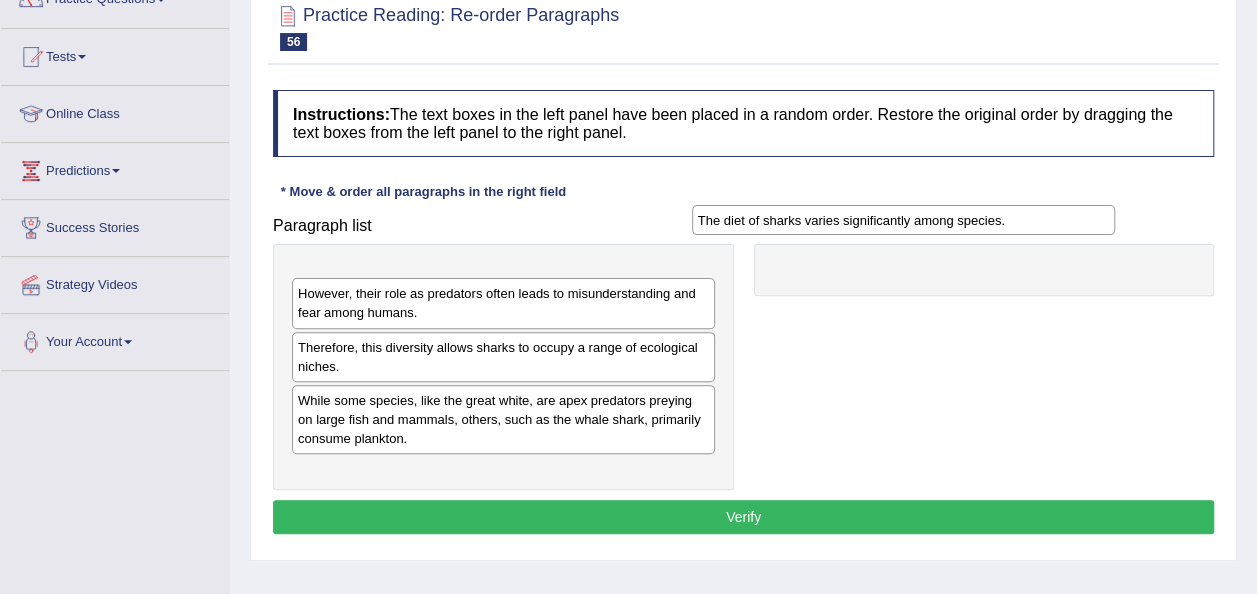 drag, startPoint x: 416, startPoint y: 282, endPoint x: 898, endPoint y: 266, distance: 482.26547 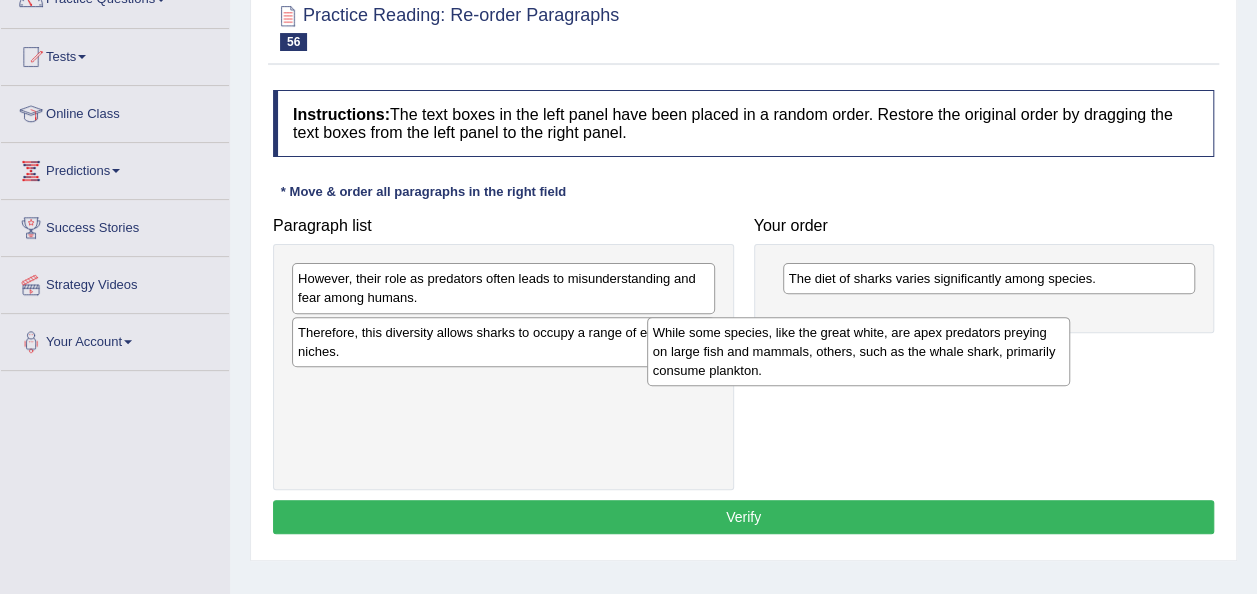drag, startPoint x: 457, startPoint y: 416, endPoint x: 841, endPoint y: 353, distance: 389.13367 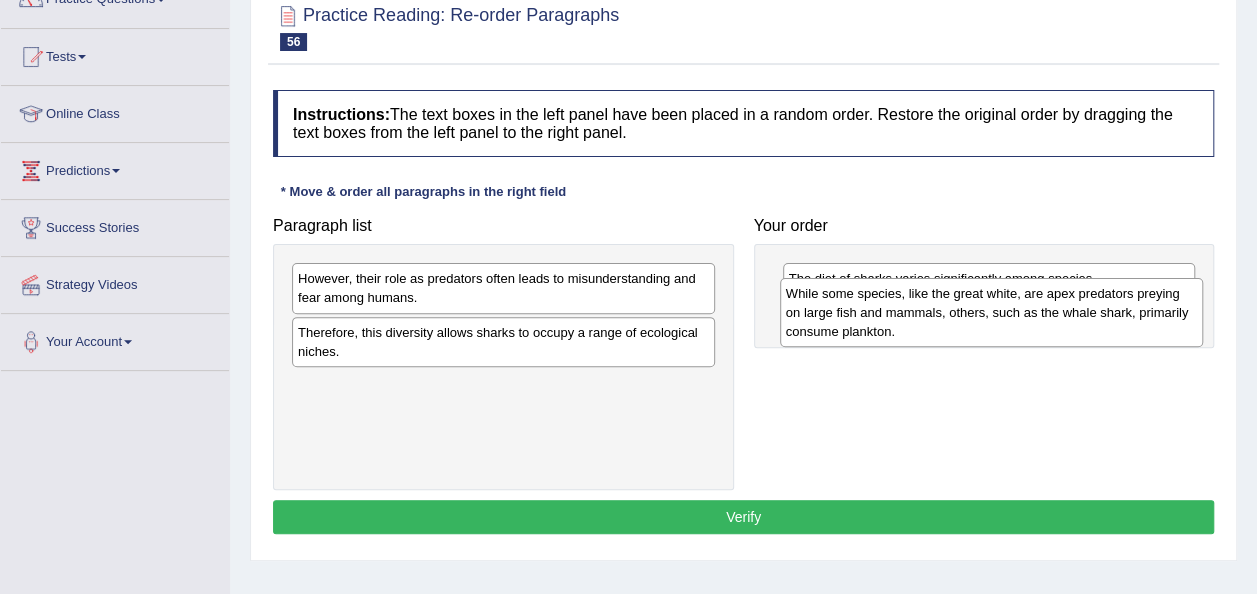 drag, startPoint x: 430, startPoint y: 429, endPoint x: 918, endPoint y: 341, distance: 495.87094 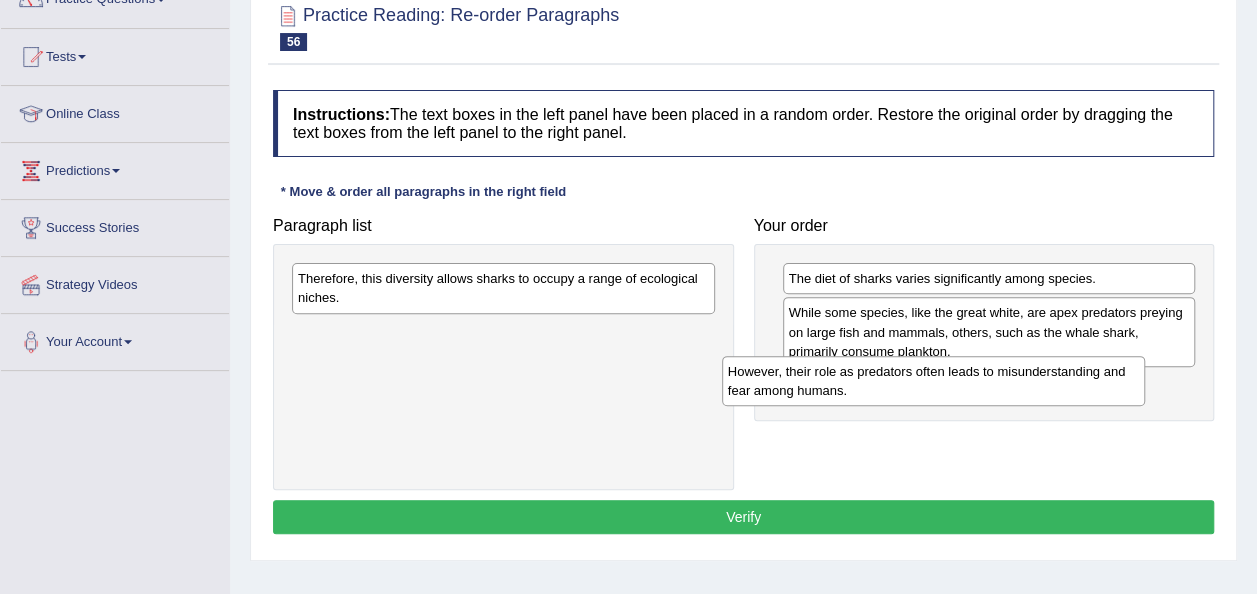 drag, startPoint x: 538, startPoint y: 306, endPoint x: 977, endPoint y: 402, distance: 449.37402 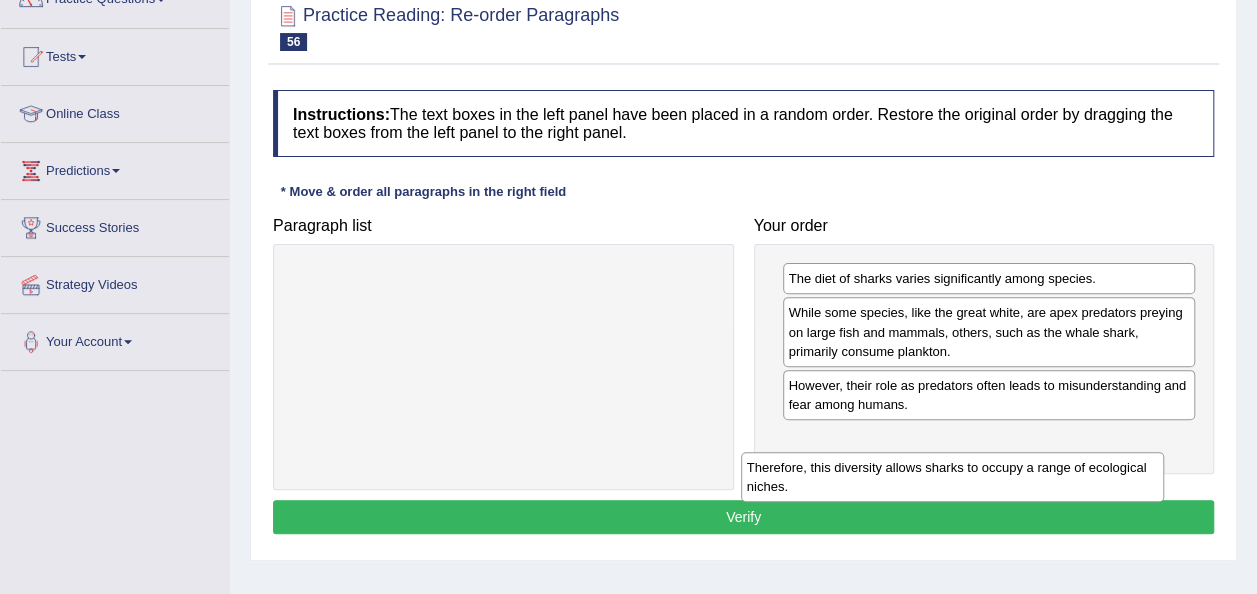 drag, startPoint x: 488, startPoint y: 301, endPoint x: 963, endPoint y: 479, distance: 507.25635 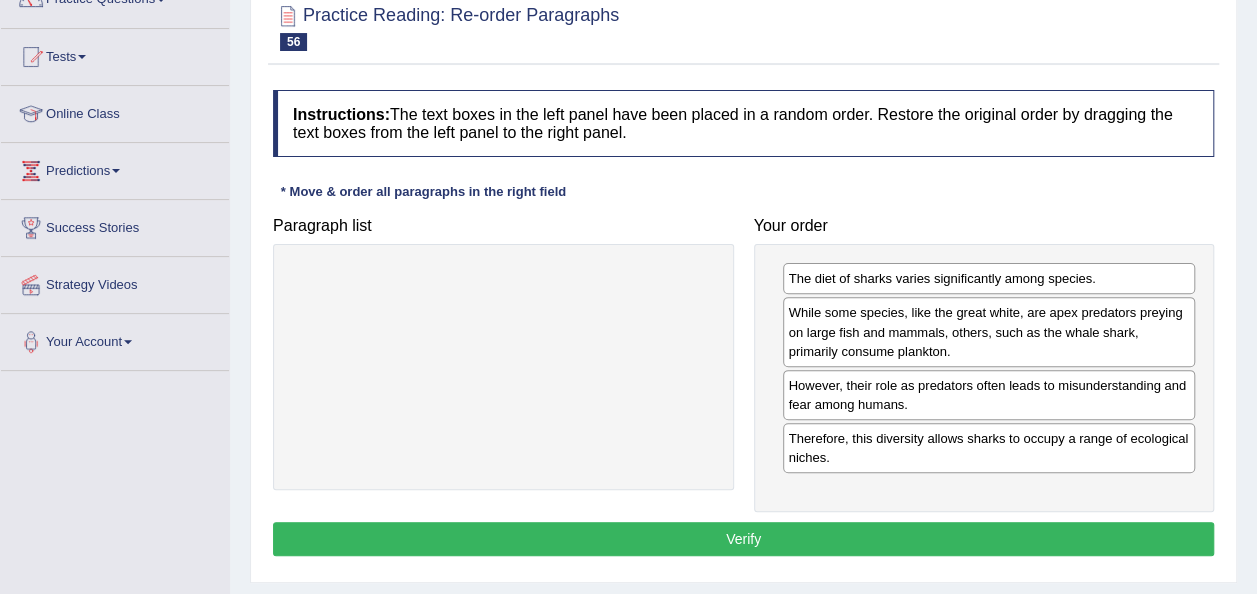 click on "Verify" at bounding box center (743, 539) 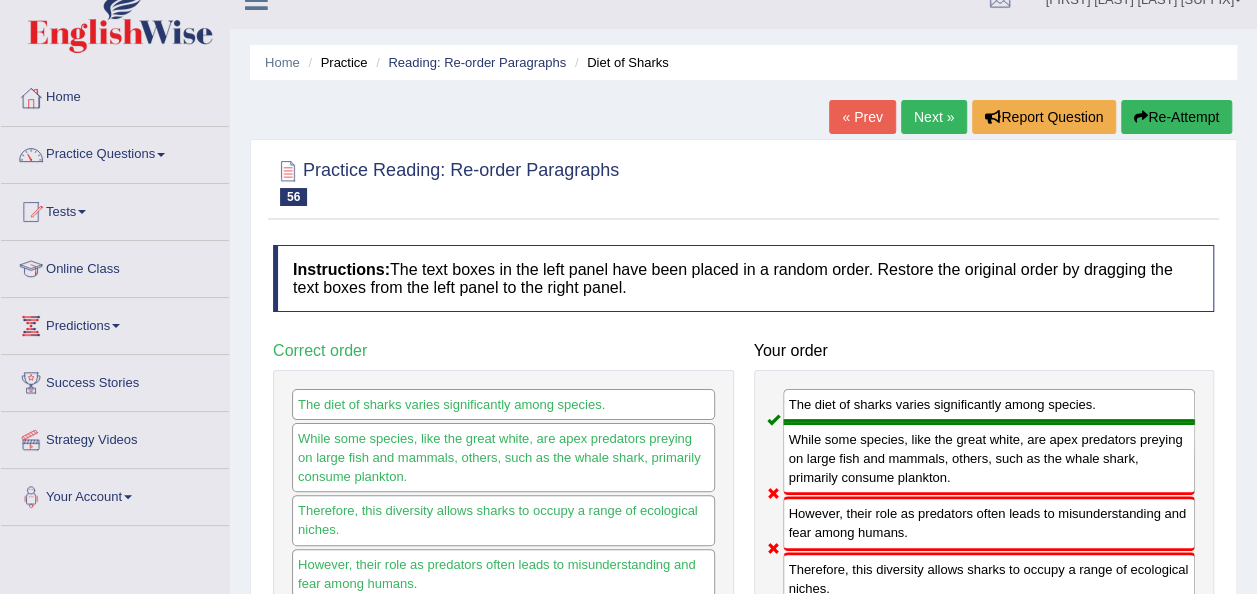 scroll, scrollTop: 0, scrollLeft: 0, axis: both 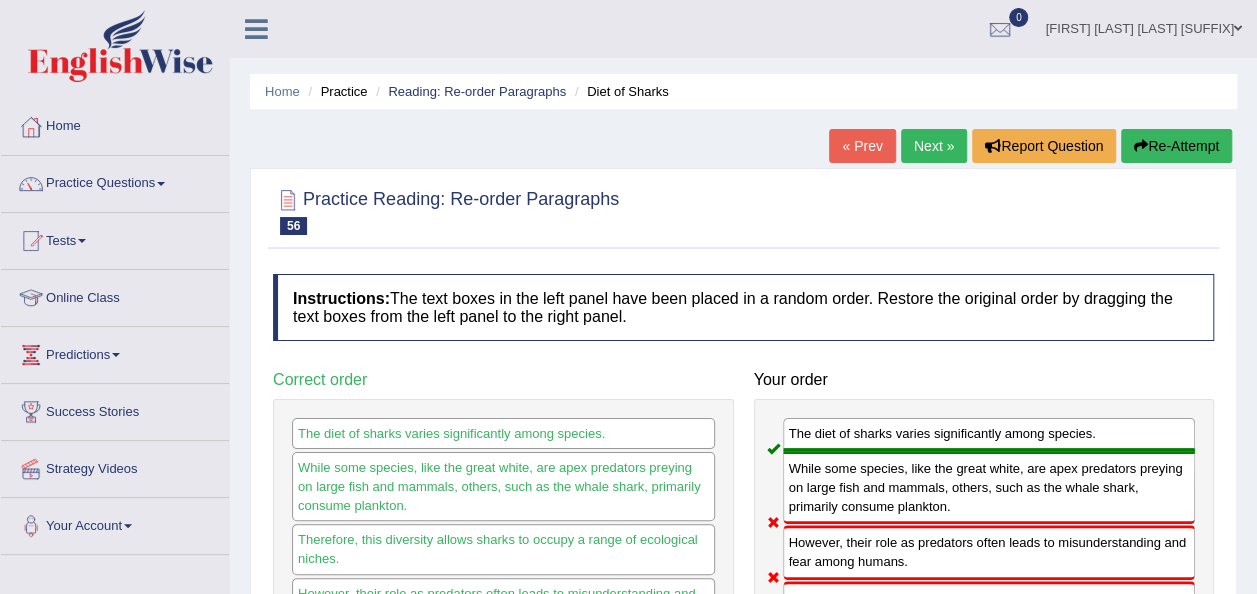 click on "Next »" at bounding box center (934, 146) 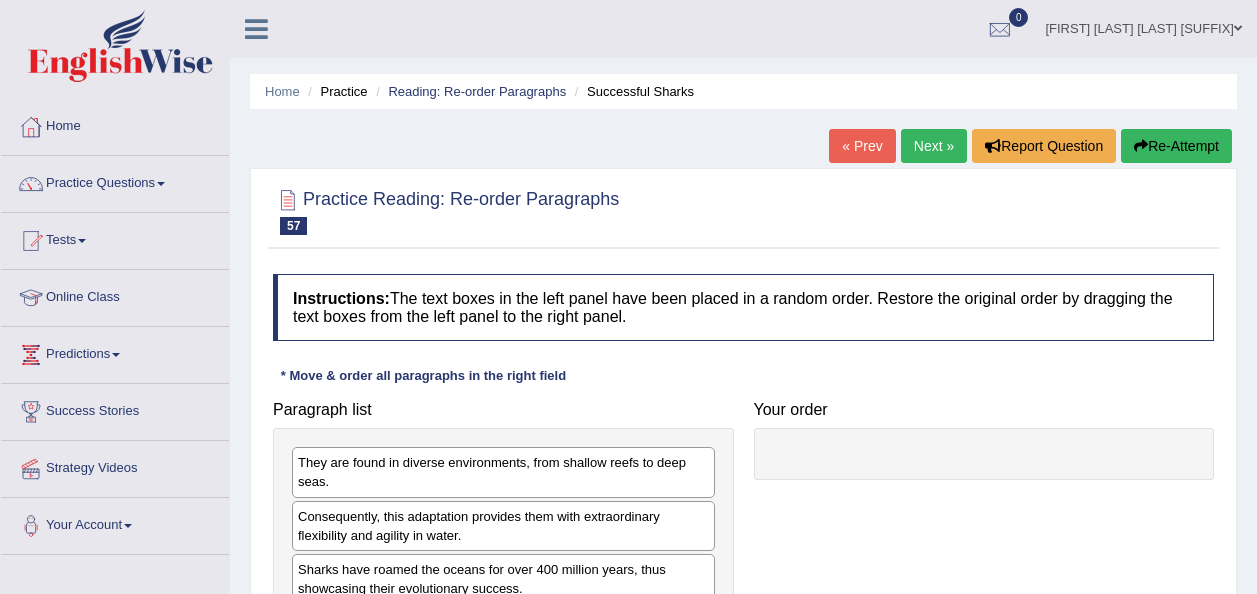 scroll, scrollTop: 0, scrollLeft: 0, axis: both 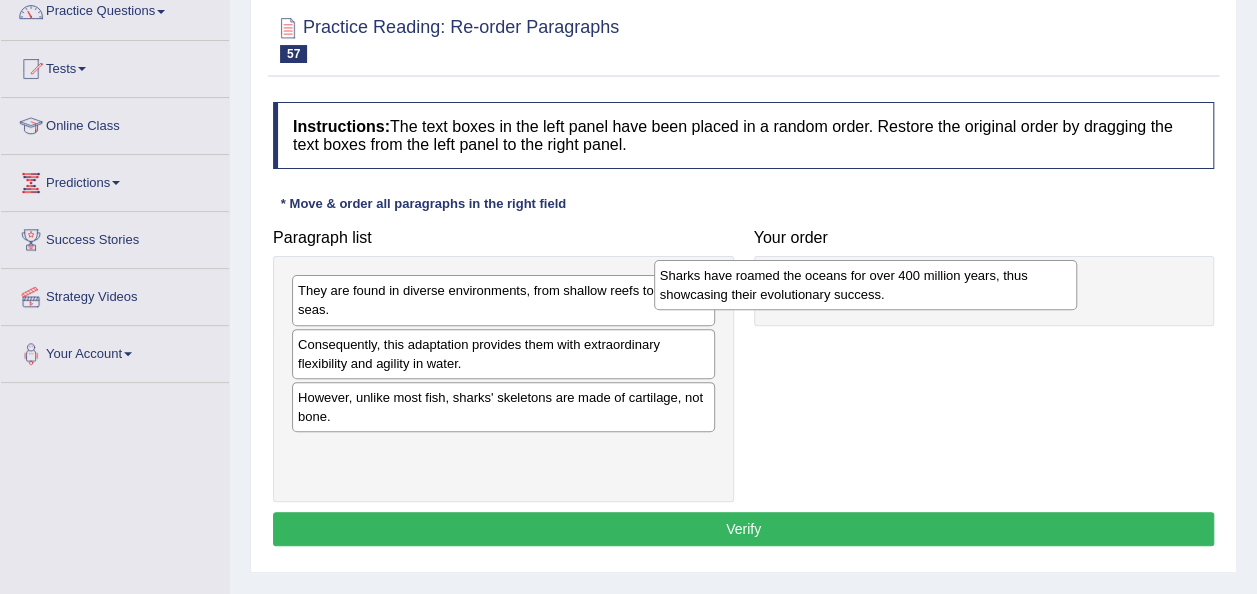 drag, startPoint x: 378, startPoint y: 409, endPoint x: 814, endPoint y: 286, distance: 453.01767 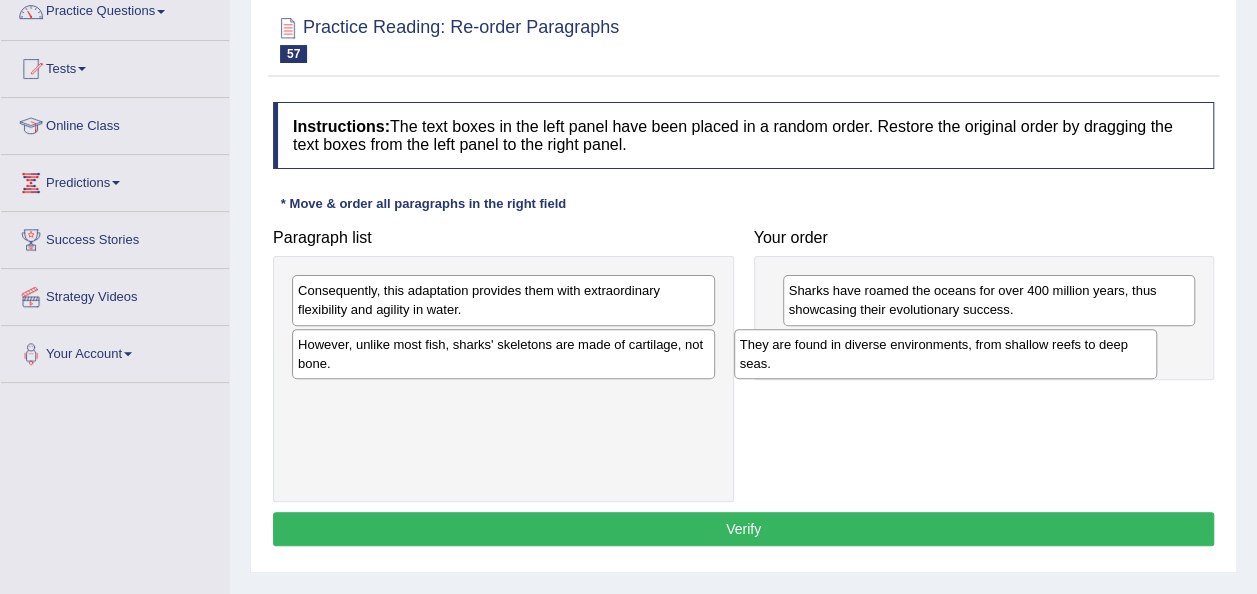 drag, startPoint x: 472, startPoint y: 312, endPoint x: 955, endPoint y: 366, distance: 486.00925 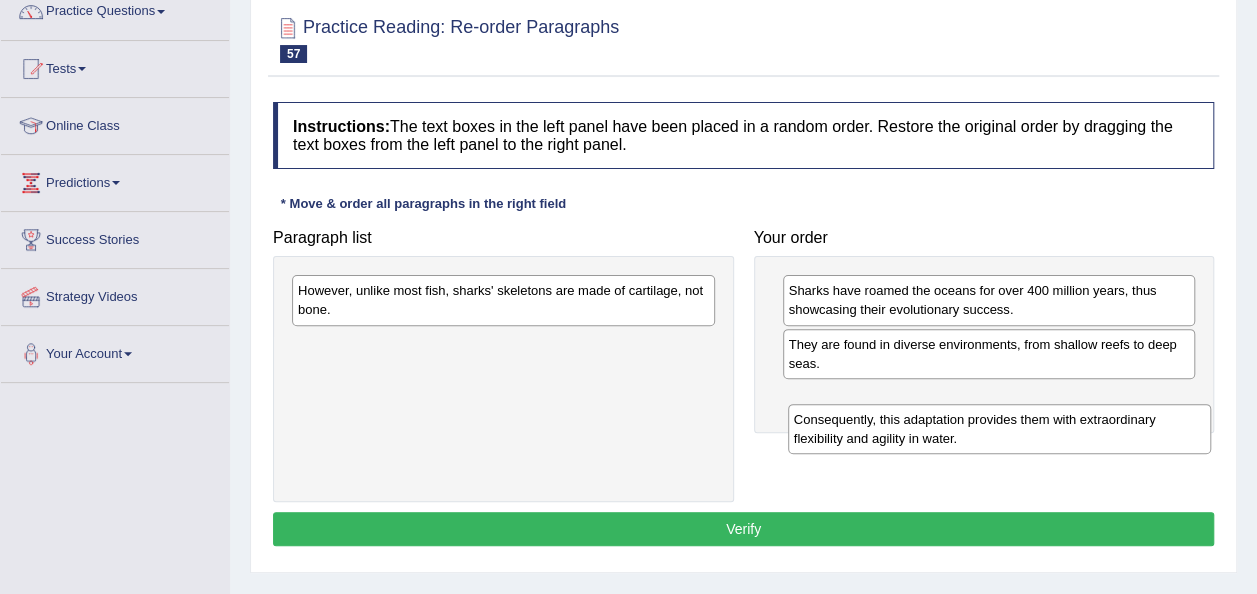 drag, startPoint x: 462, startPoint y: 310, endPoint x: 960, endPoint y: 438, distance: 514.1867 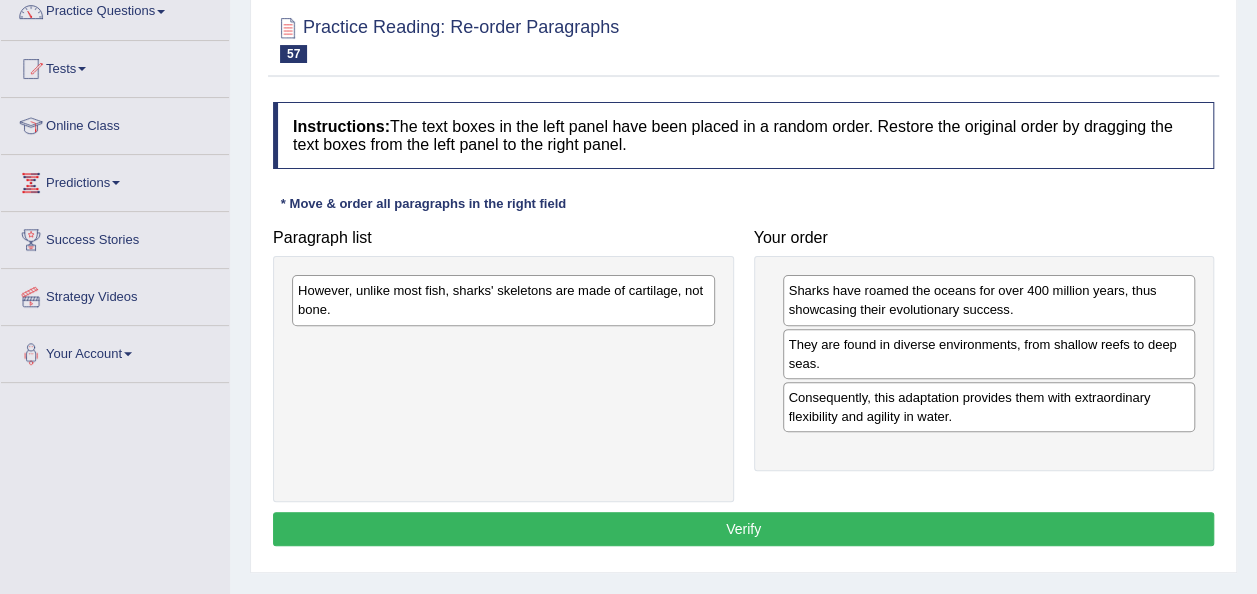 click on "However, unlike most fish, sharks' skeletons are made of cartilage, not bone." at bounding box center (503, 300) 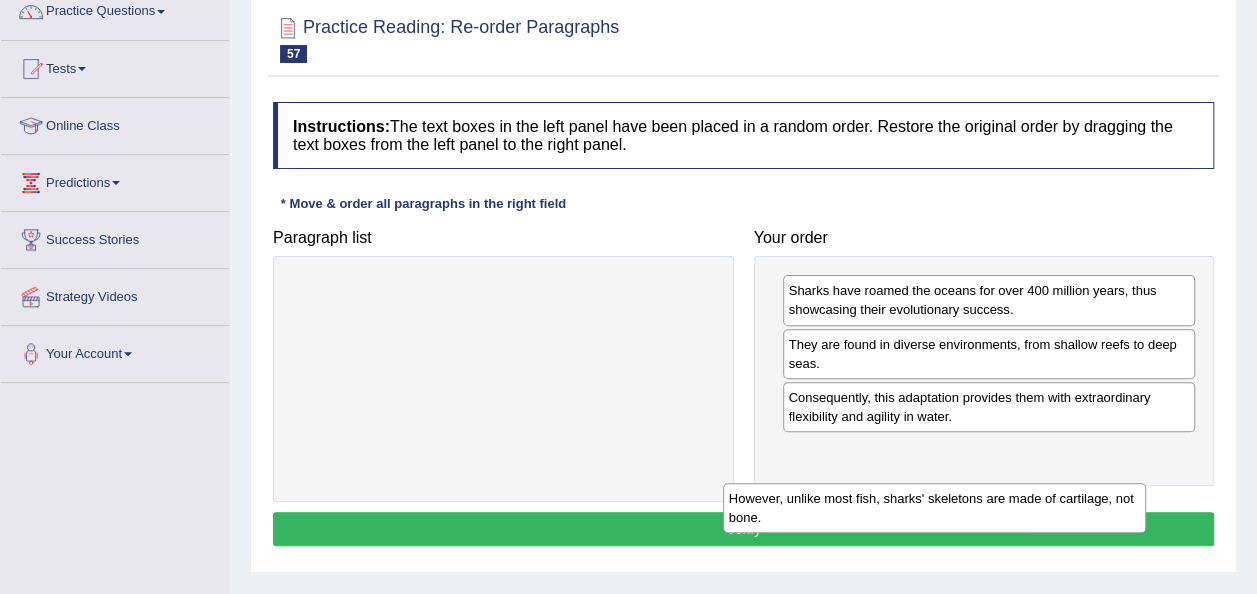 drag, startPoint x: 482, startPoint y: 300, endPoint x: 933, endPoint y: 506, distance: 495.81952 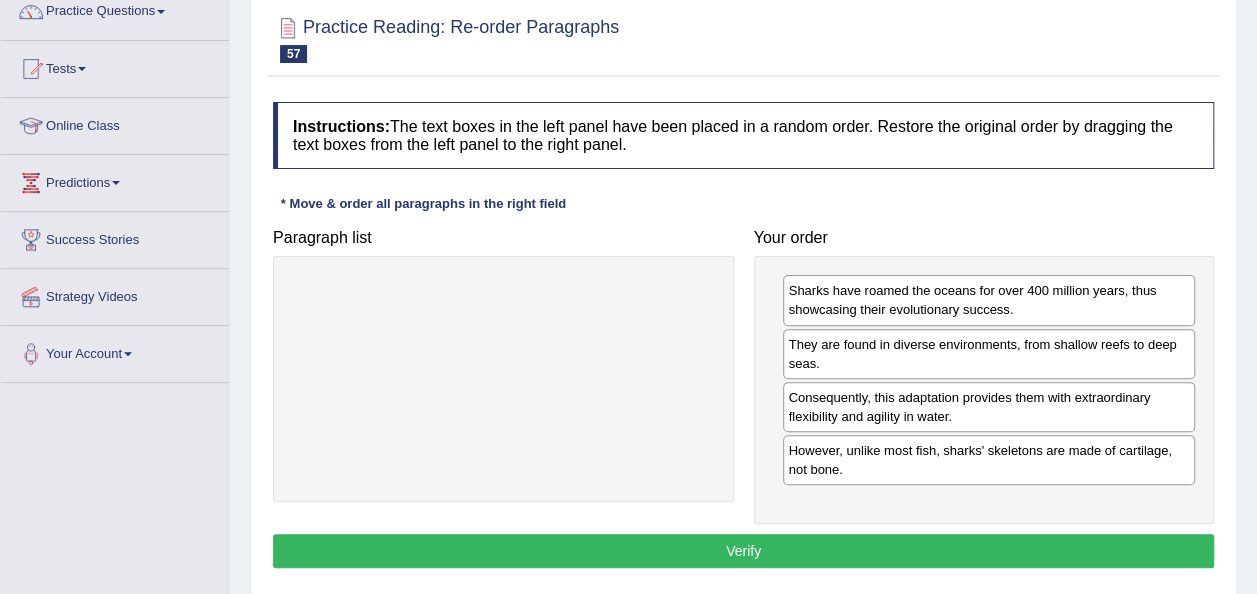click on "Verify" at bounding box center [743, 551] 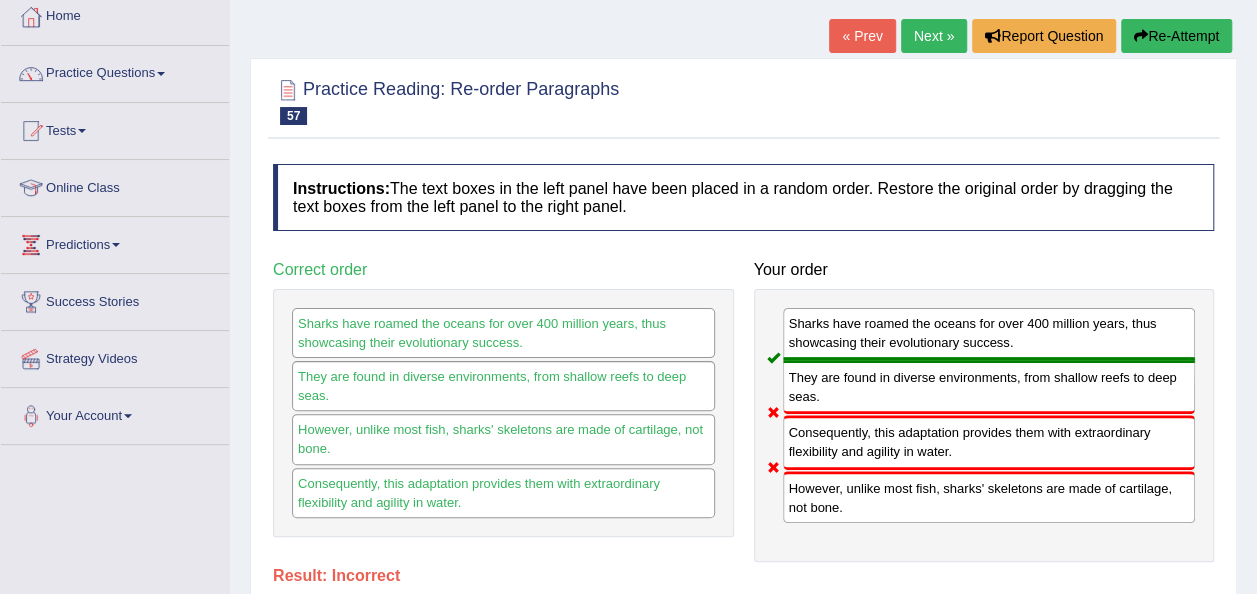 scroll, scrollTop: 102, scrollLeft: 0, axis: vertical 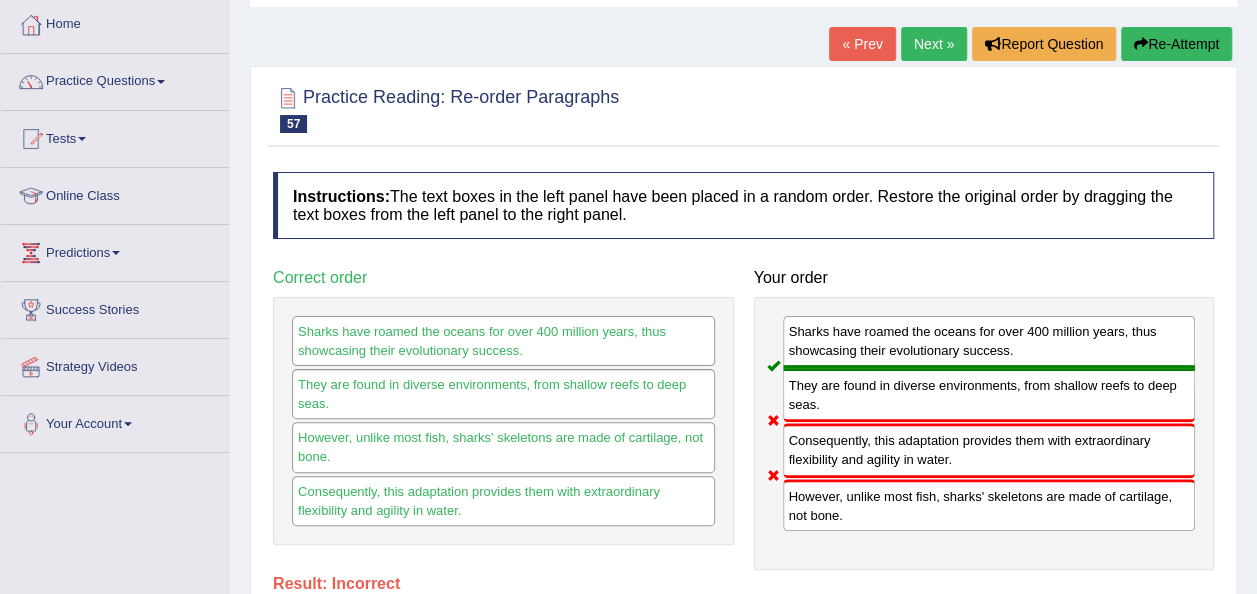 click on "« Prev" at bounding box center [862, 44] 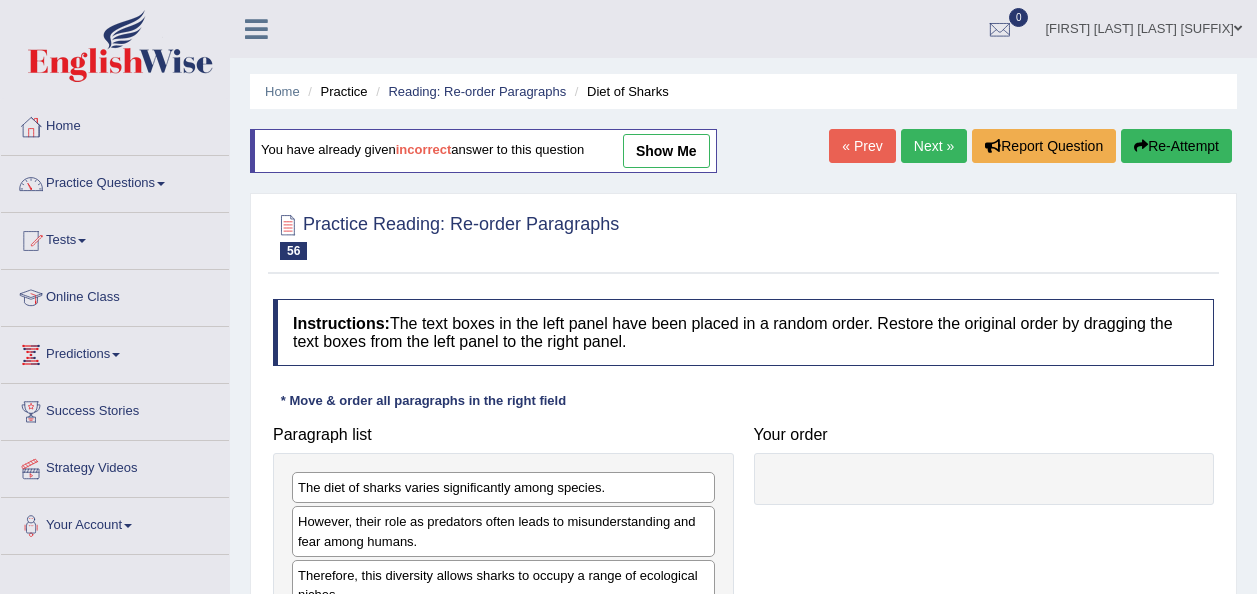 scroll, scrollTop: 0, scrollLeft: 0, axis: both 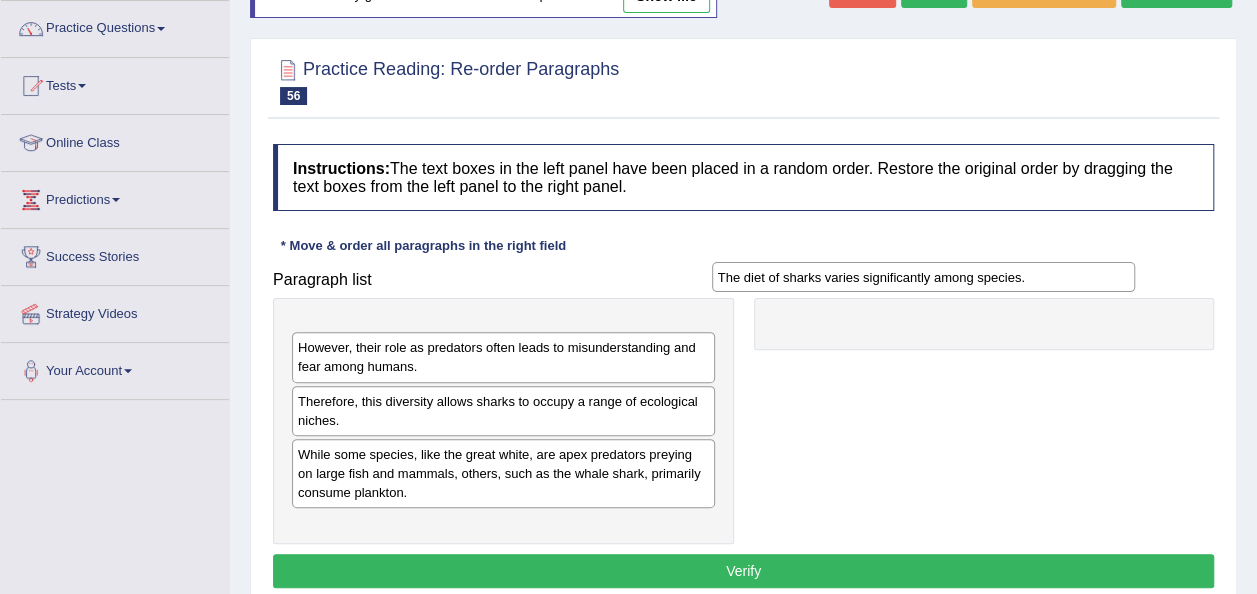 drag, startPoint x: 450, startPoint y: 334, endPoint x: 966, endPoint y: 306, distance: 516.75916 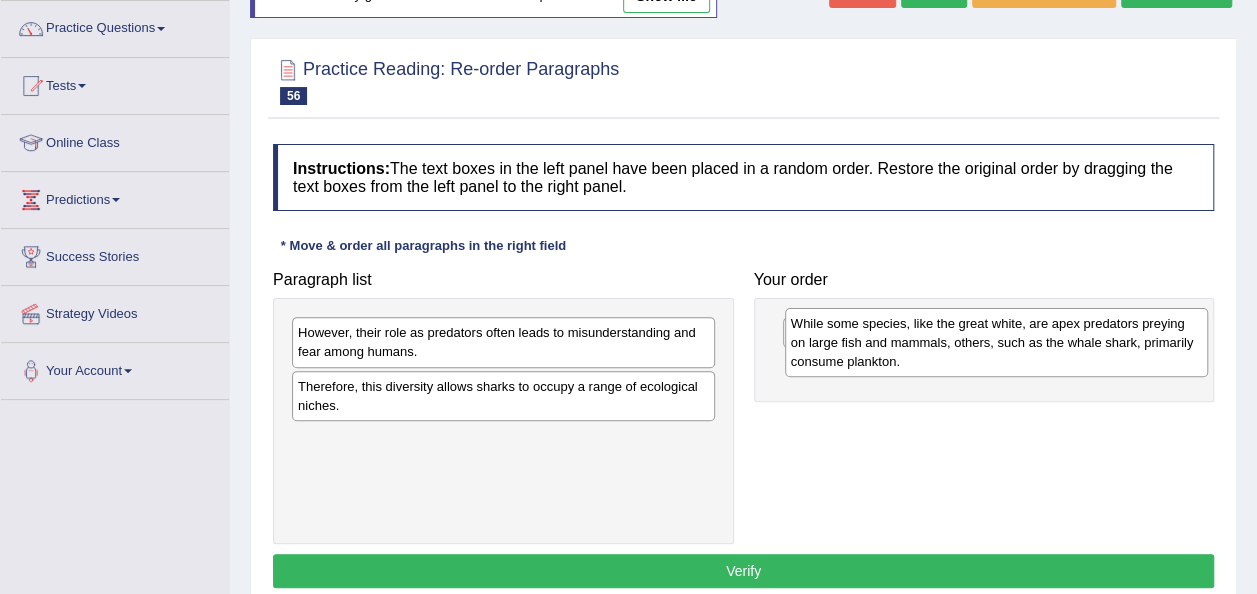 drag, startPoint x: 408, startPoint y: 462, endPoint x: 920, endPoint y: 348, distance: 524.5379 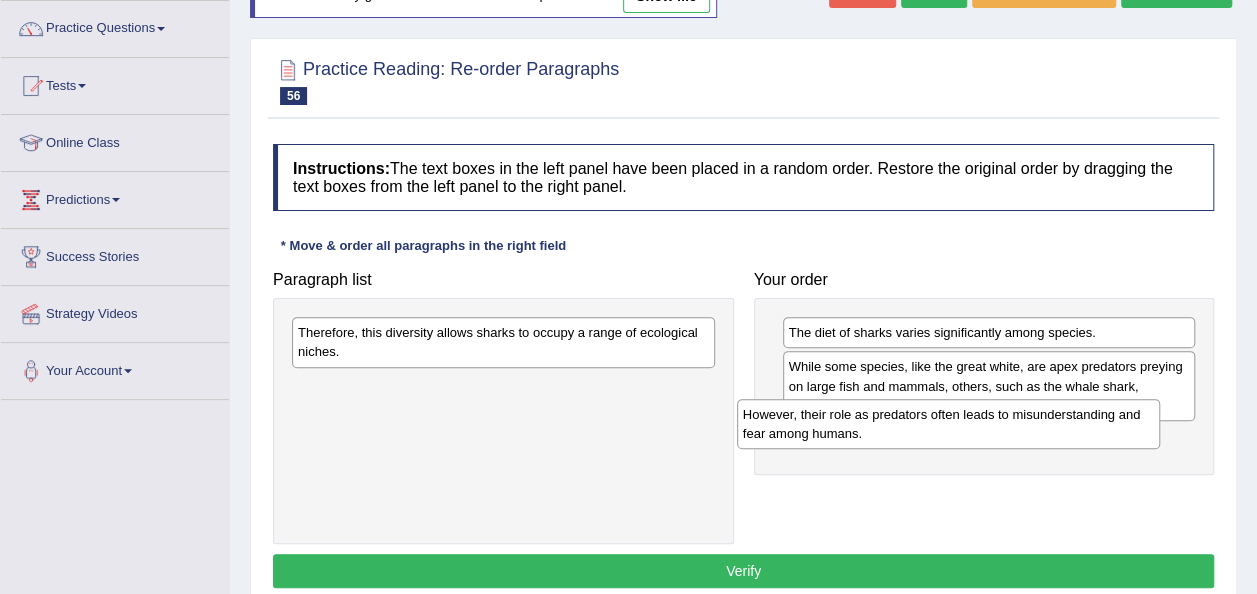 drag, startPoint x: 391, startPoint y: 352, endPoint x: 870, endPoint y: 432, distance: 485.63464 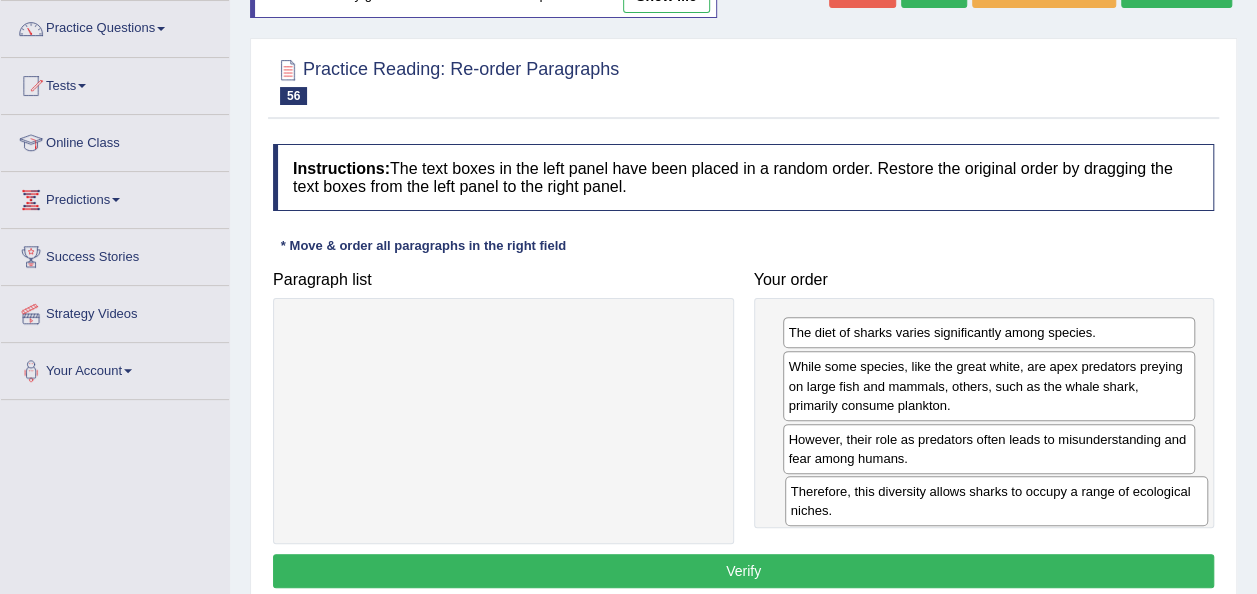 drag, startPoint x: 513, startPoint y: 352, endPoint x: 1004, endPoint y: 510, distance: 515.79553 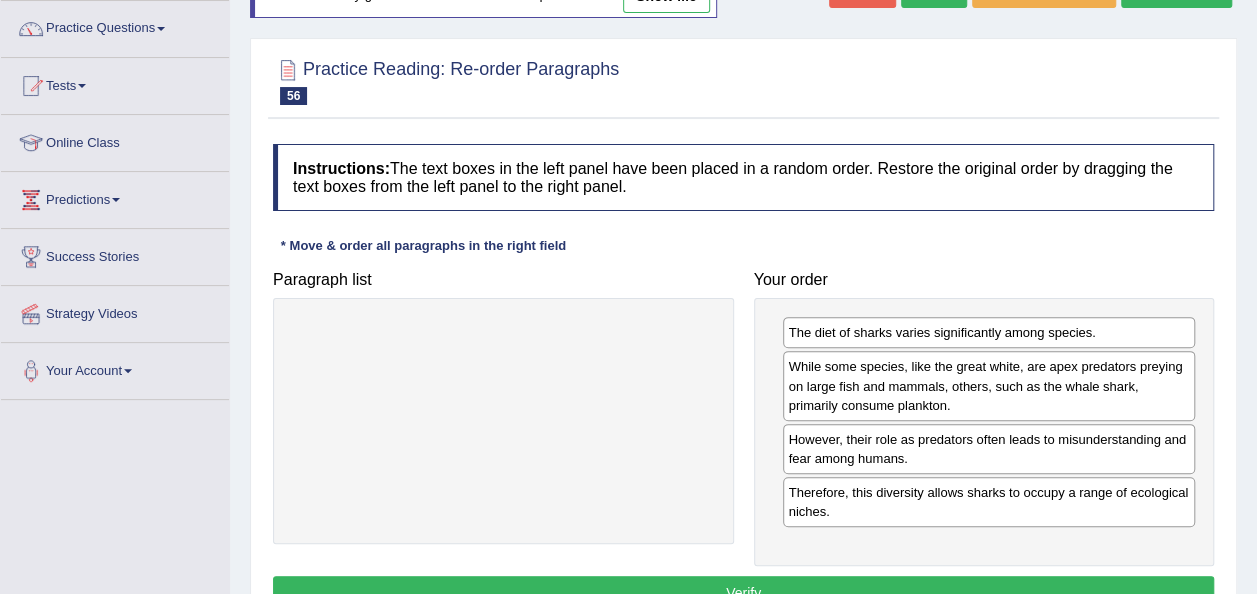 click on "Verify" at bounding box center [743, 593] 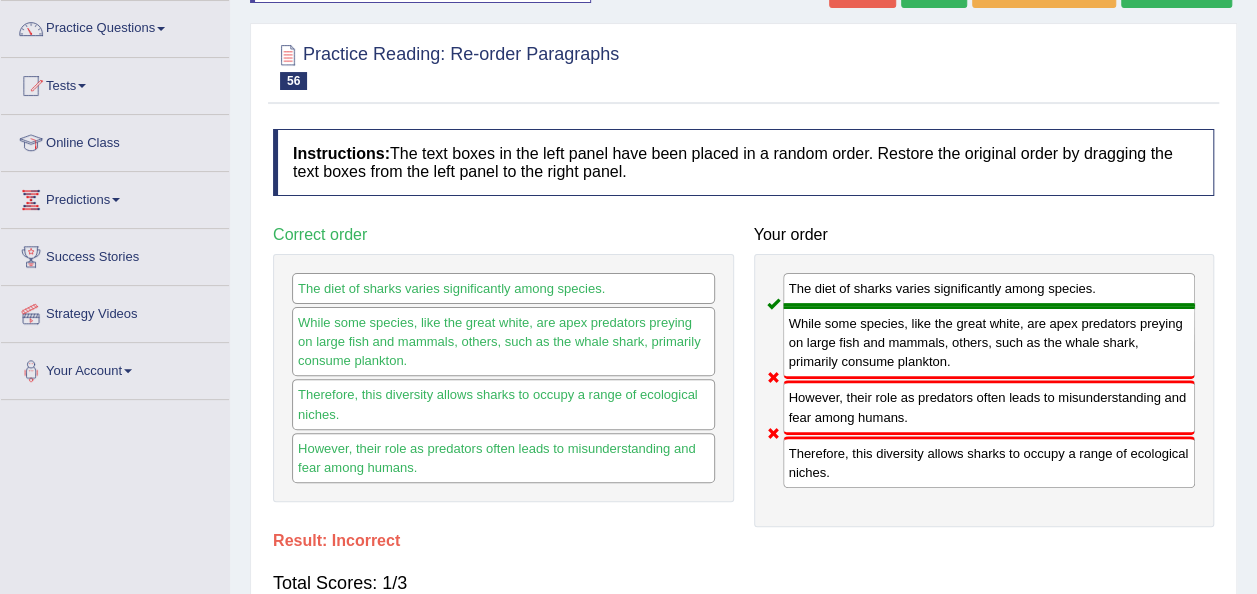 scroll, scrollTop: 0, scrollLeft: 0, axis: both 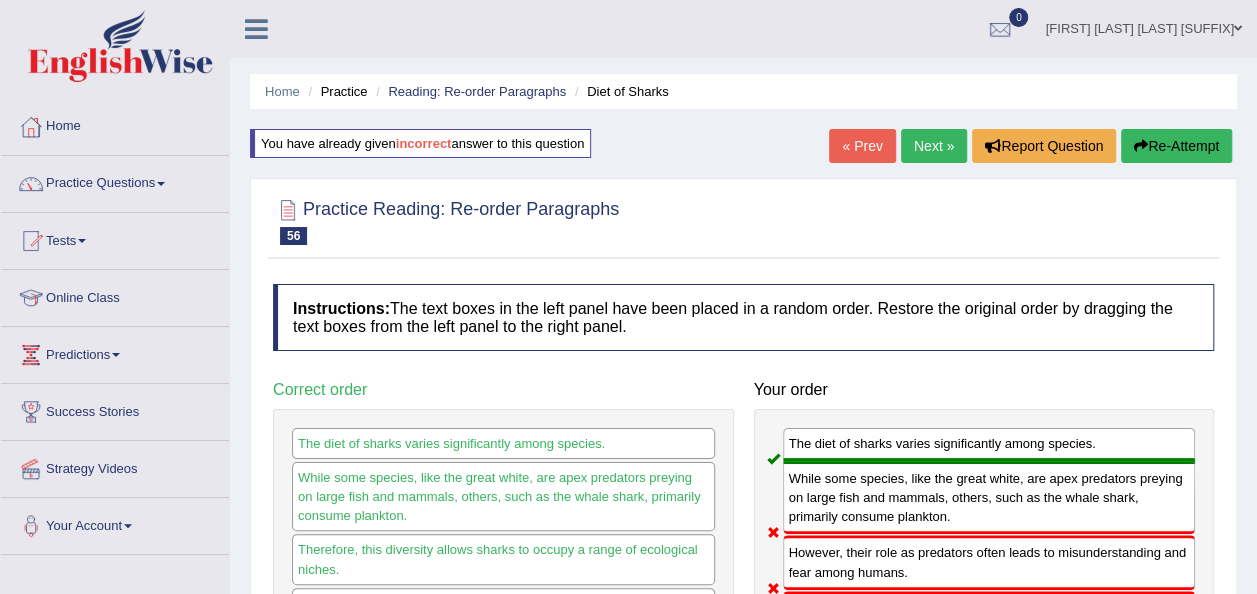 click on "Next »" at bounding box center [934, 146] 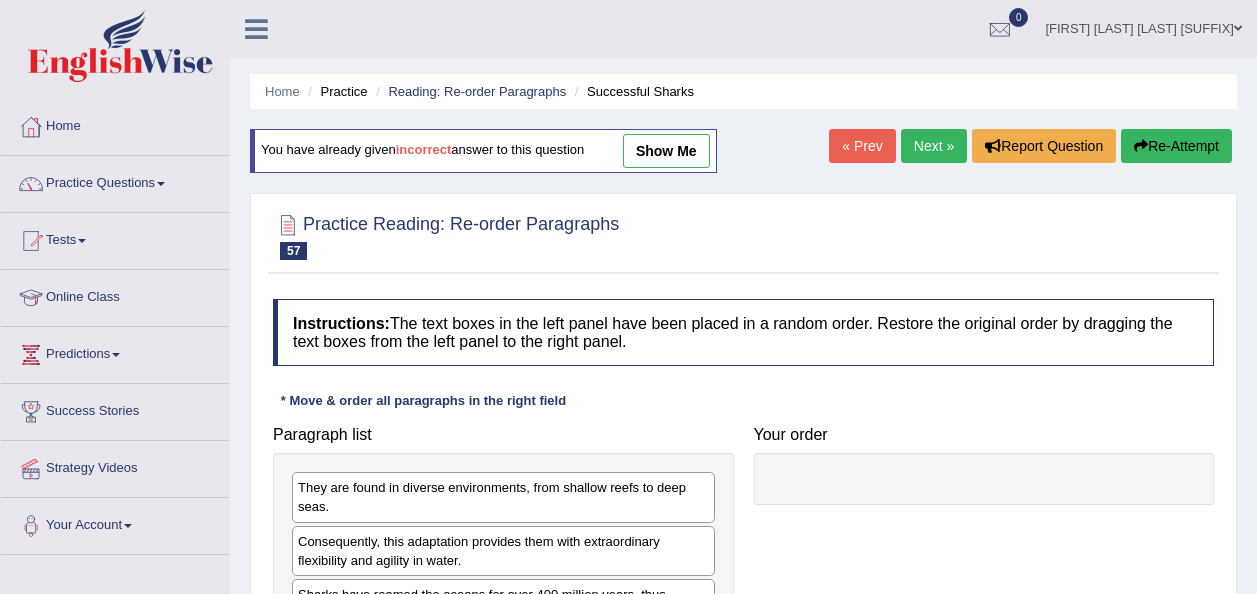 scroll, scrollTop: 0, scrollLeft: 0, axis: both 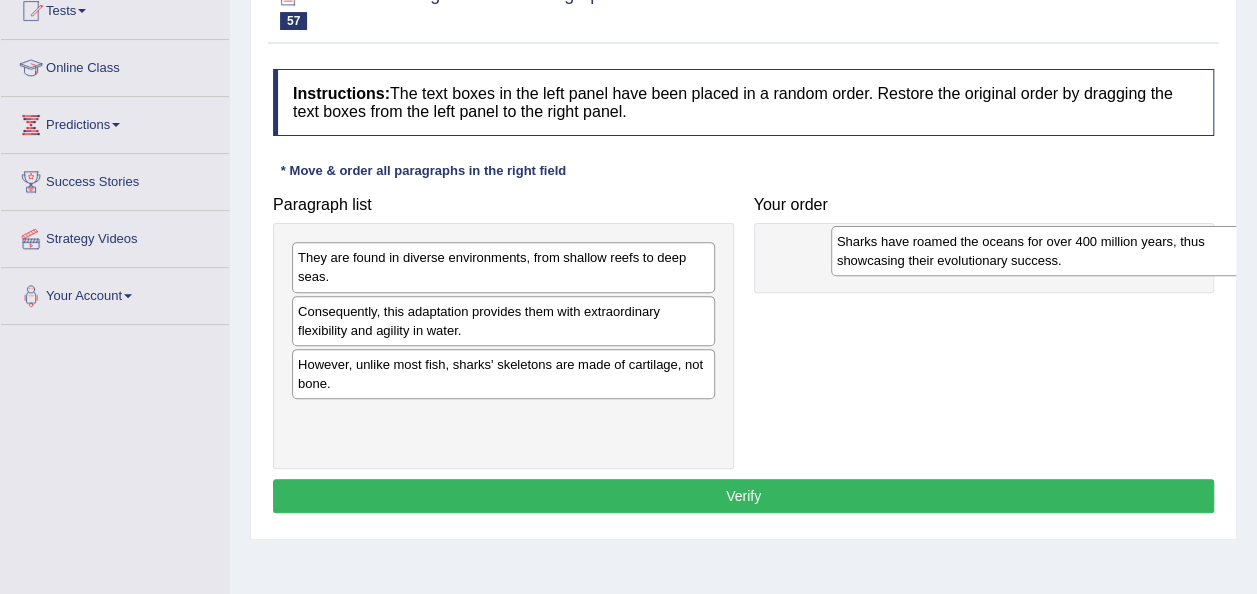 drag, startPoint x: 391, startPoint y: 380, endPoint x: 932, endPoint y: 259, distance: 554.36633 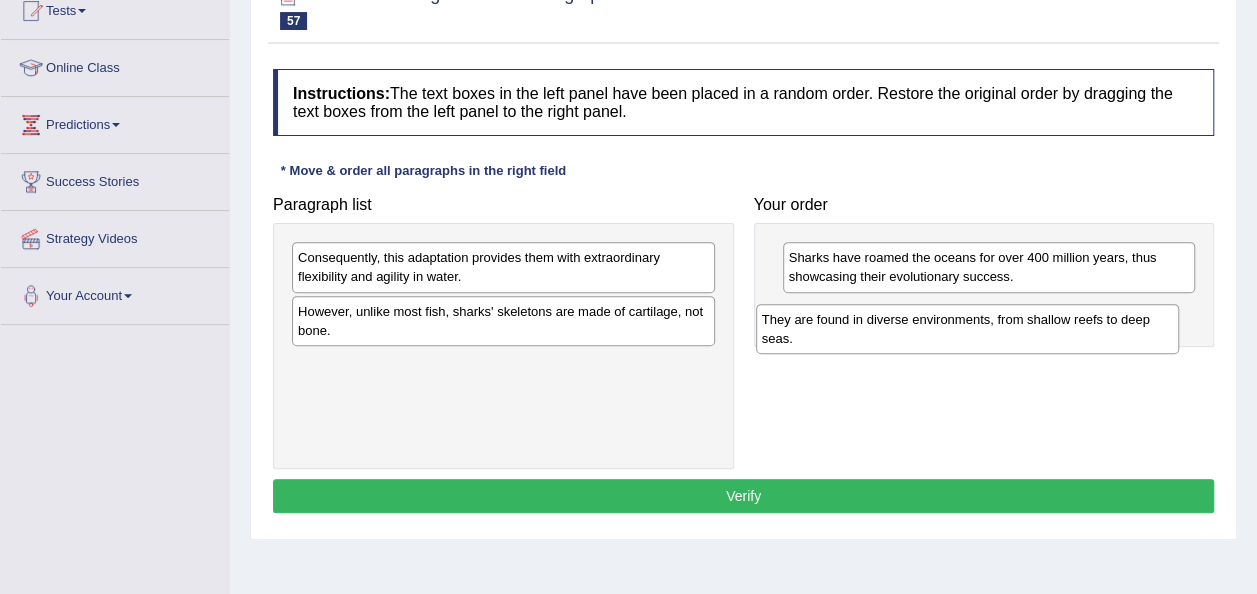 drag, startPoint x: 418, startPoint y: 275, endPoint x: 914, endPoint y: 332, distance: 499.26447 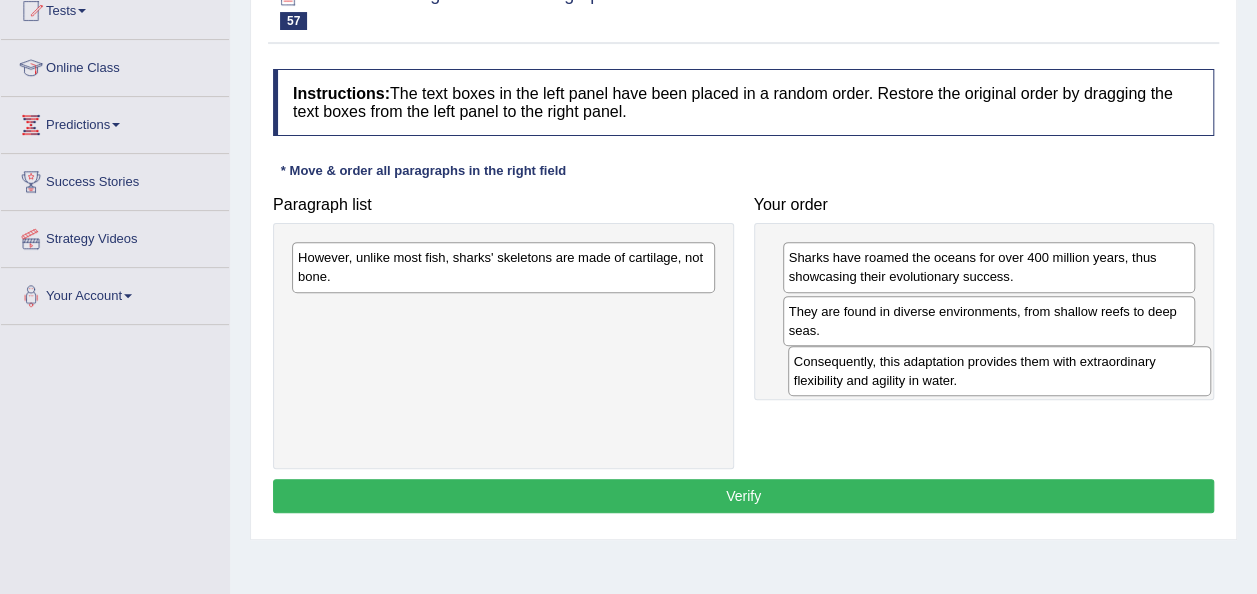 drag, startPoint x: 442, startPoint y: 266, endPoint x: 938, endPoint y: 370, distance: 506.78595 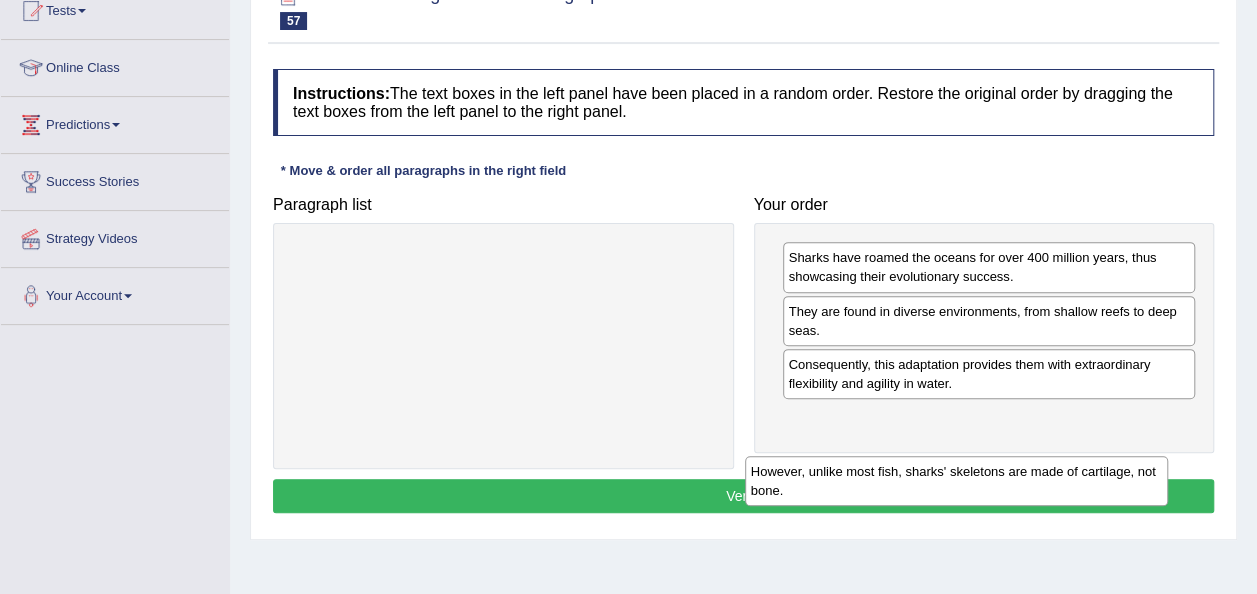 drag, startPoint x: 470, startPoint y: 270, endPoint x: 934, endPoint y: 492, distance: 514.3734 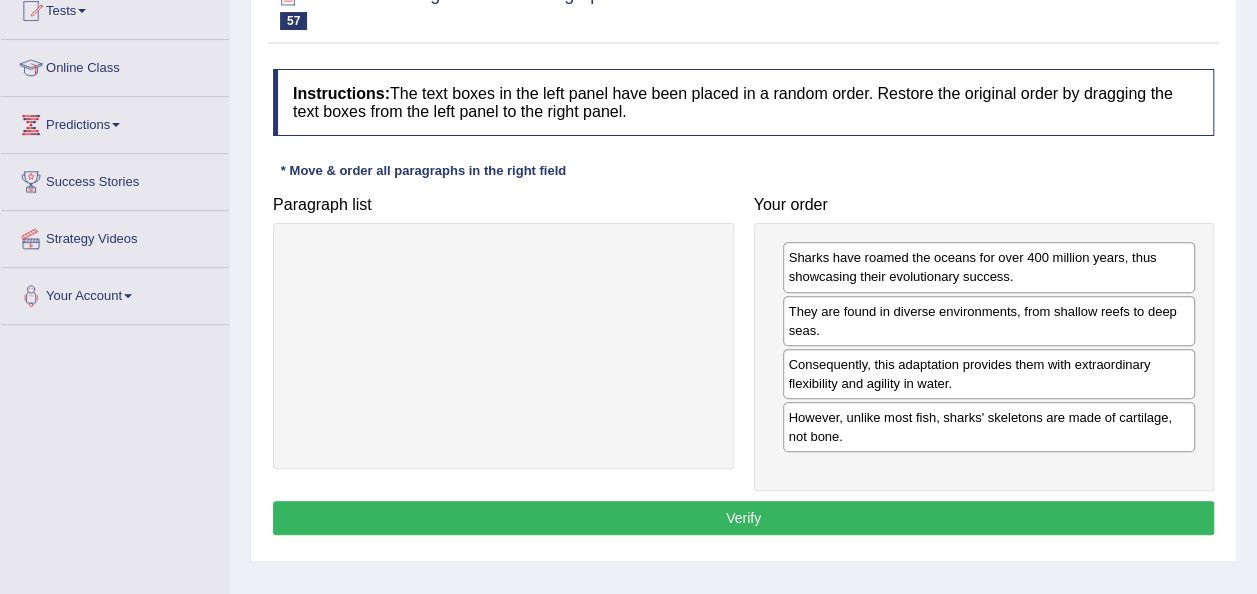 click on "Verify" at bounding box center [743, 518] 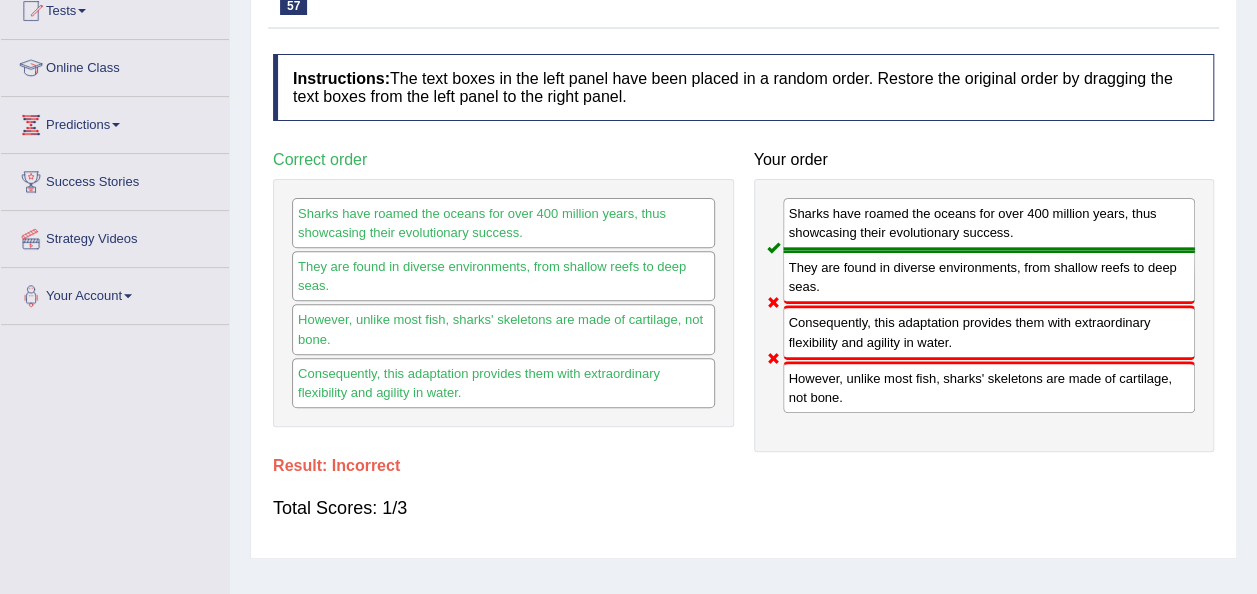 drag, startPoint x: 826, startPoint y: 391, endPoint x: 856, endPoint y: 316, distance: 80.77747 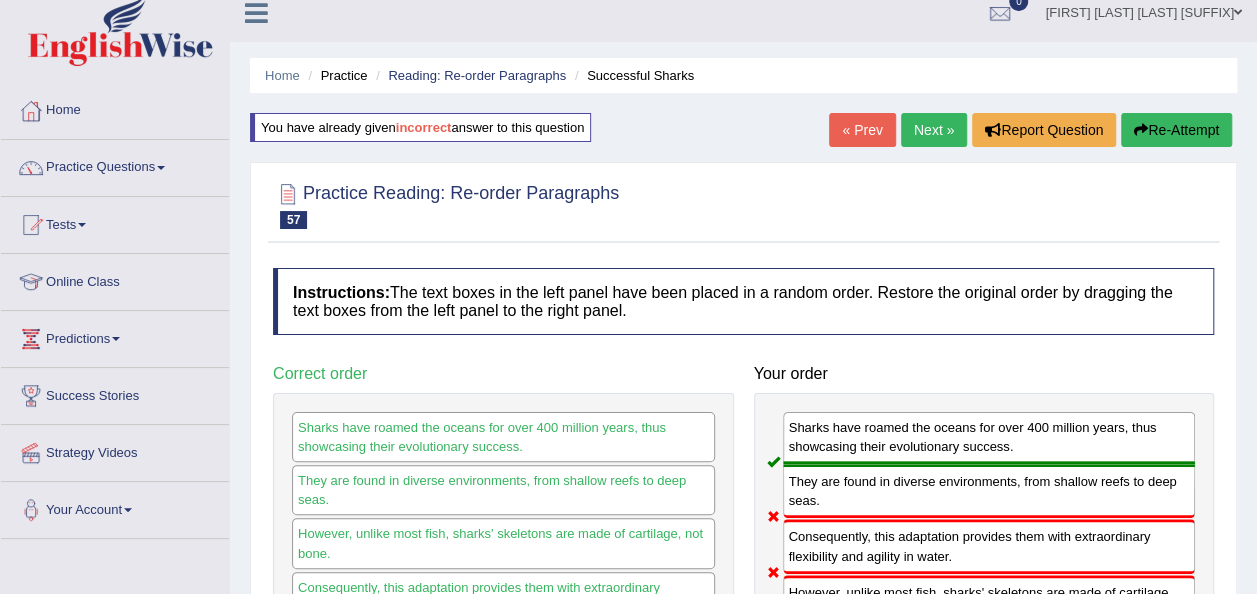 scroll, scrollTop: 0, scrollLeft: 0, axis: both 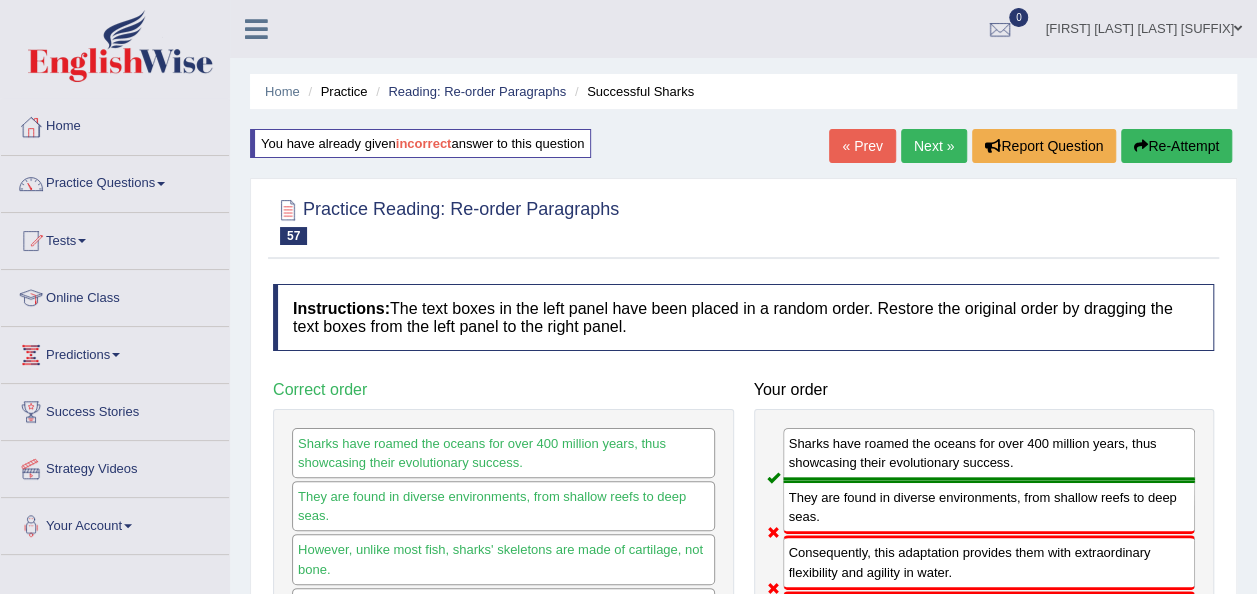click on "« Prev" at bounding box center [862, 146] 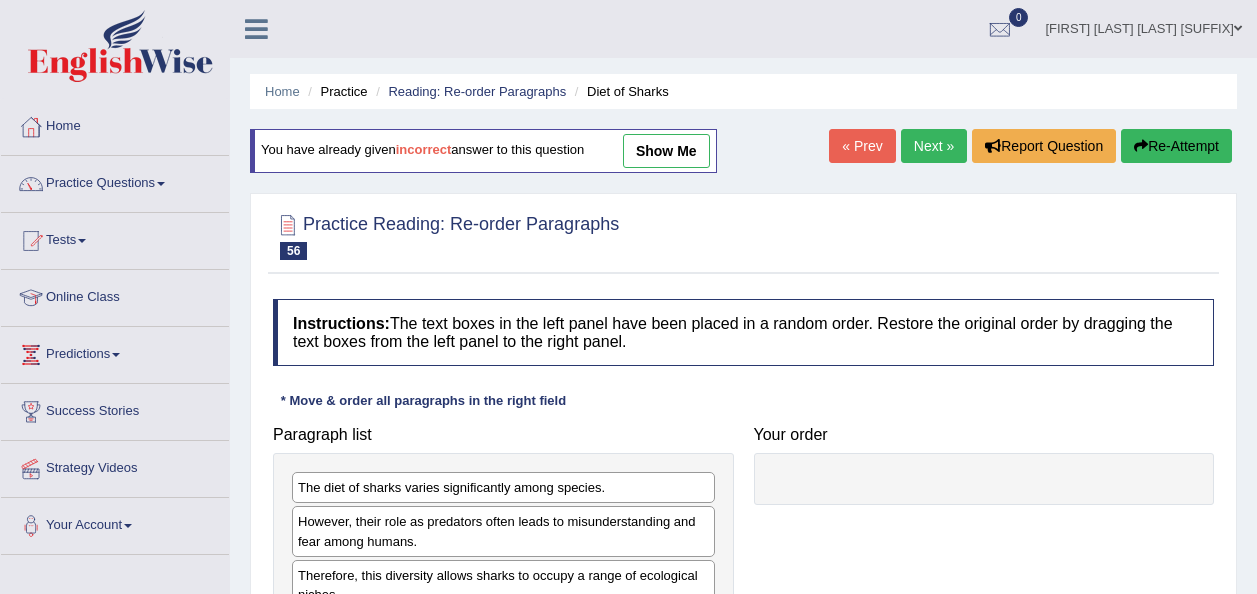 scroll, scrollTop: 0, scrollLeft: 0, axis: both 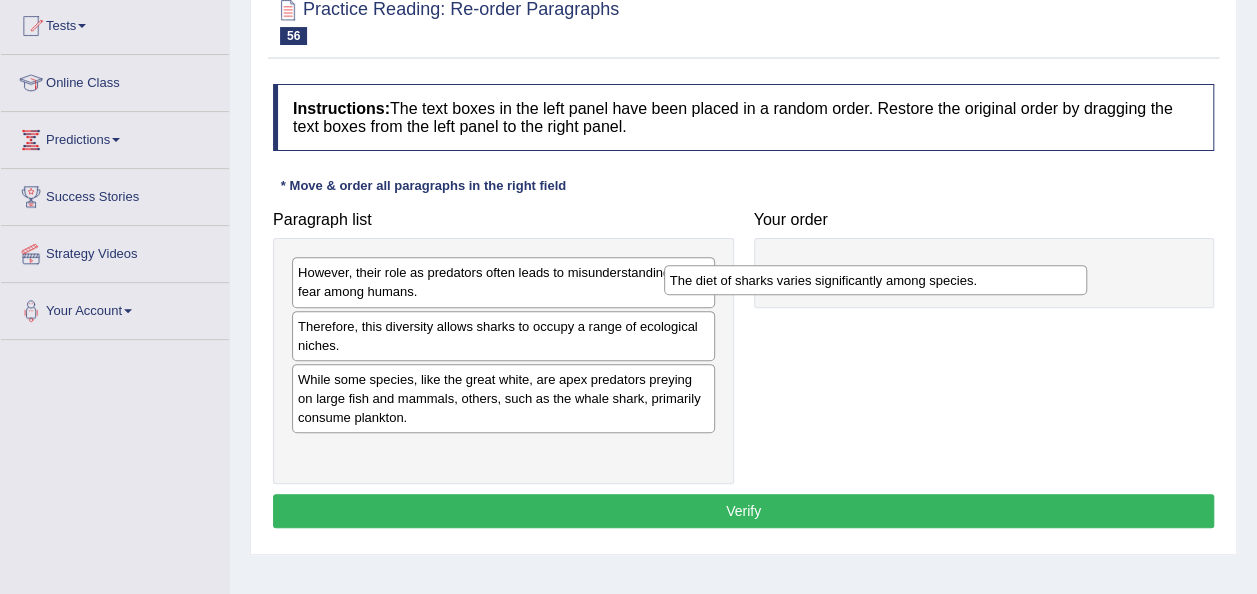 drag, startPoint x: 468, startPoint y: 275, endPoint x: 862, endPoint y: 262, distance: 394.21442 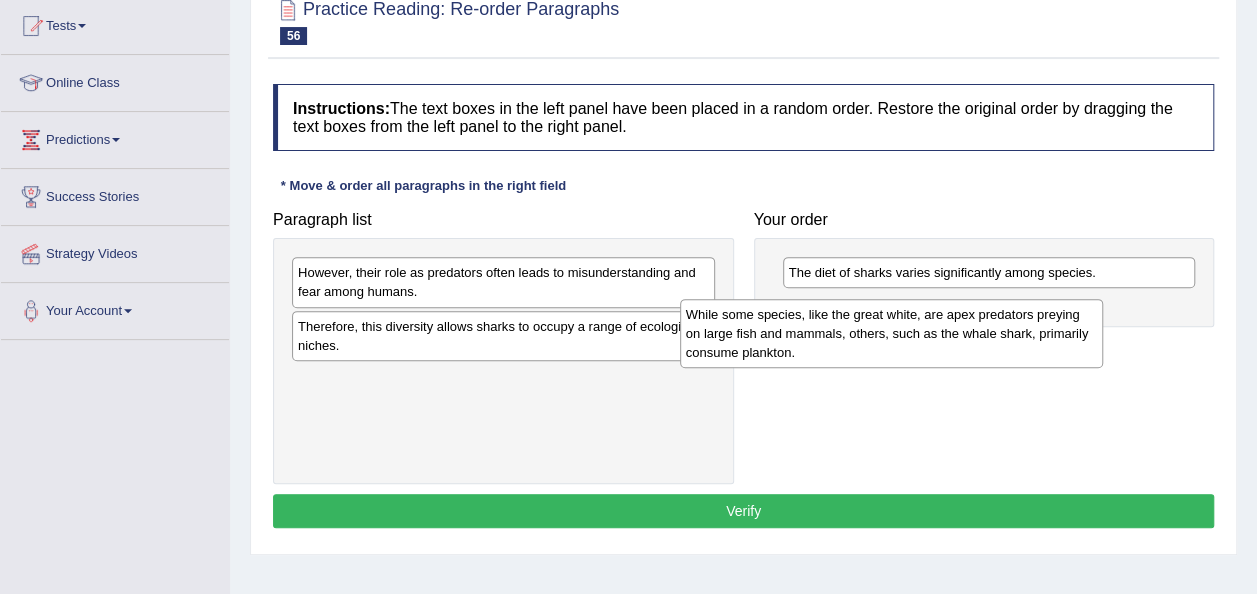 drag, startPoint x: 424, startPoint y: 400, endPoint x: 866, endPoint y: 319, distance: 449.36066 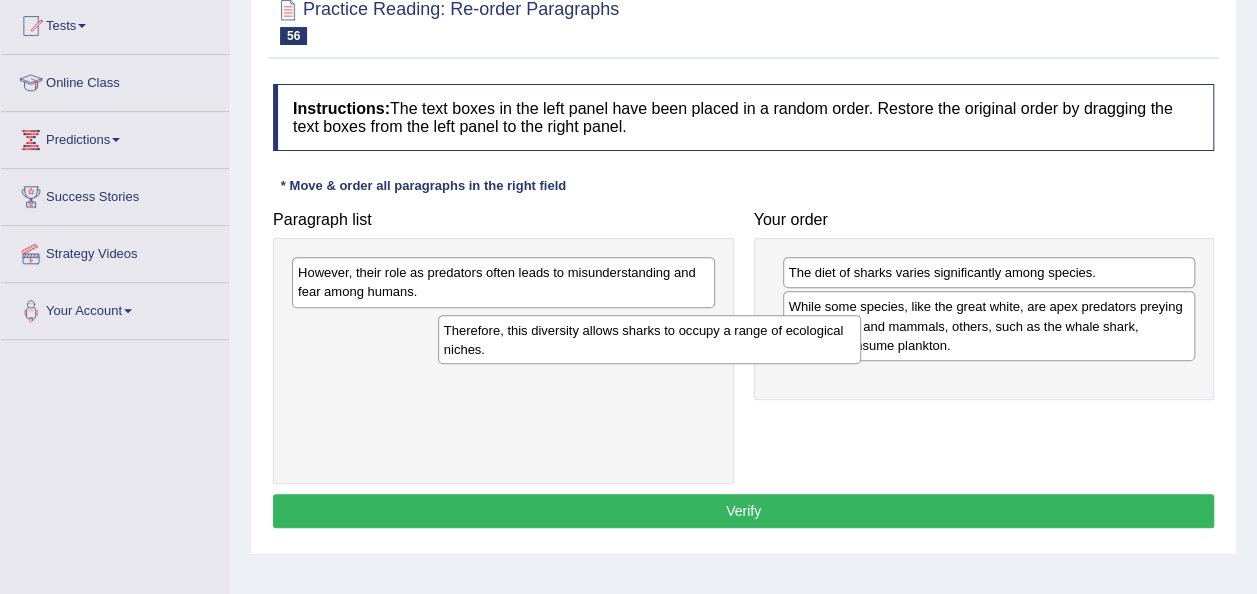 drag, startPoint x: 436, startPoint y: 343, endPoint x: 821, endPoint y: 400, distance: 389.1966 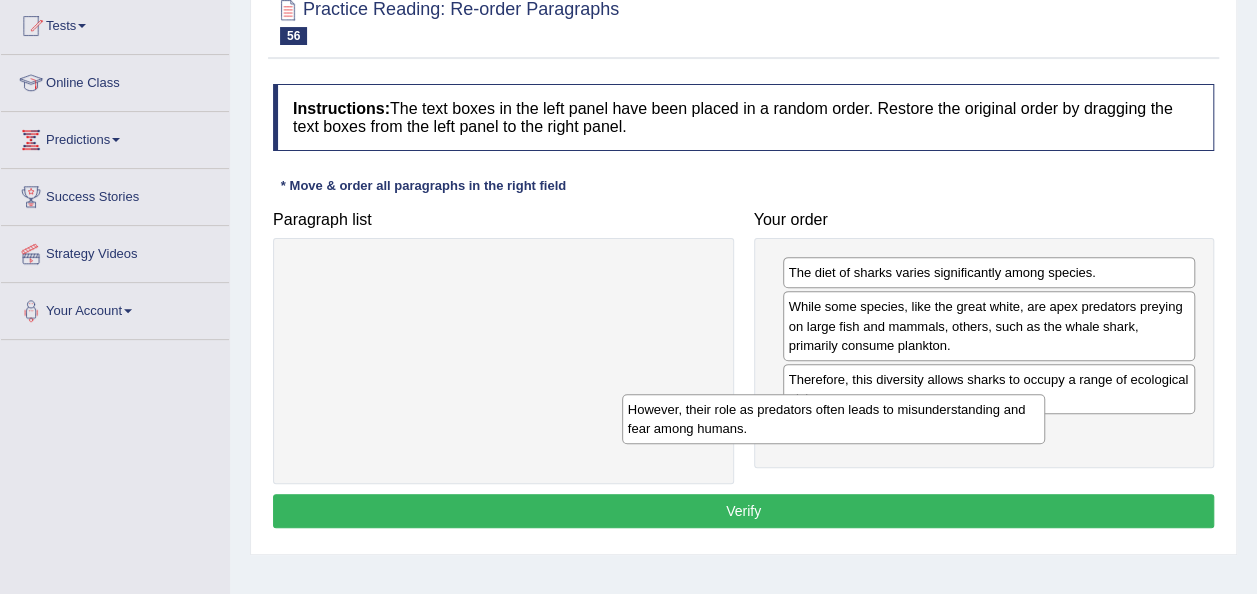 drag, startPoint x: 470, startPoint y: 264, endPoint x: 886, endPoint y: 391, distance: 434.954 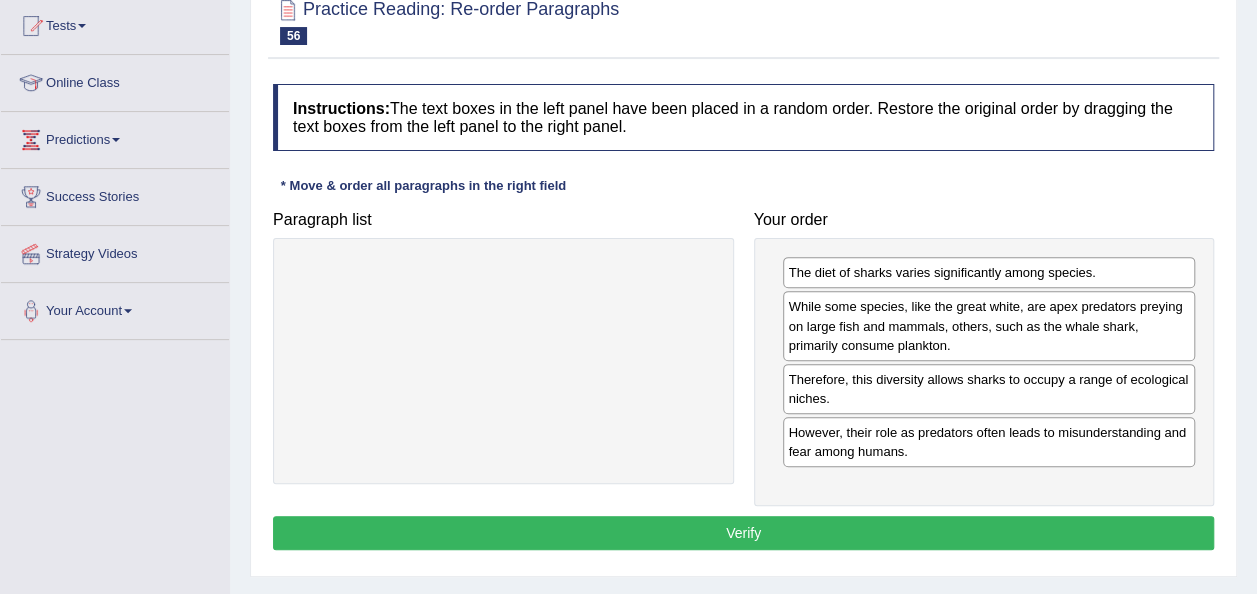 click on "Verify" at bounding box center [743, 533] 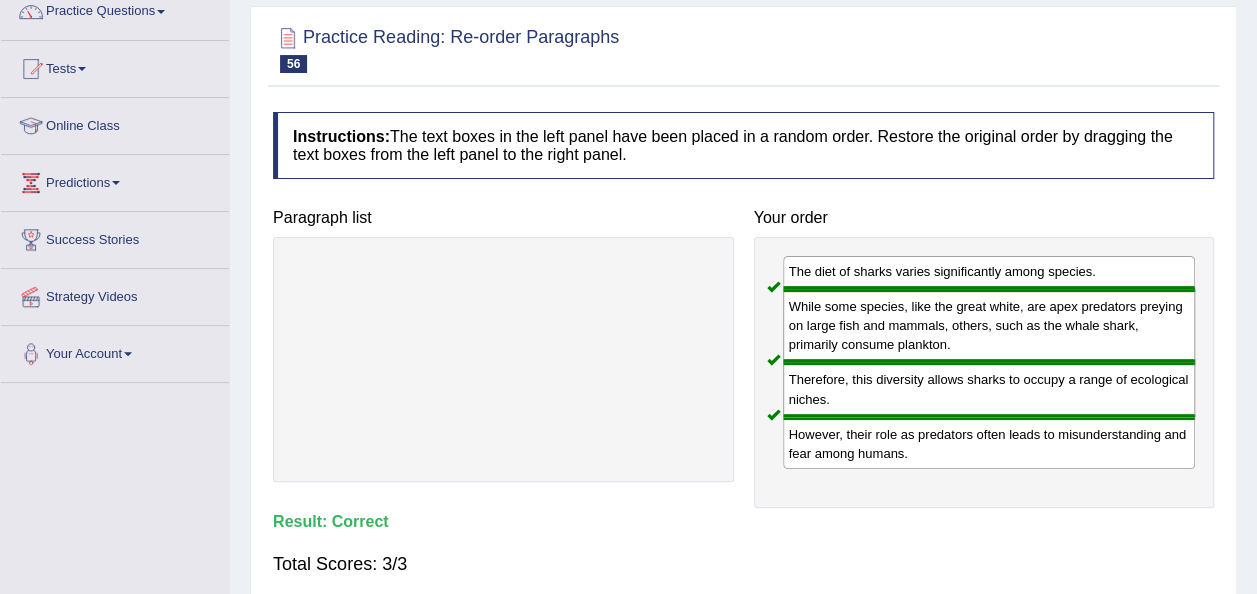 scroll, scrollTop: 0, scrollLeft: 0, axis: both 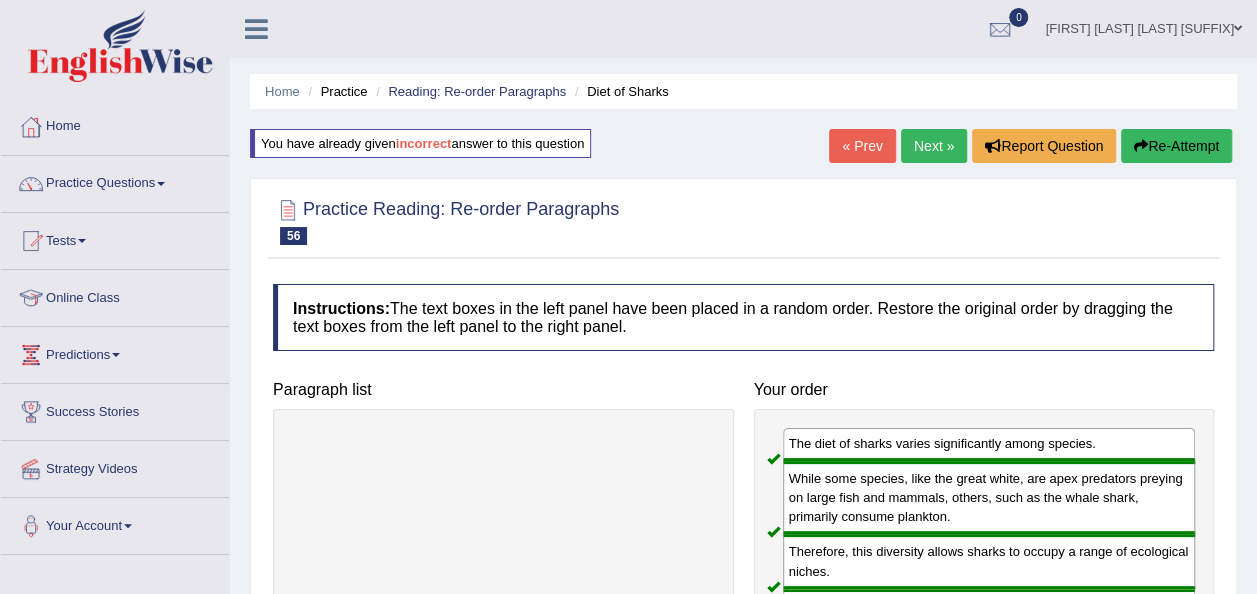 click on "Next »" at bounding box center (934, 146) 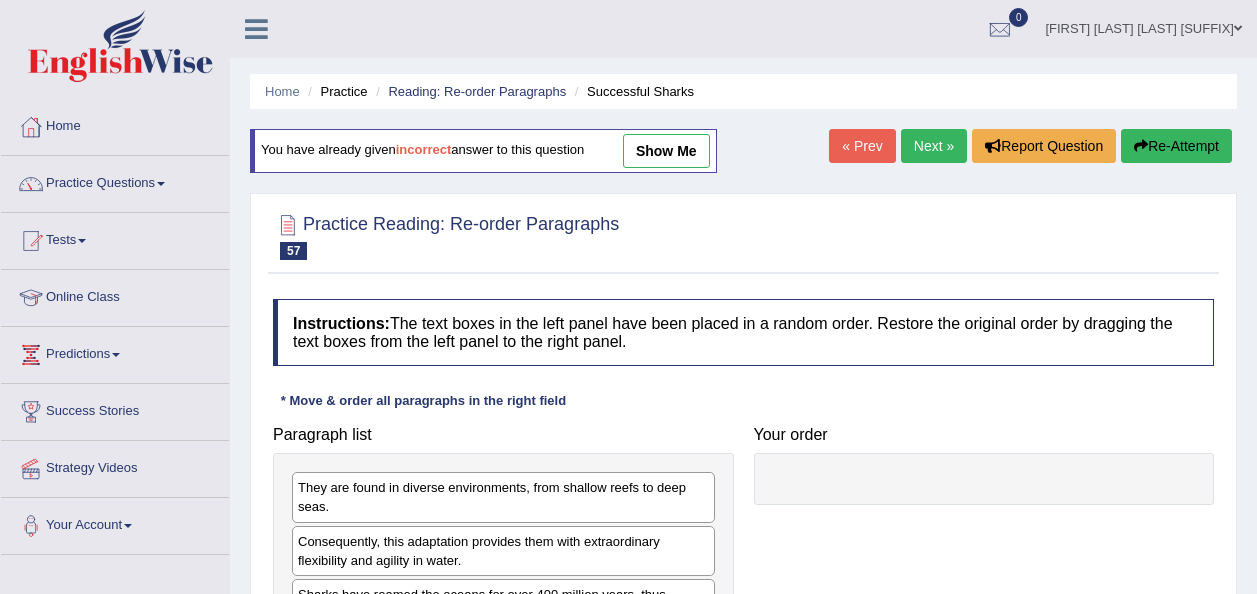 scroll, scrollTop: 0, scrollLeft: 0, axis: both 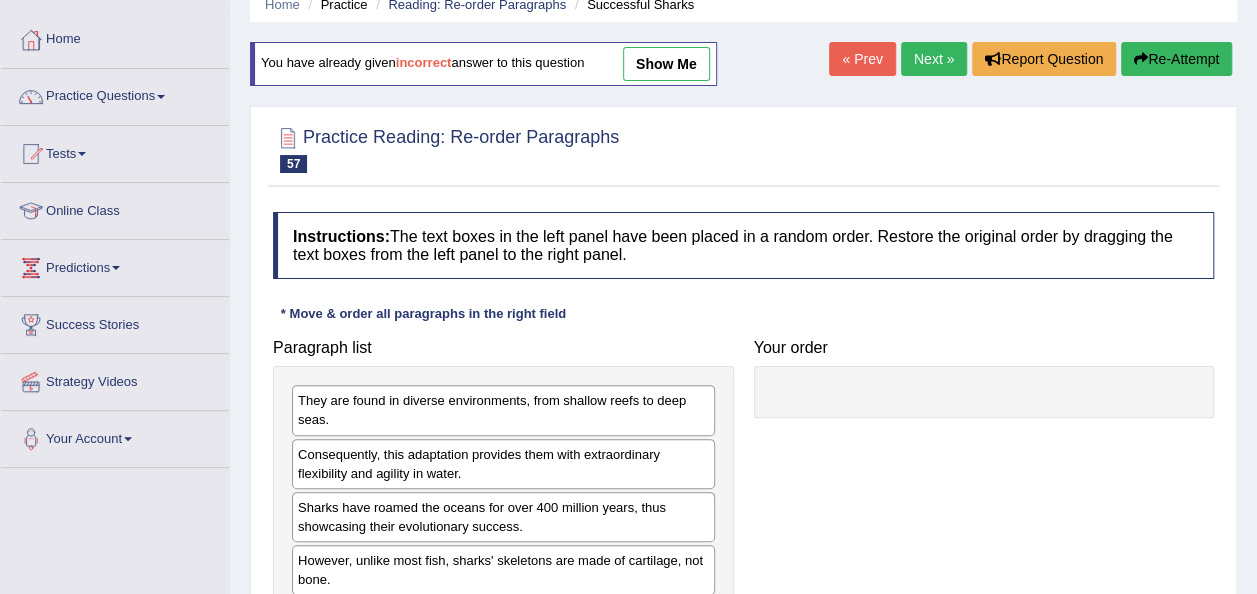 click on "Next »" at bounding box center [934, 59] 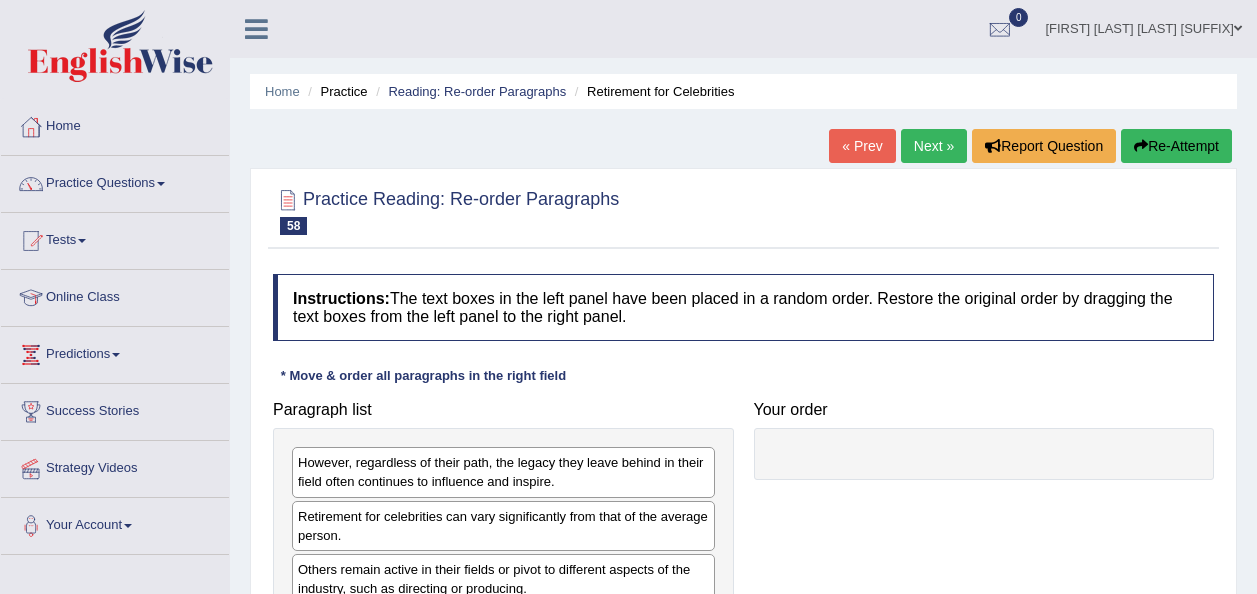scroll, scrollTop: 0, scrollLeft: 0, axis: both 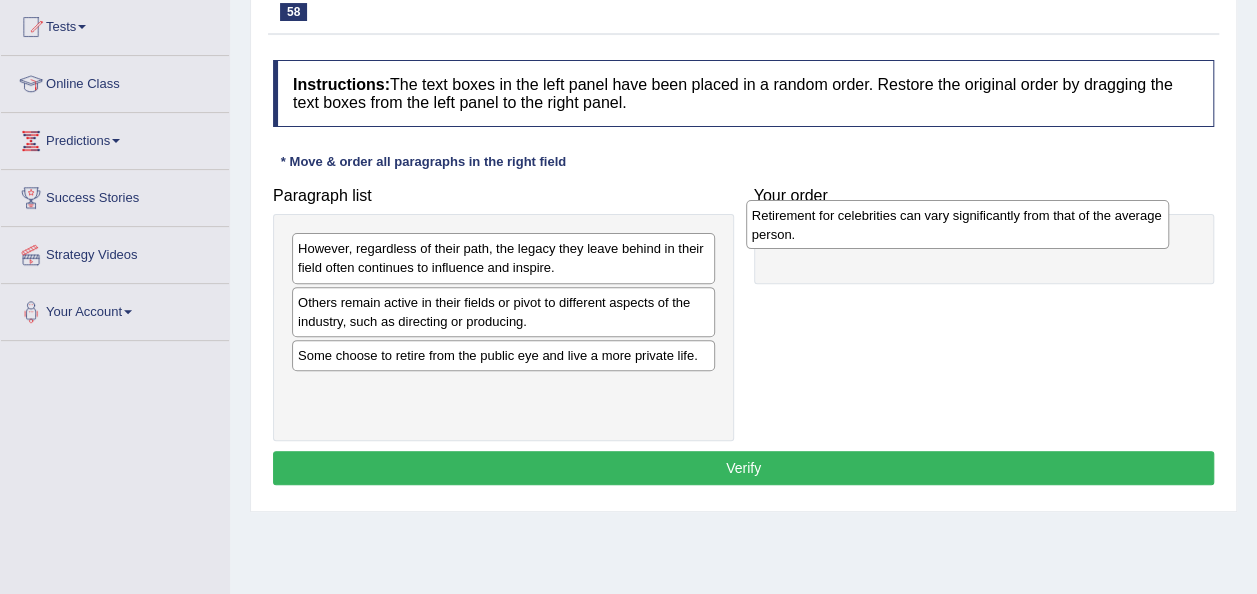 drag, startPoint x: 437, startPoint y: 320, endPoint x: 946, endPoint y: 228, distance: 517.2475 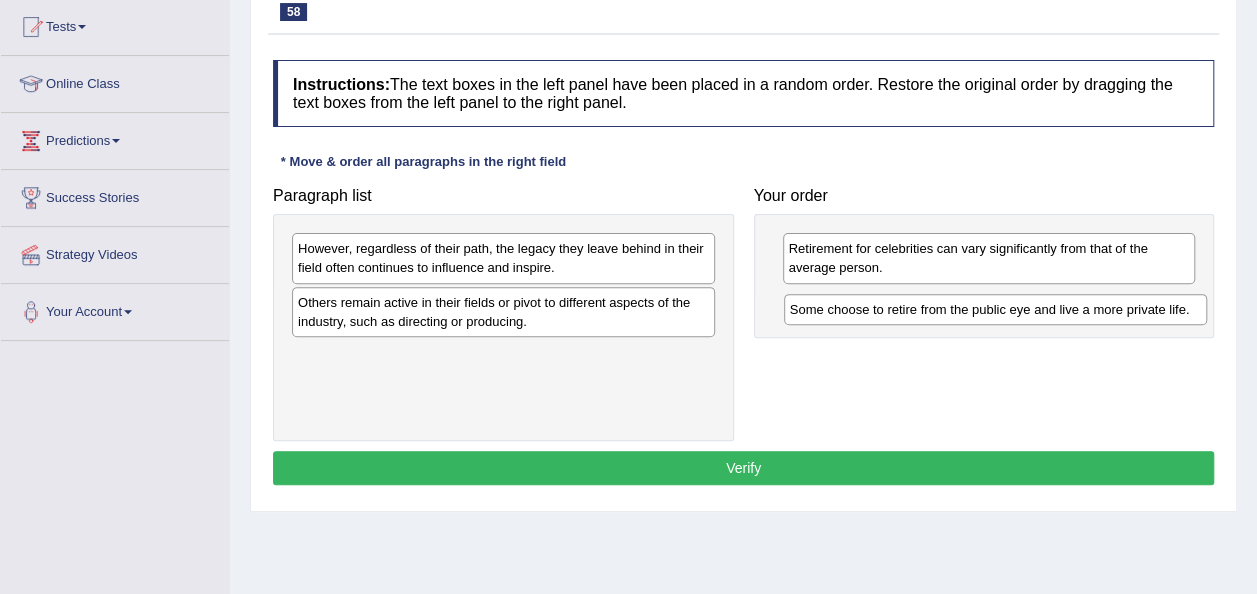 drag, startPoint x: 424, startPoint y: 355, endPoint x: 916, endPoint y: 310, distance: 494.05365 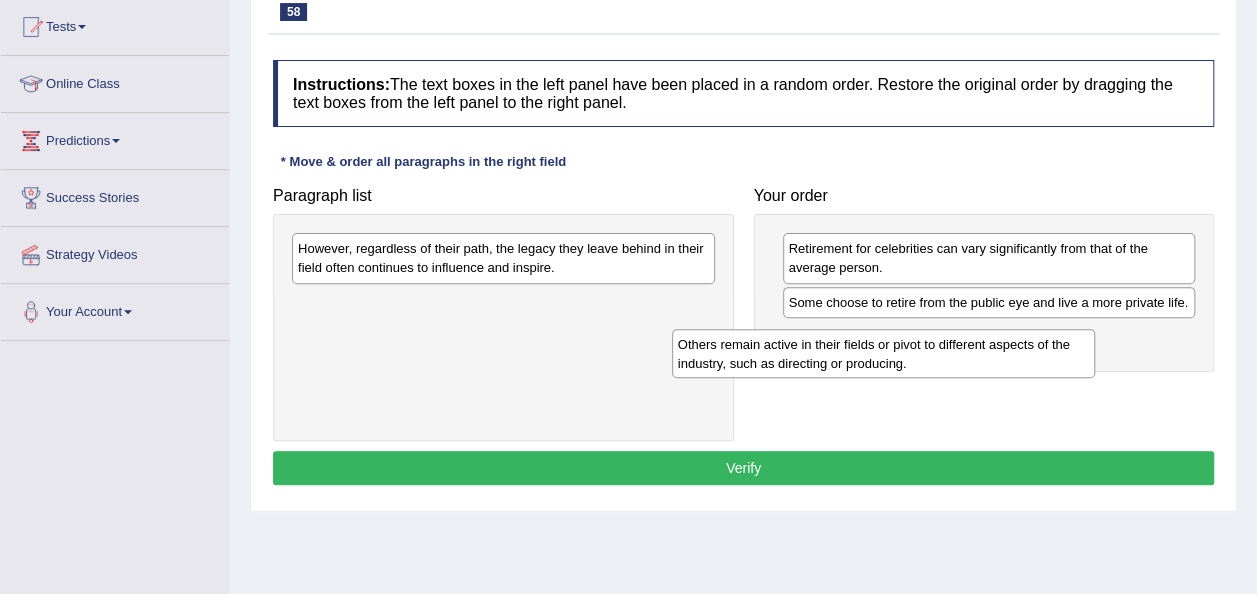 drag, startPoint x: 524, startPoint y: 306, endPoint x: 955, endPoint y: 350, distance: 433.2401 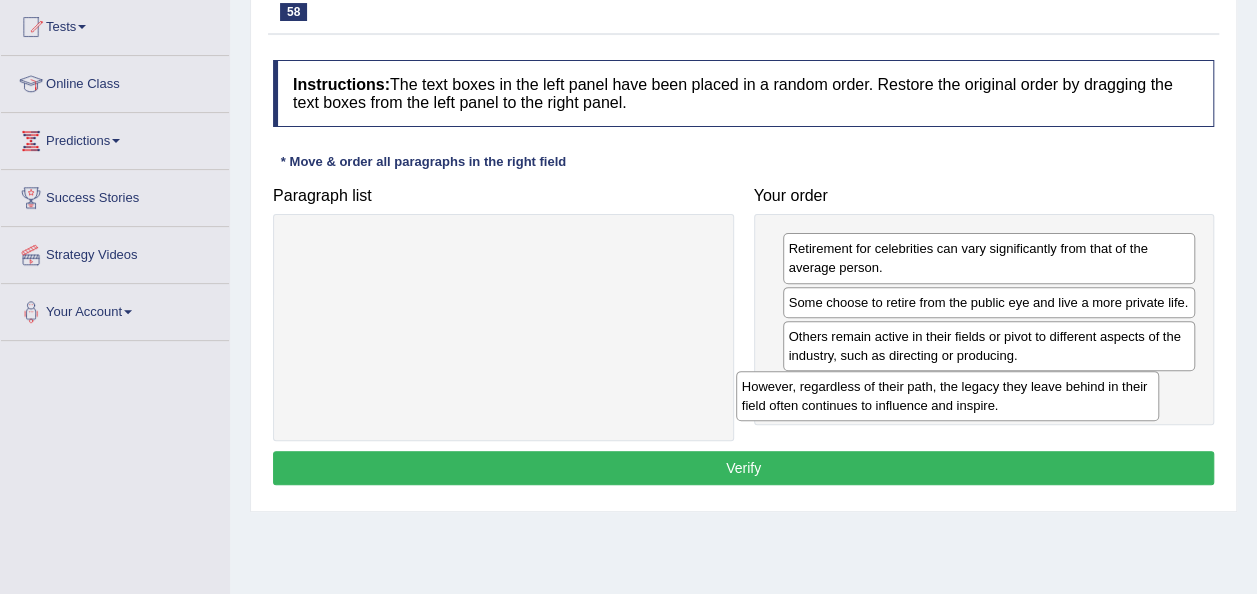 drag, startPoint x: 611, startPoint y: 264, endPoint x: 1056, endPoint y: 404, distance: 466.50296 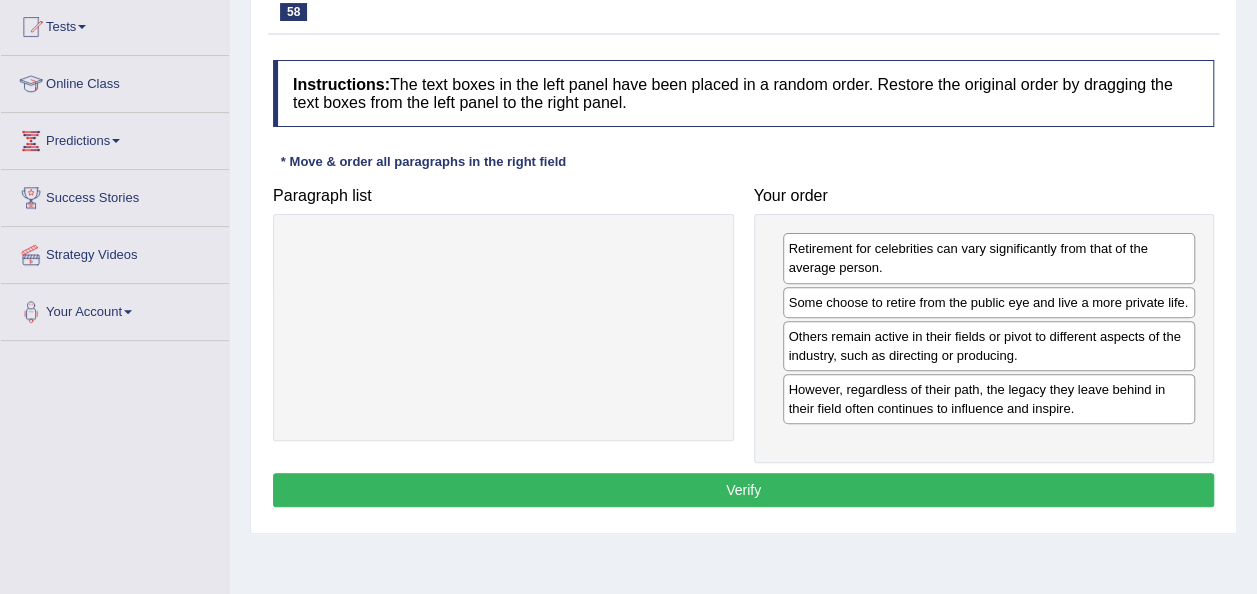 click on "Verify" at bounding box center (743, 490) 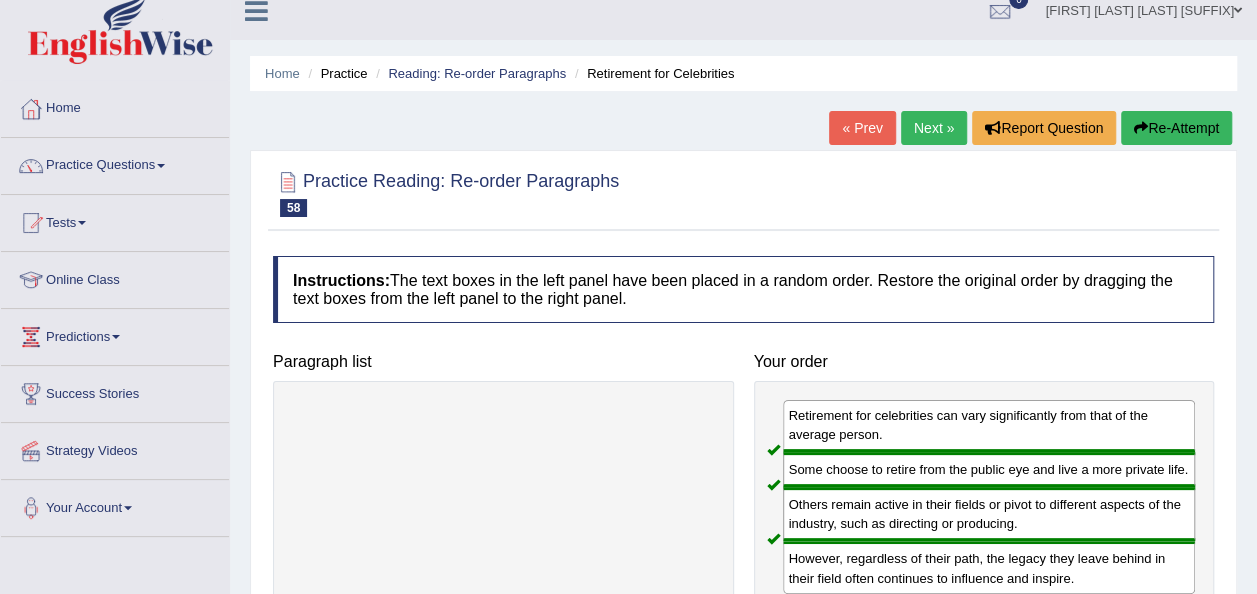 scroll, scrollTop: 15, scrollLeft: 0, axis: vertical 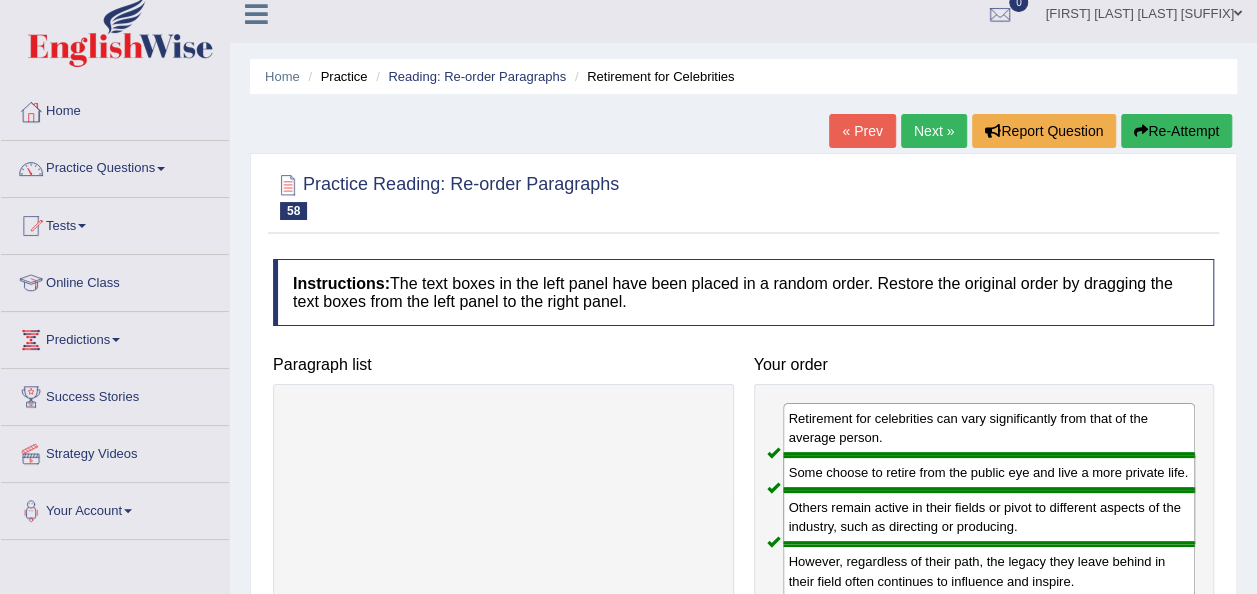 click on "Next »" at bounding box center [934, 131] 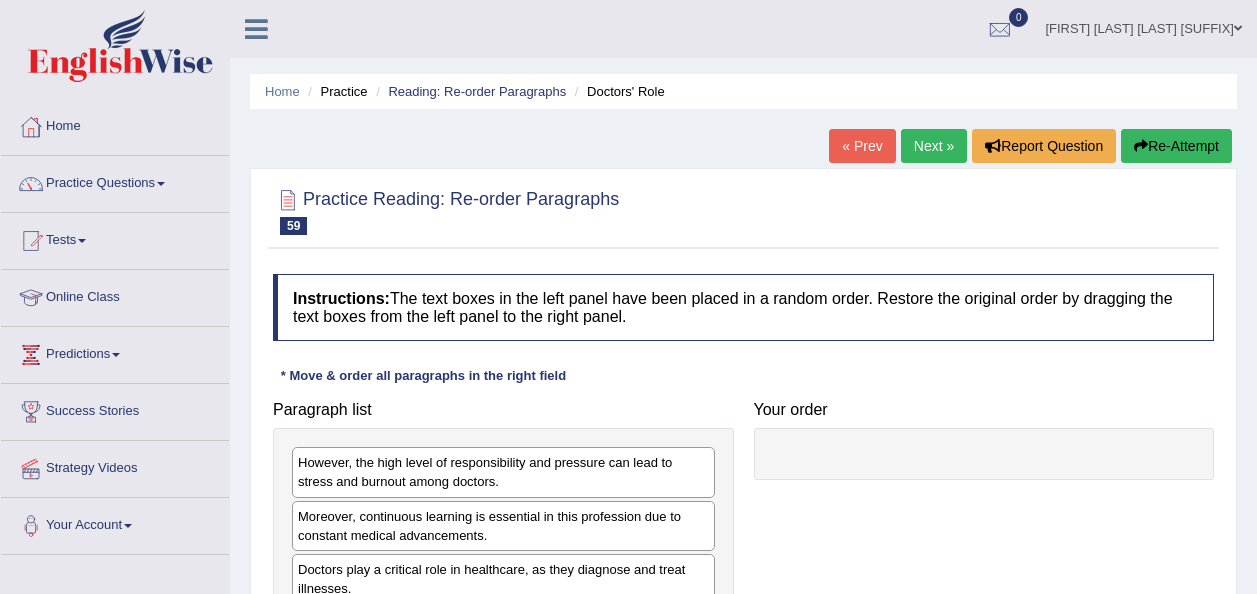 scroll, scrollTop: 163, scrollLeft: 0, axis: vertical 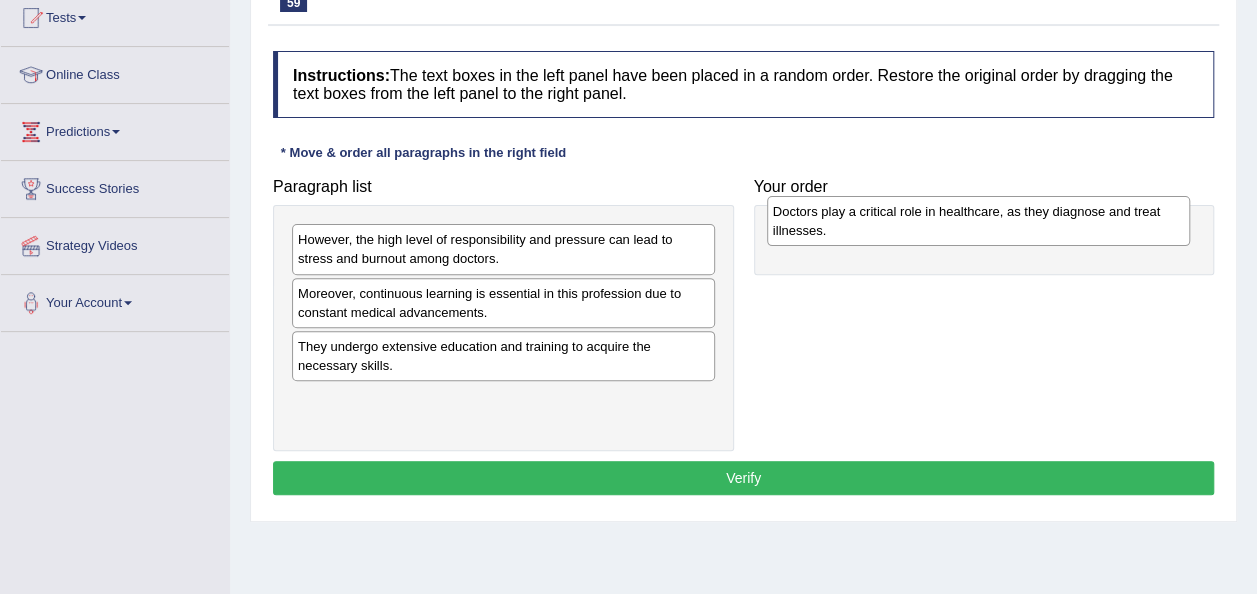 drag, startPoint x: 442, startPoint y: 352, endPoint x: 917, endPoint y: 218, distance: 493.53925 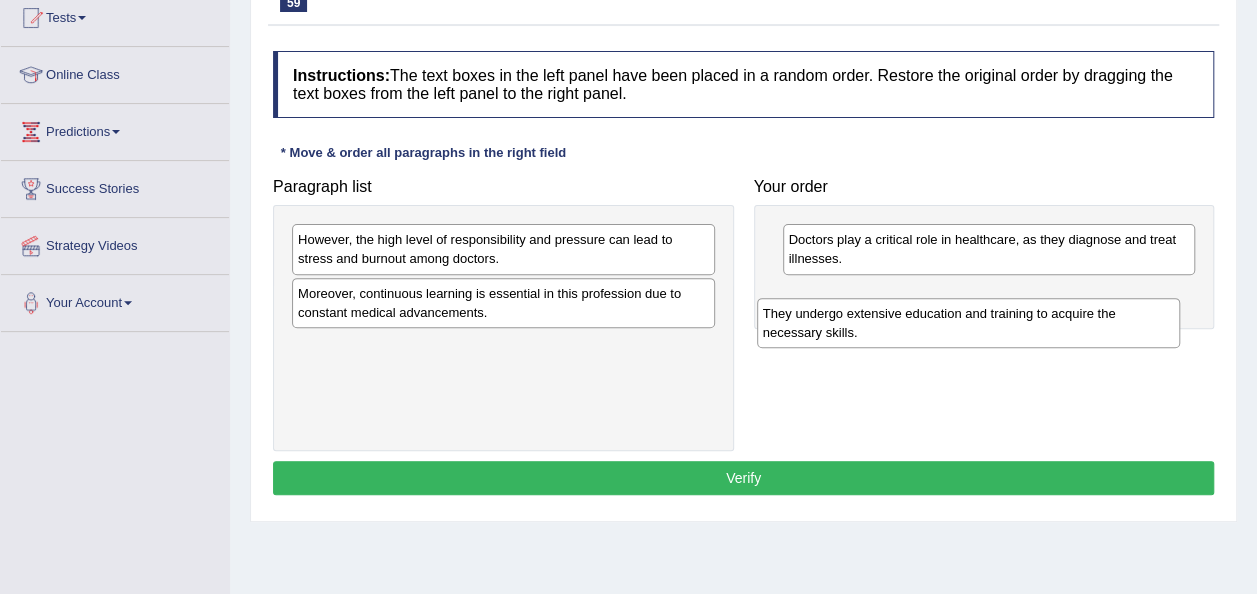 drag, startPoint x: 432, startPoint y: 362, endPoint x: 901, endPoint y: 325, distance: 470.4572 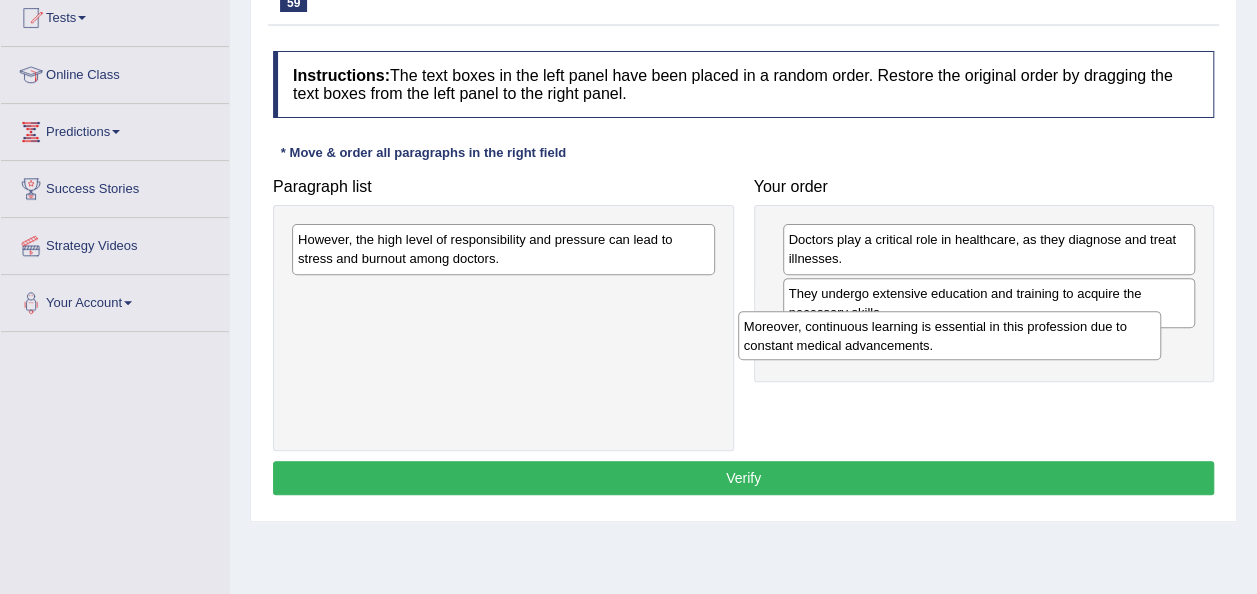 drag, startPoint x: 394, startPoint y: 307, endPoint x: 840, endPoint y: 341, distance: 447.2941 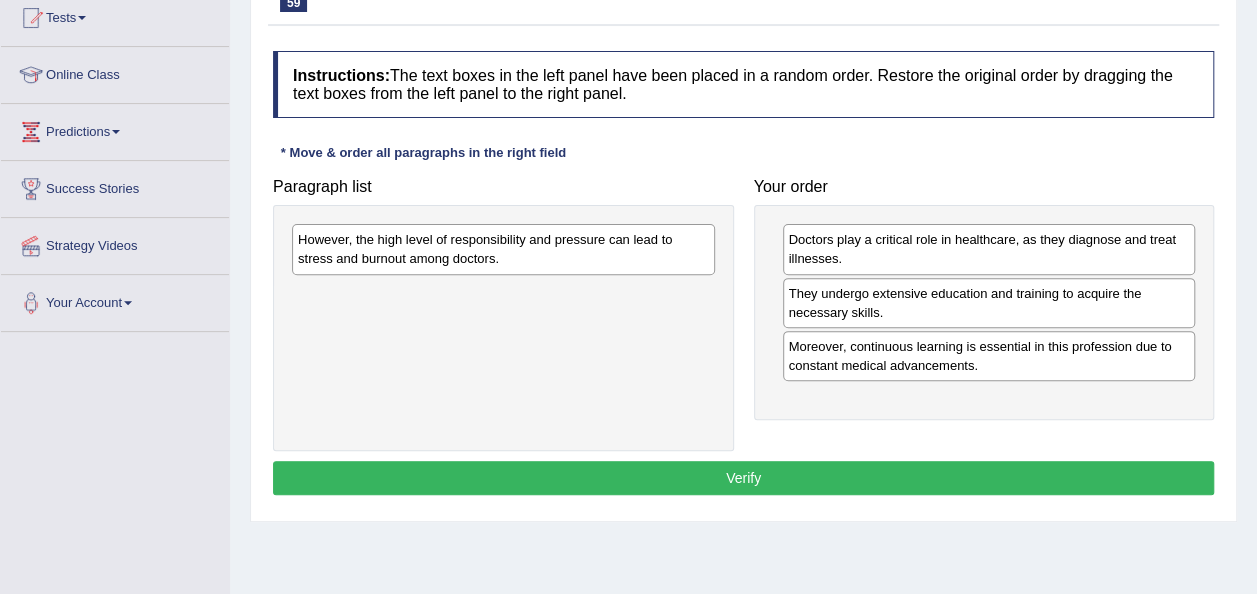click on "However, the high level of responsibility and pressure can lead to stress and burnout among doctors." at bounding box center (503, 249) 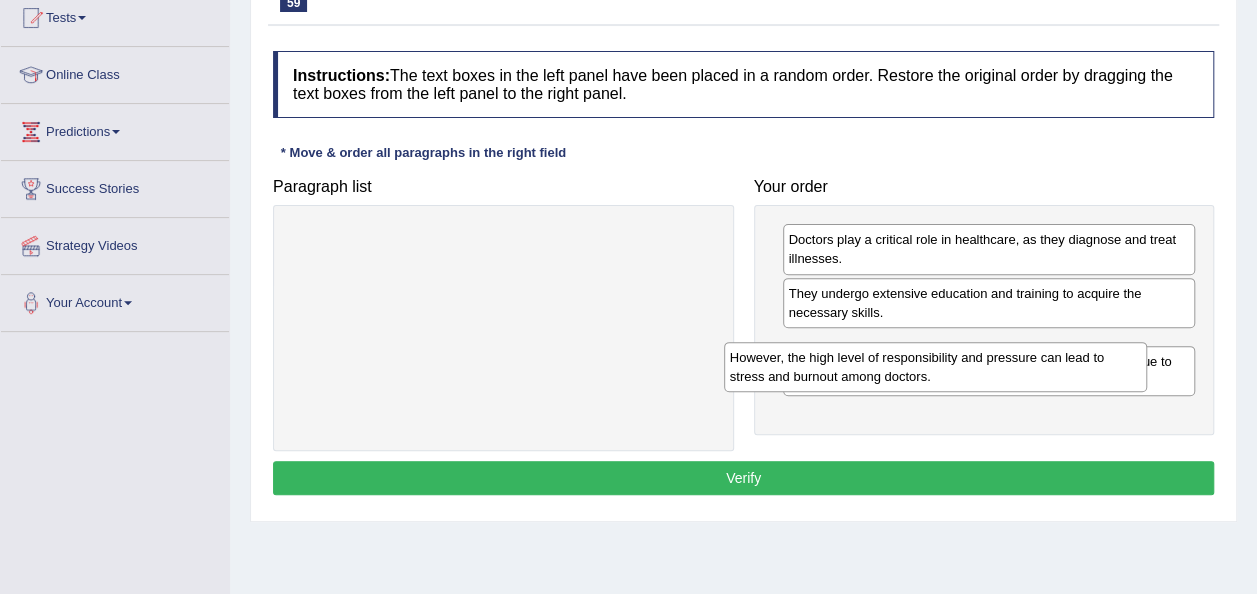 drag, startPoint x: 490, startPoint y: 240, endPoint x: 940, endPoint y: 398, distance: 476.93185 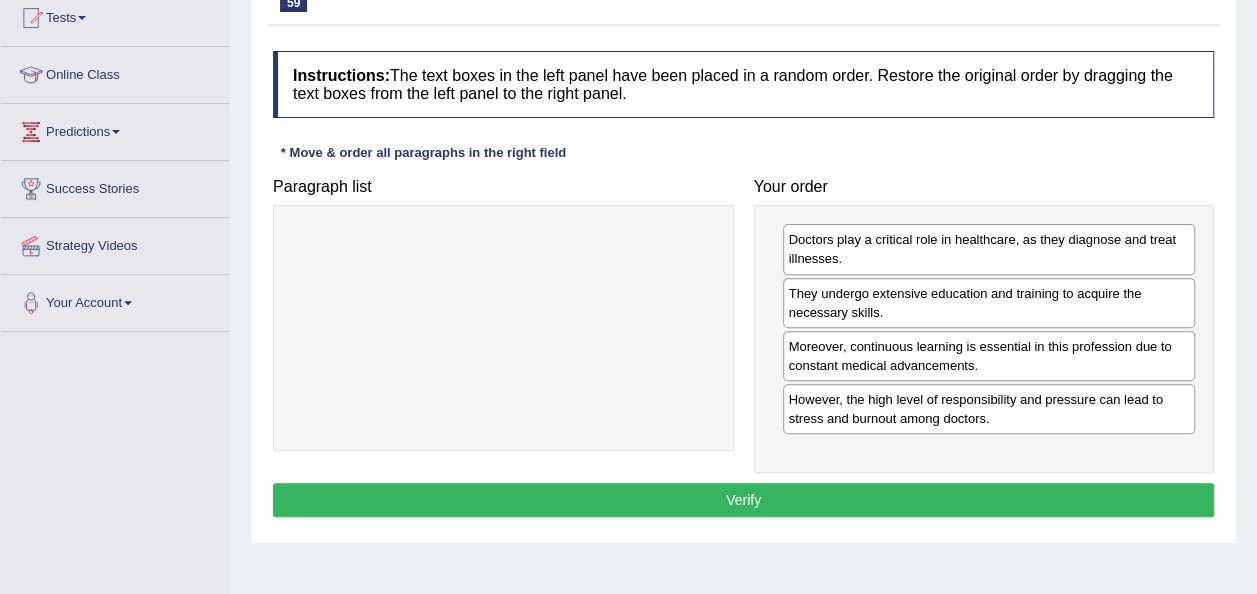 click on "Verify" at bounding box center [743, 500] 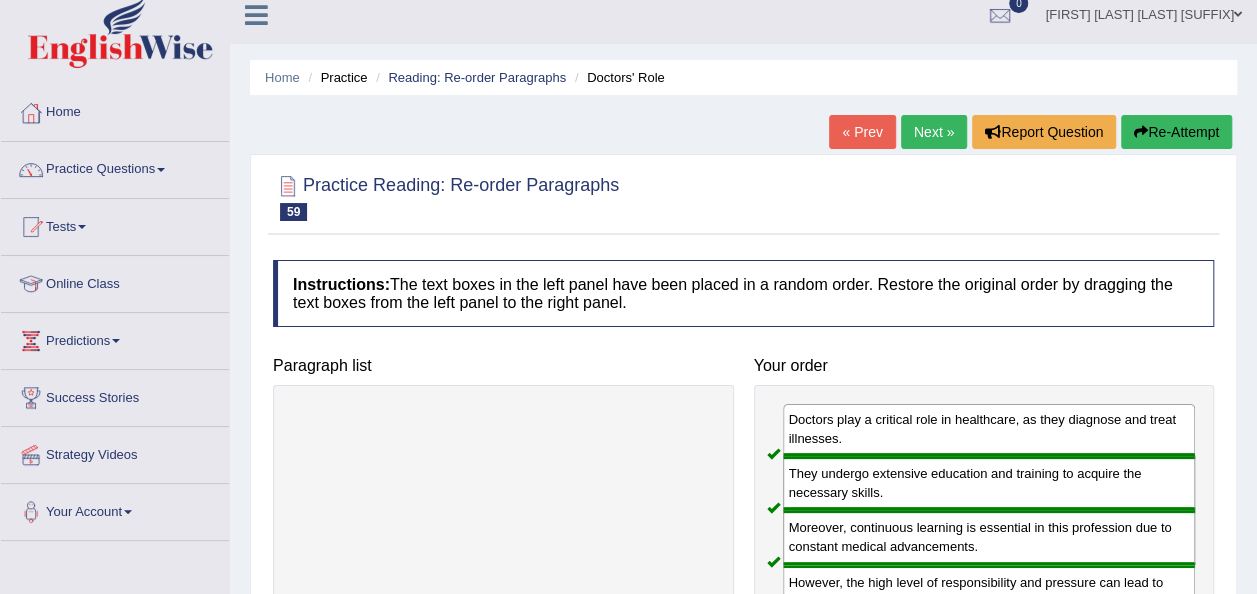 scroll, scrollTop: 13, scrollLeft: 0, axis: vertical 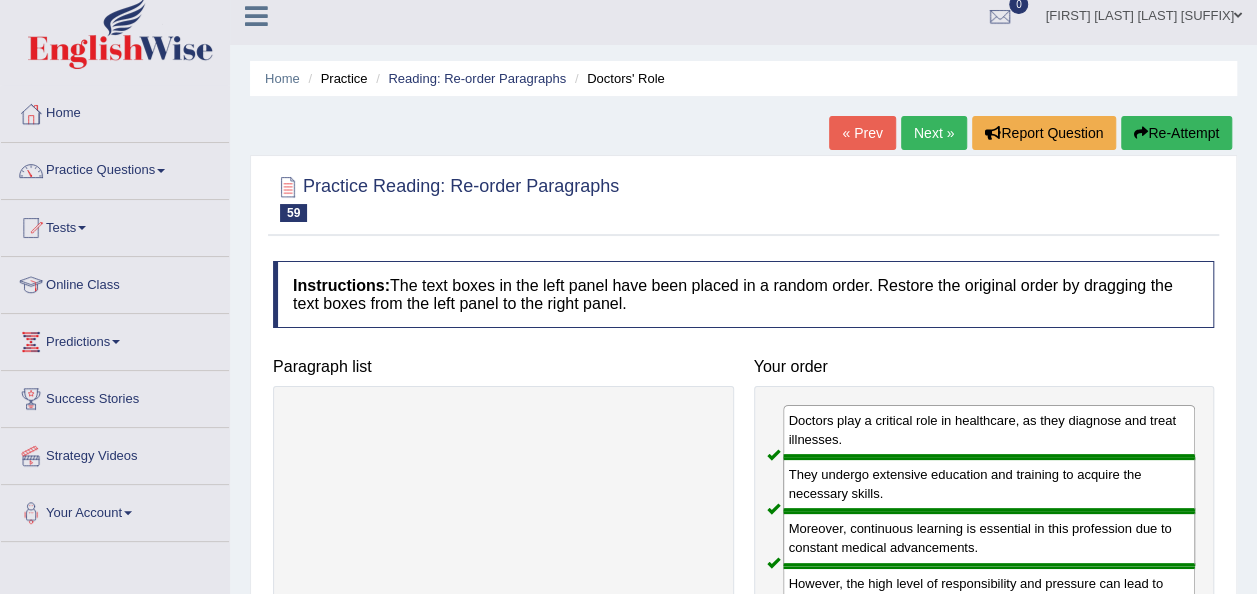 click on "Next »" at bounding box center (934, 133) 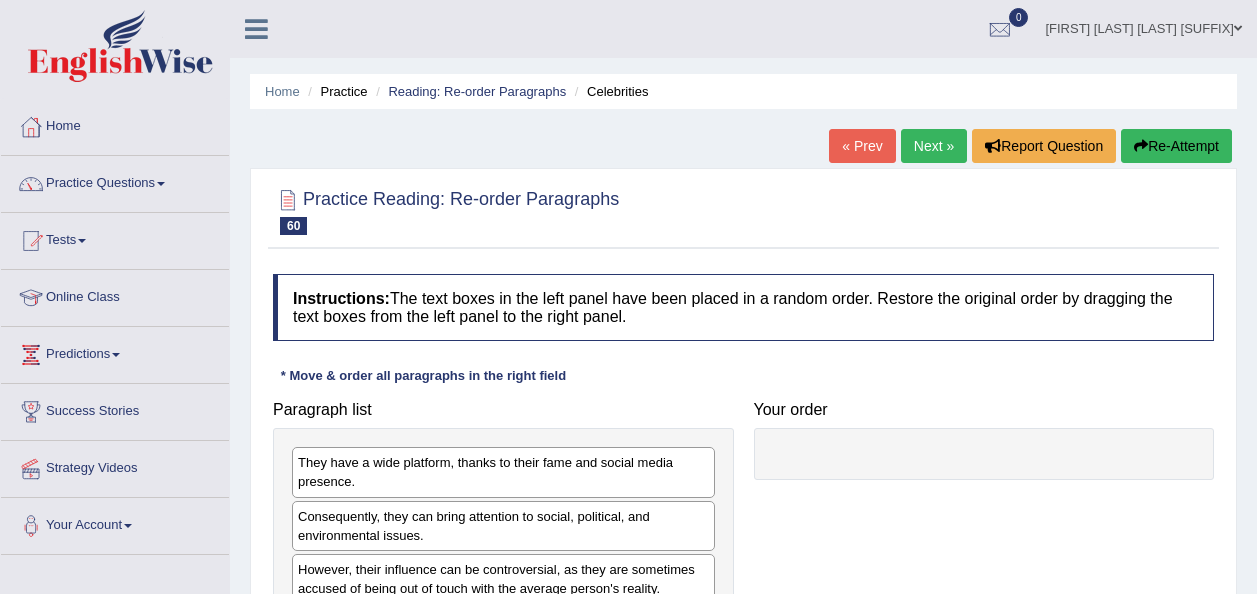 scroll, scrollTop: 0, scrollLeft: 0, axis: both 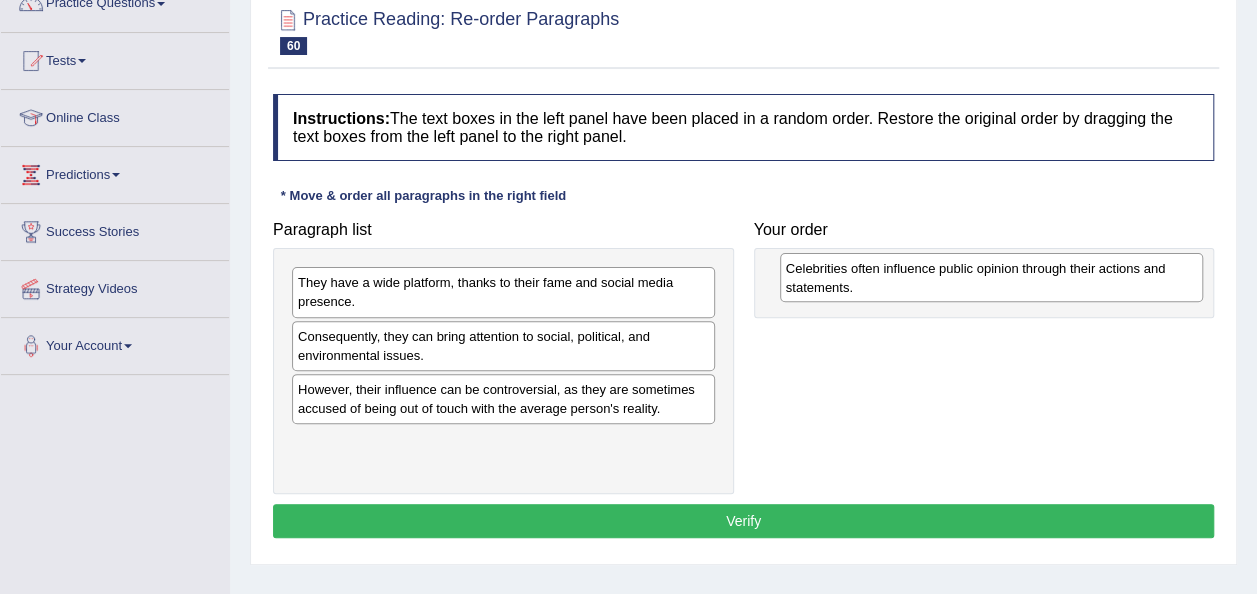 drag, startPoint x: 416, startPoint y: 450, endPoint x: 904, endPoint y: 278, distance: 517.4244 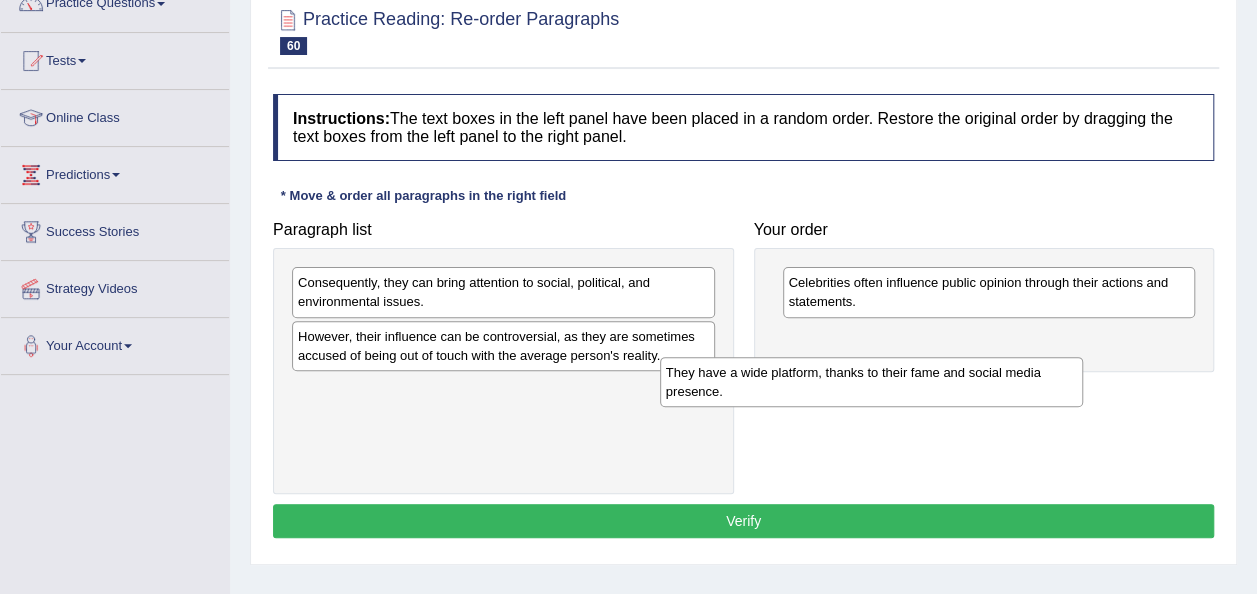 drag, startPoint x: 578, startPoint y: 300, endPoint x: 1033, endPoint y: 362, distance: 459.20474 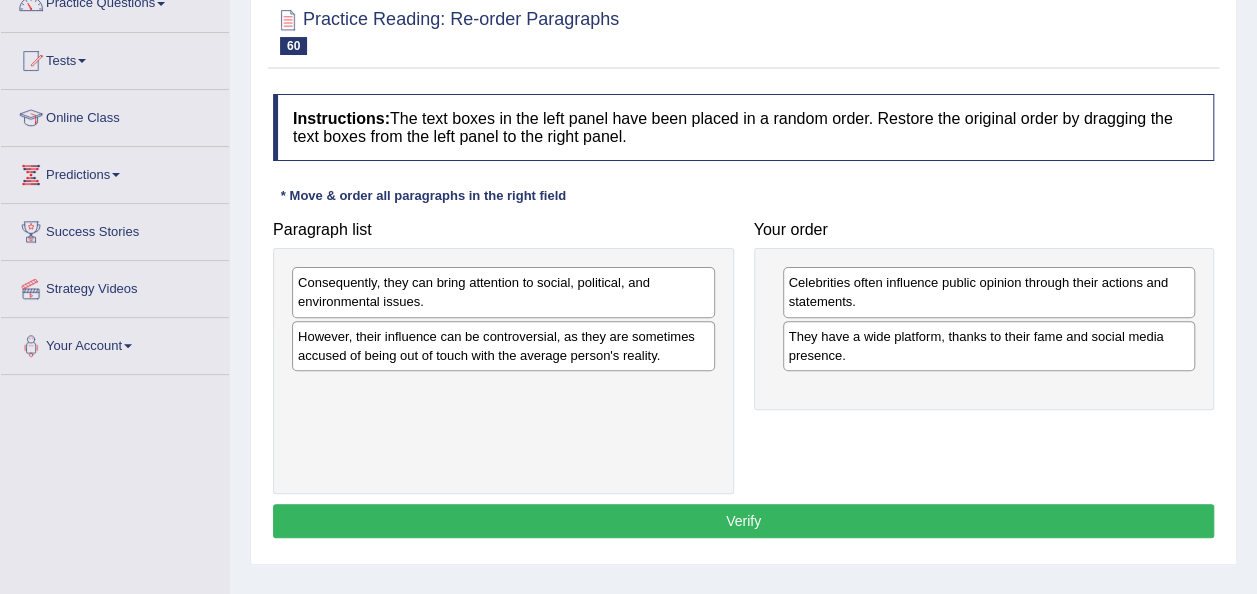 click on "However, their influence can be controversial, as they are sometimes accused of being out of touch with the
average person's reality." at bounding box center (503, 346) 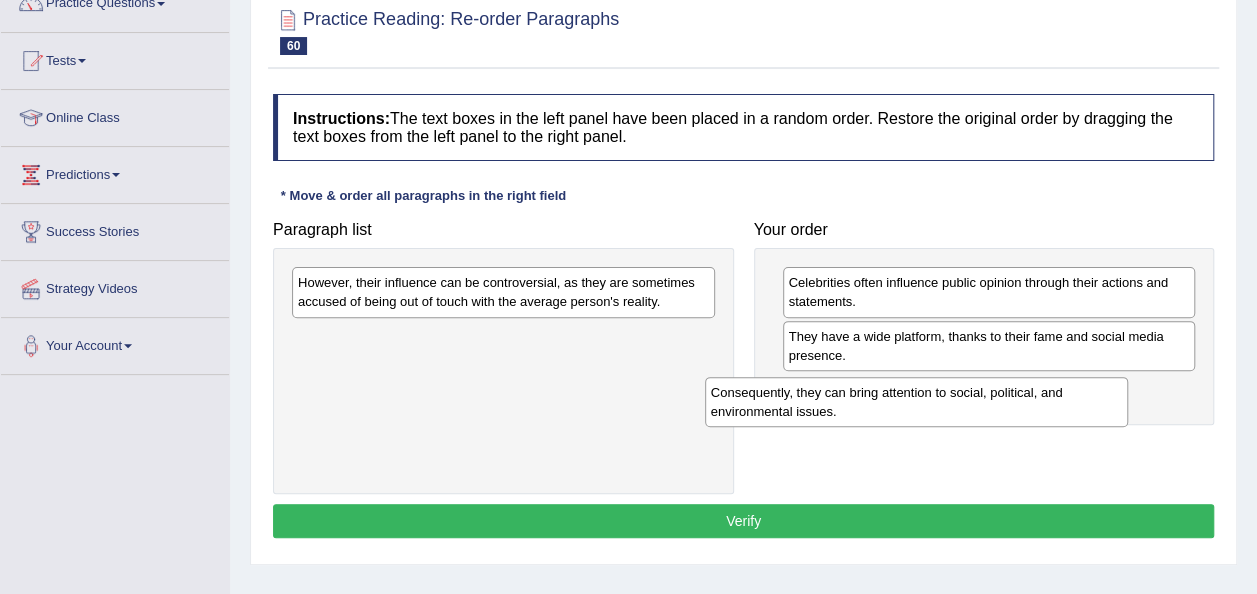 drag, startPoint x: 440, startPoint y: 302, endPoint x: 856, endPoint y: 414, distance: 430.81317 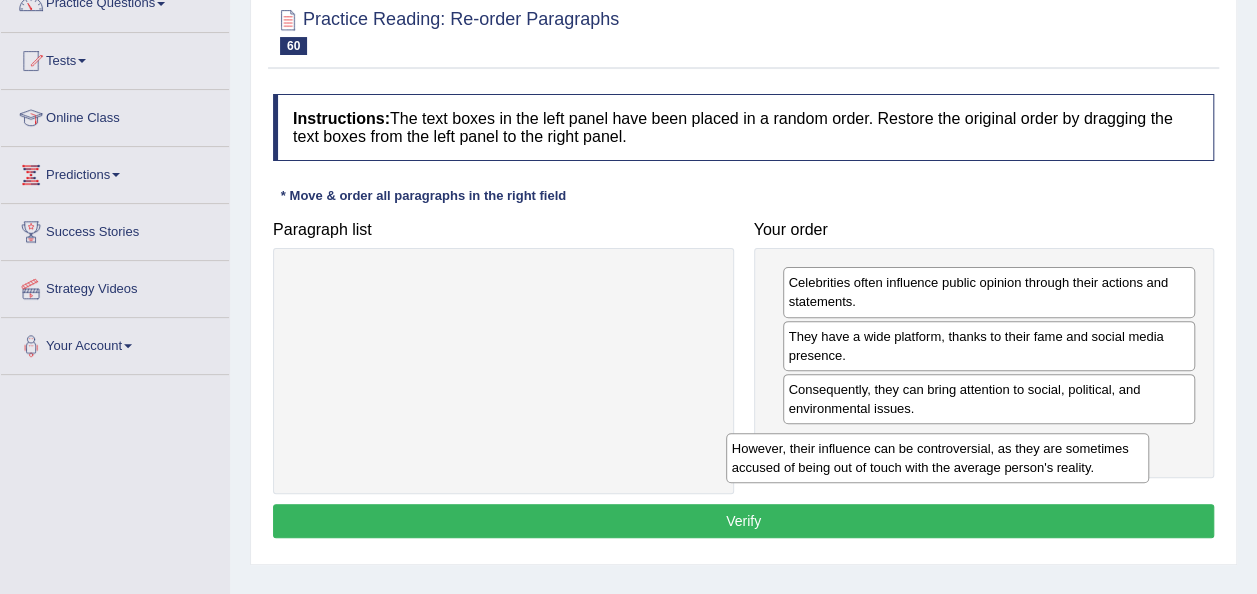 drag, startPoint x: 516, startPoint y: 289, endPoint x: 953, endPoint y: 452, distance: 466.4097 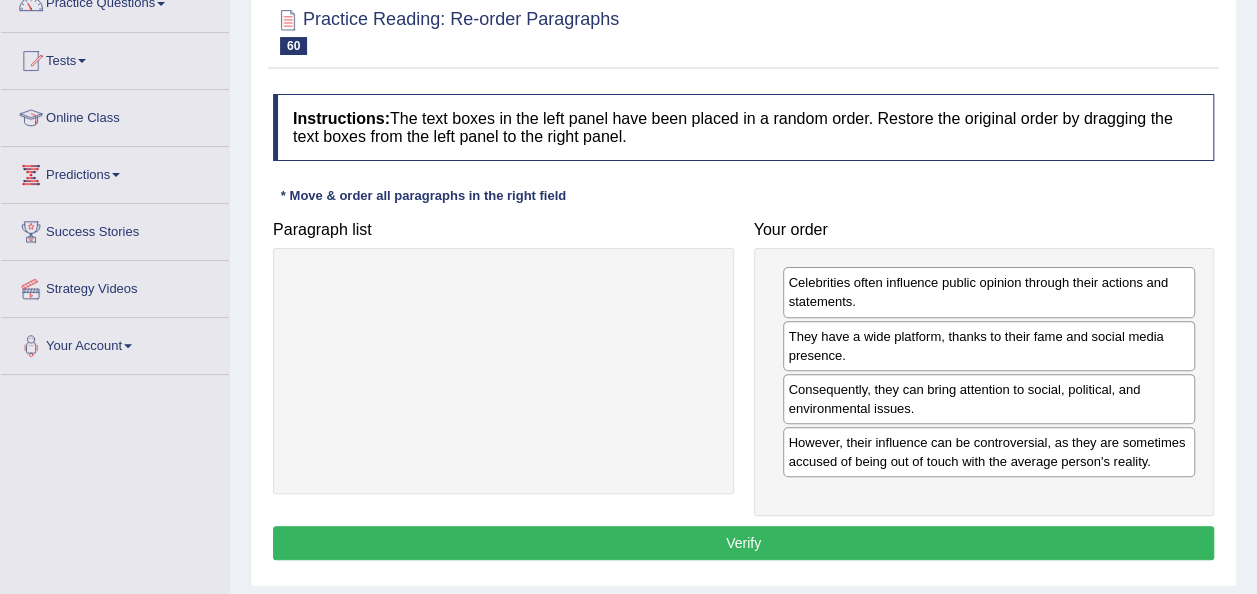 click on "Verify" at bounding box center [743, 543] 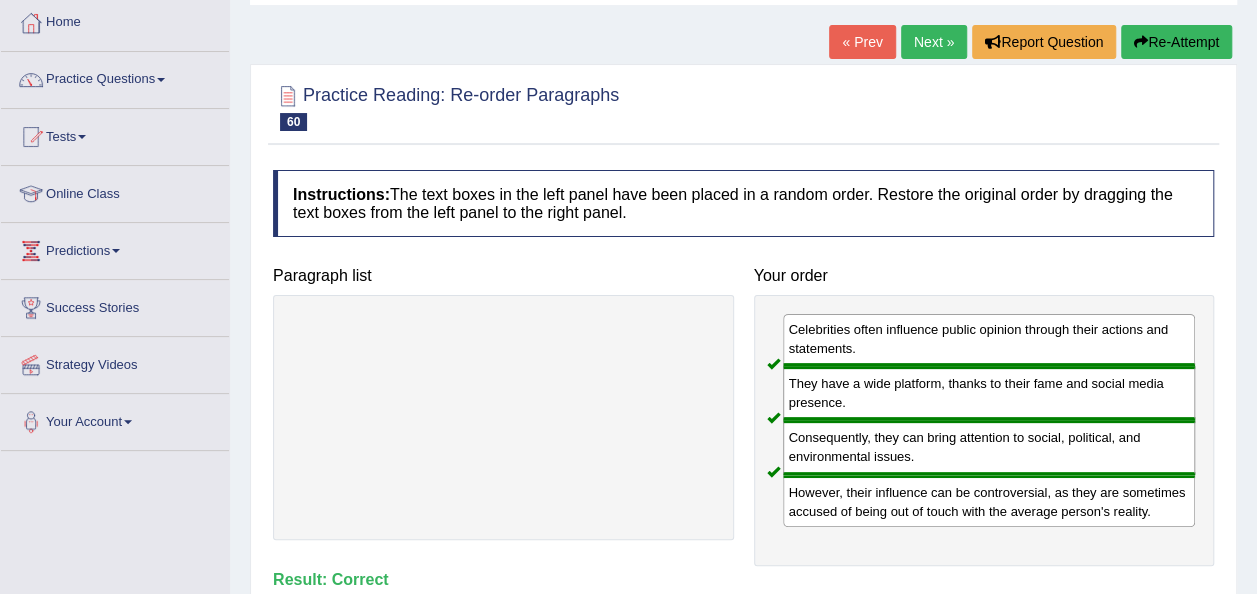 scroll, scrollTop: 0, scrollLeft: 0, axis: both 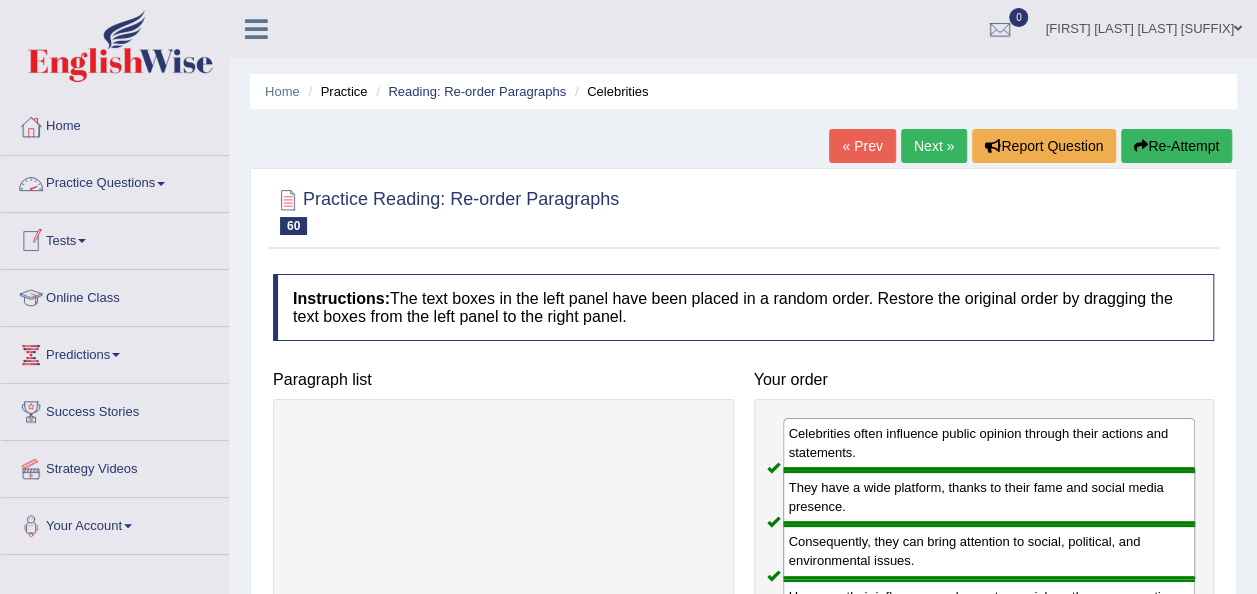 click at bounding box center (161, 184) 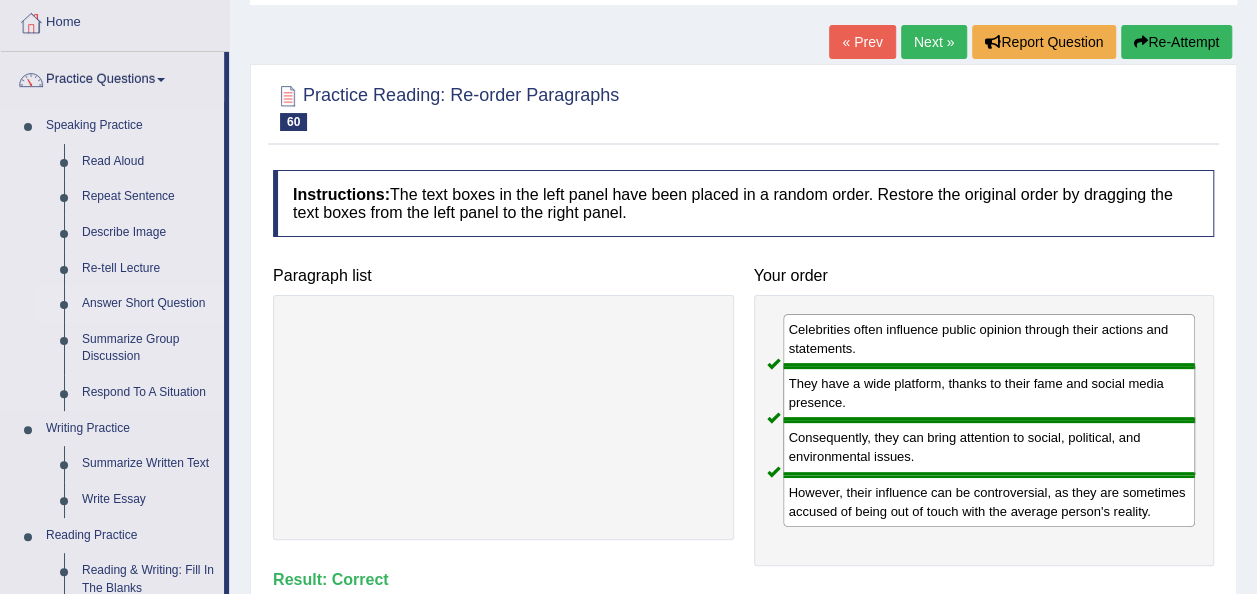 scroll, scrollTop: 106, scrollLeft: 0, axis: vertical 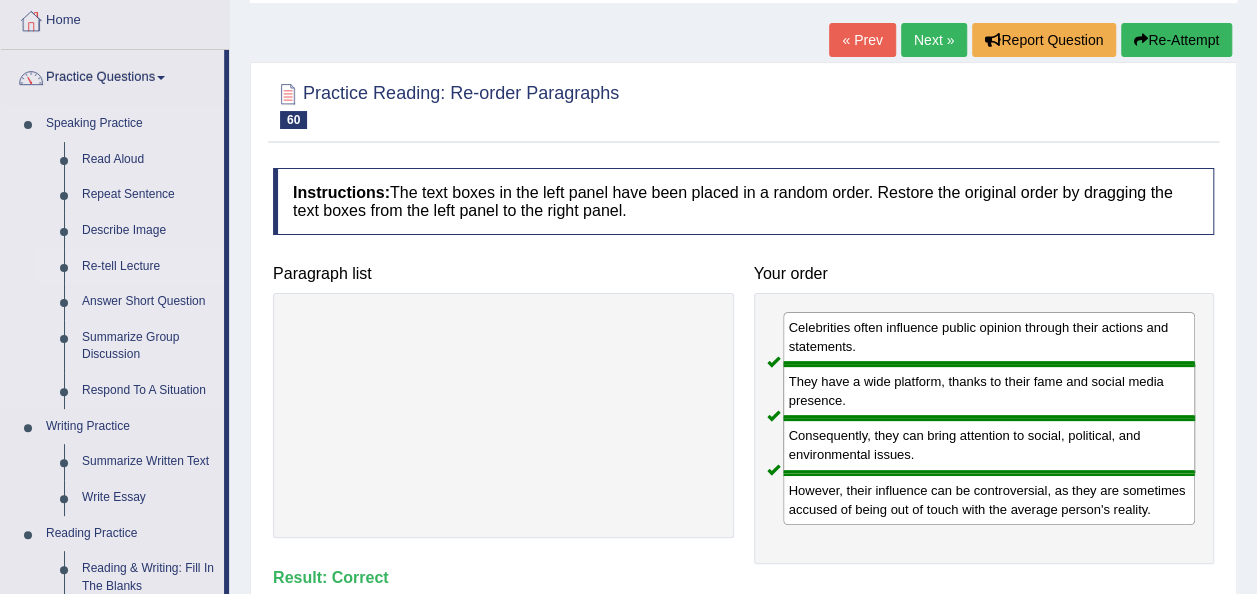 click on "Re-tell Lecture" at bounding box center [148, 267] 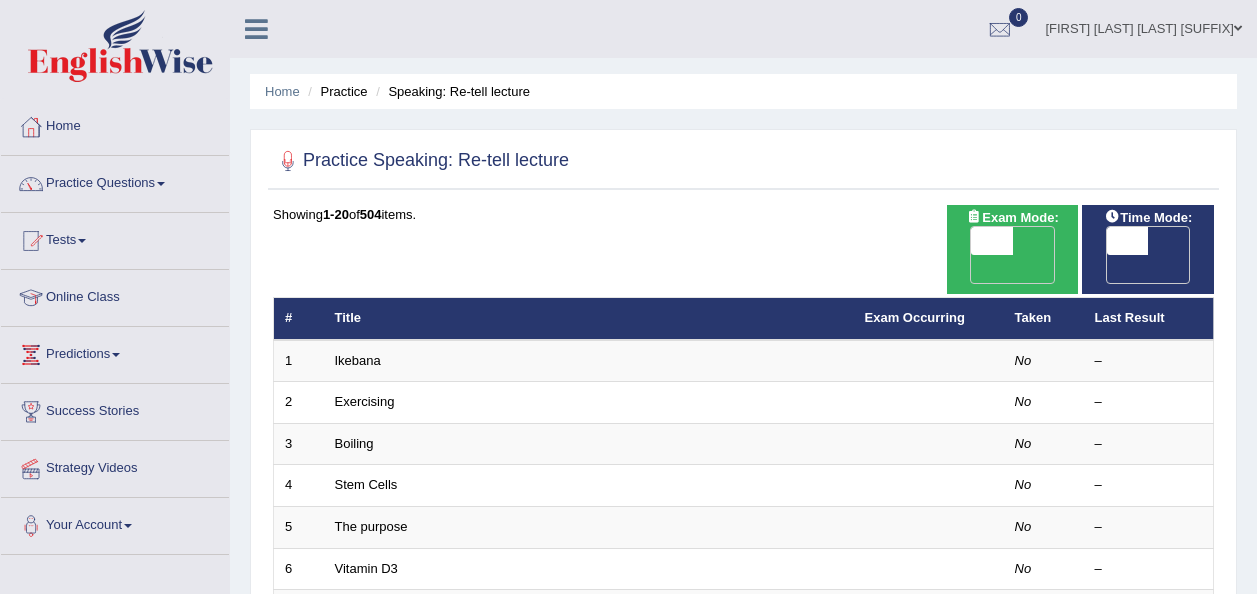 scroll, scrollTop: 0, scrollLeft: 0, axis: both 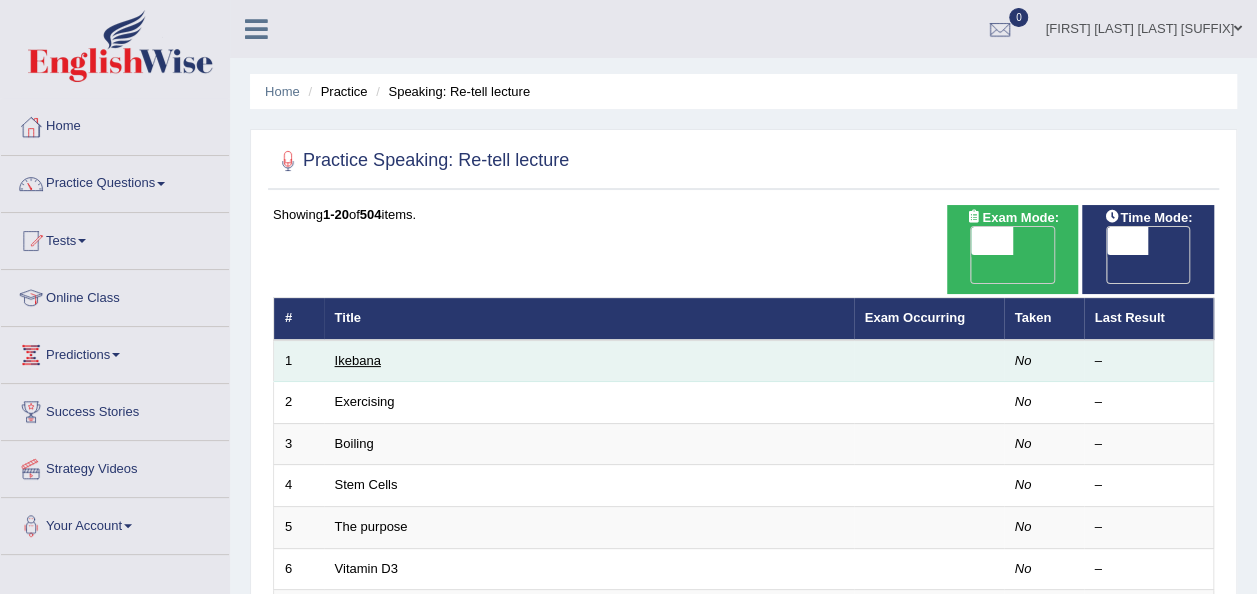 click on "Ikebana" at bounding box center [358, 360] 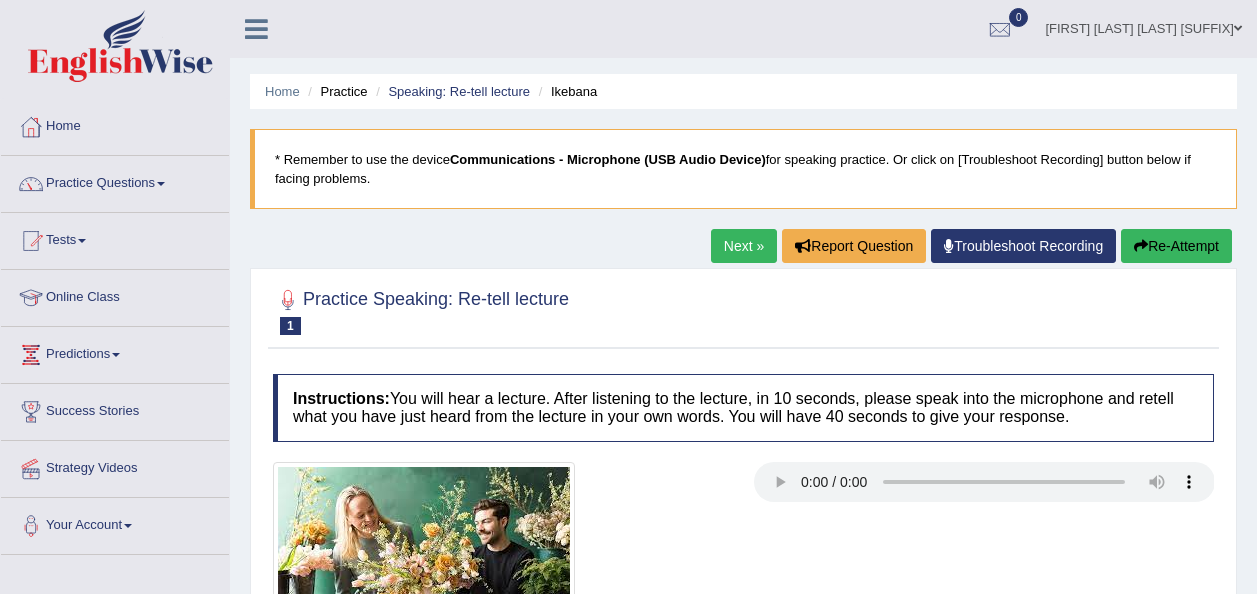 scroll, scrollTop: 0, scrollLeft: 0, axis: both 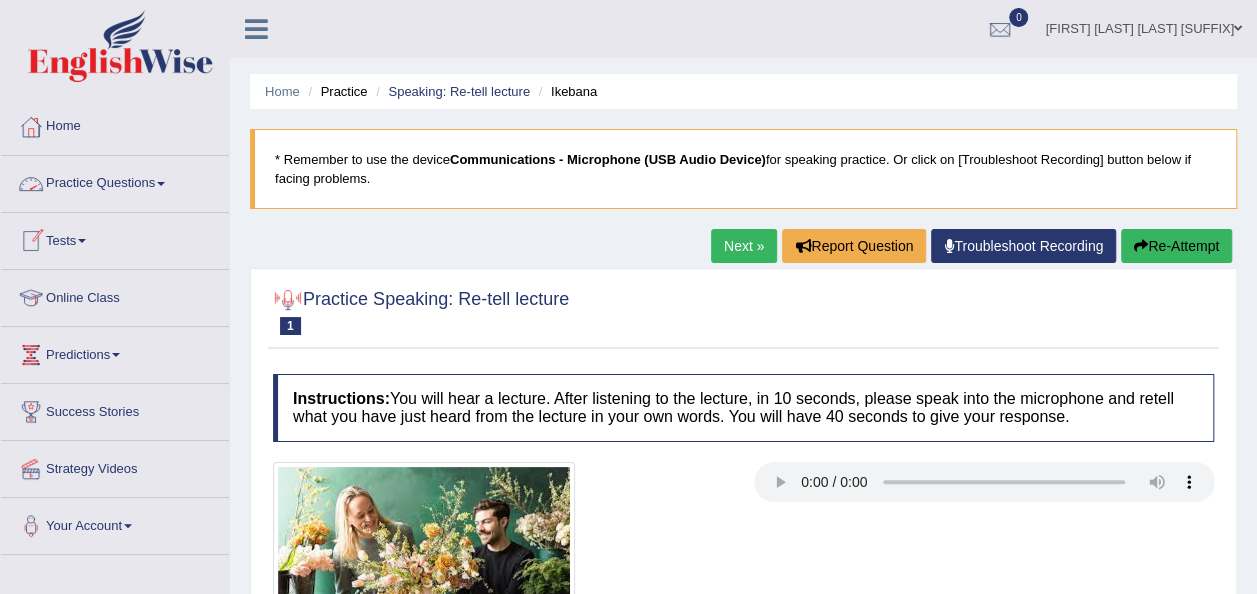 click at bounding box center (161, 184) 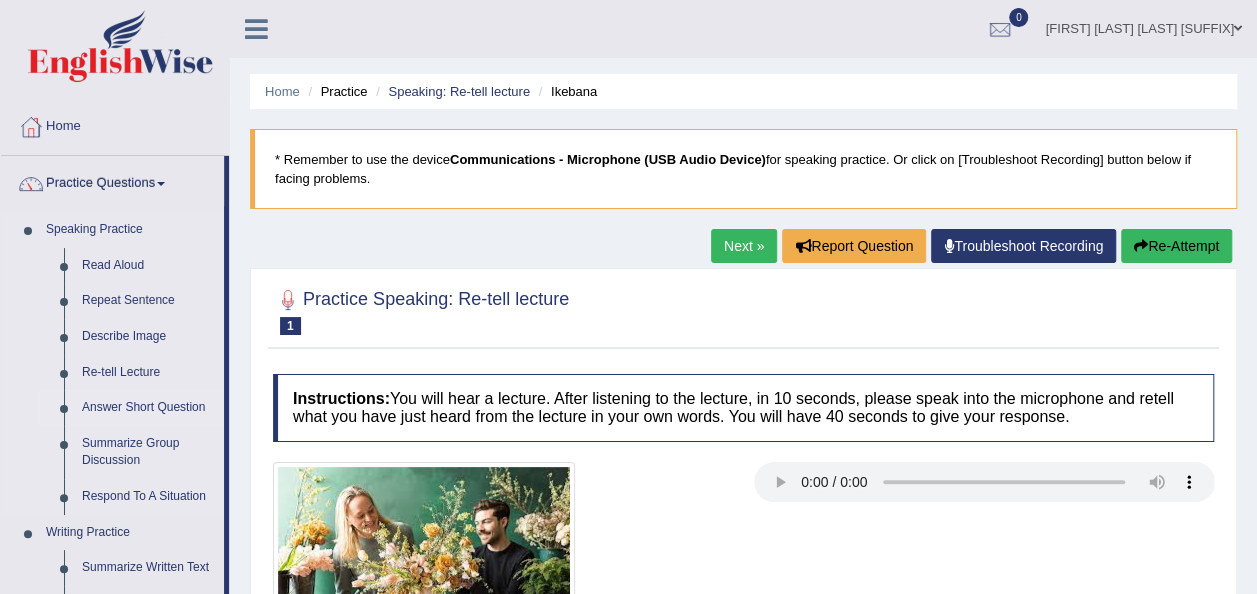 click on "Answer Short Question" at bounding box center (148, 408) 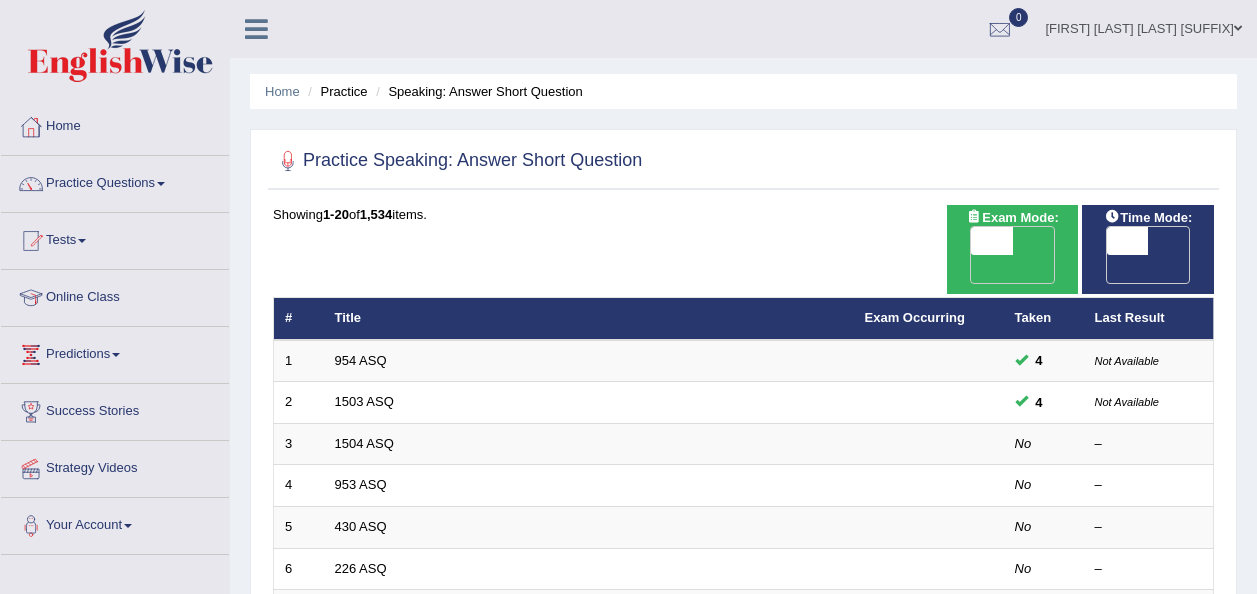 scroll, scrollTop: 0, scrollLeft: 0, axis: both 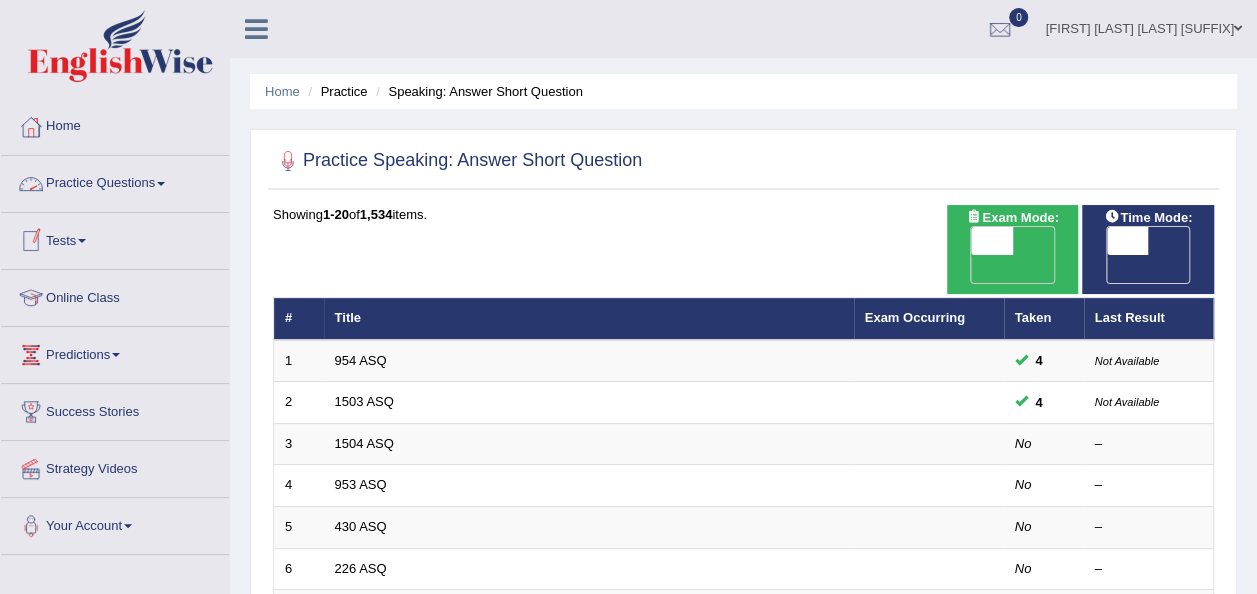 click on "Practice Questions" at bounding box center (115, 181) 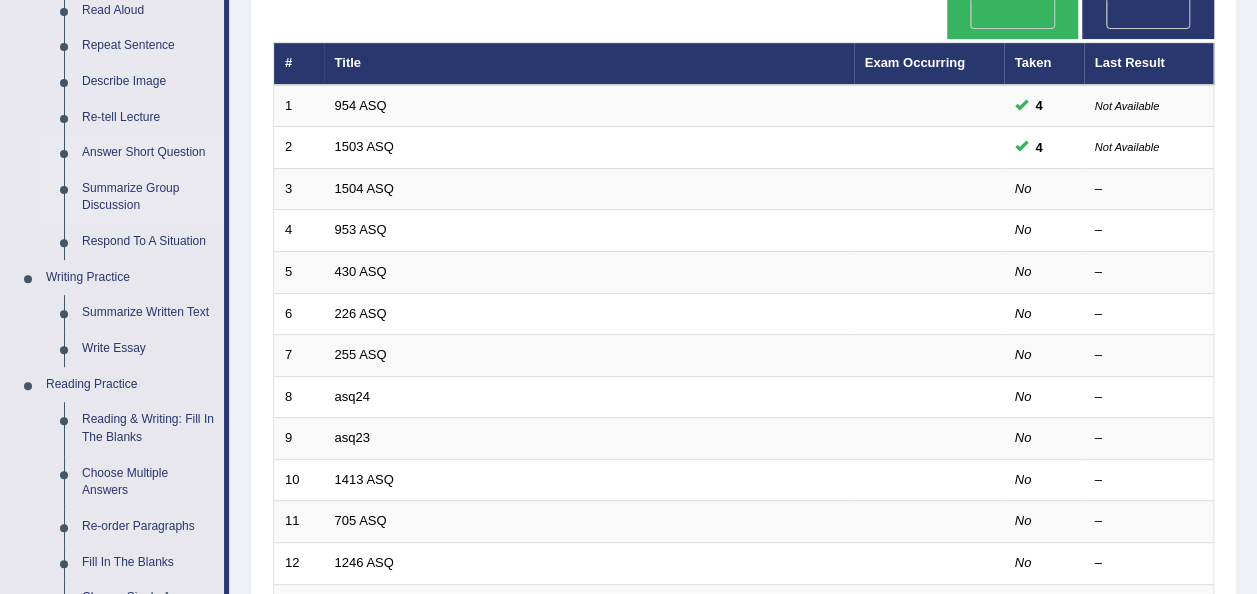 scroll, scrollTop: 272, scrollLeft: 0, axis: vertical 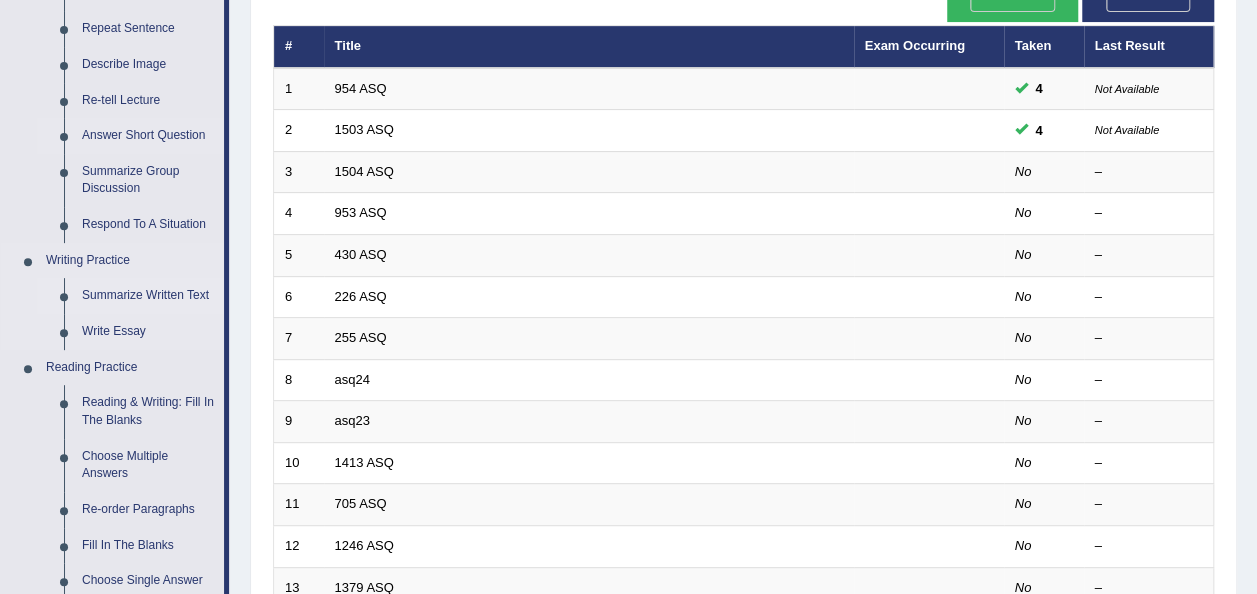 click on "Summarize Written Text" at bounding box center [148, 296] 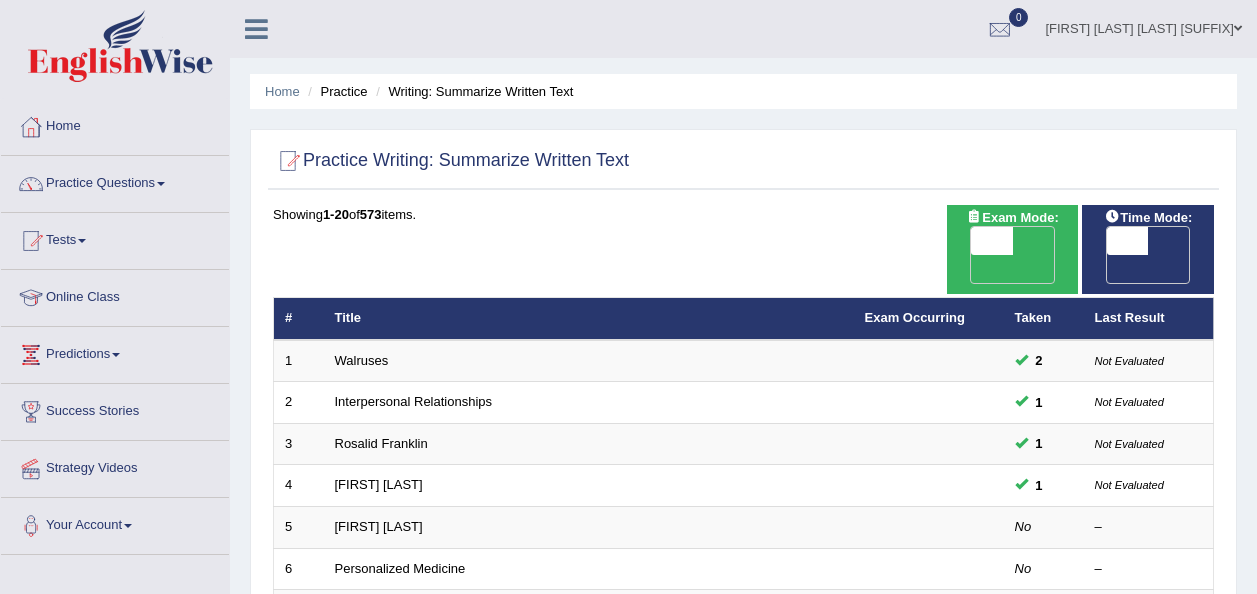 scroll, scrollTop: 0, scrollLeft: 0, axis: both 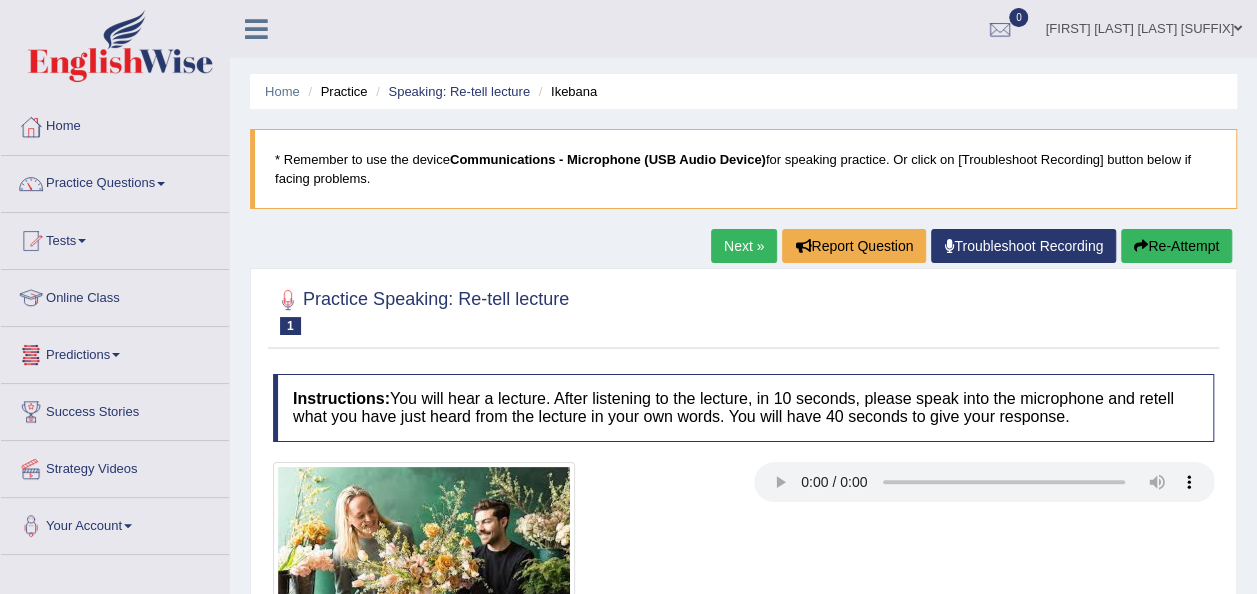 click on "Practice Questions" at bounding box center (115, 181) 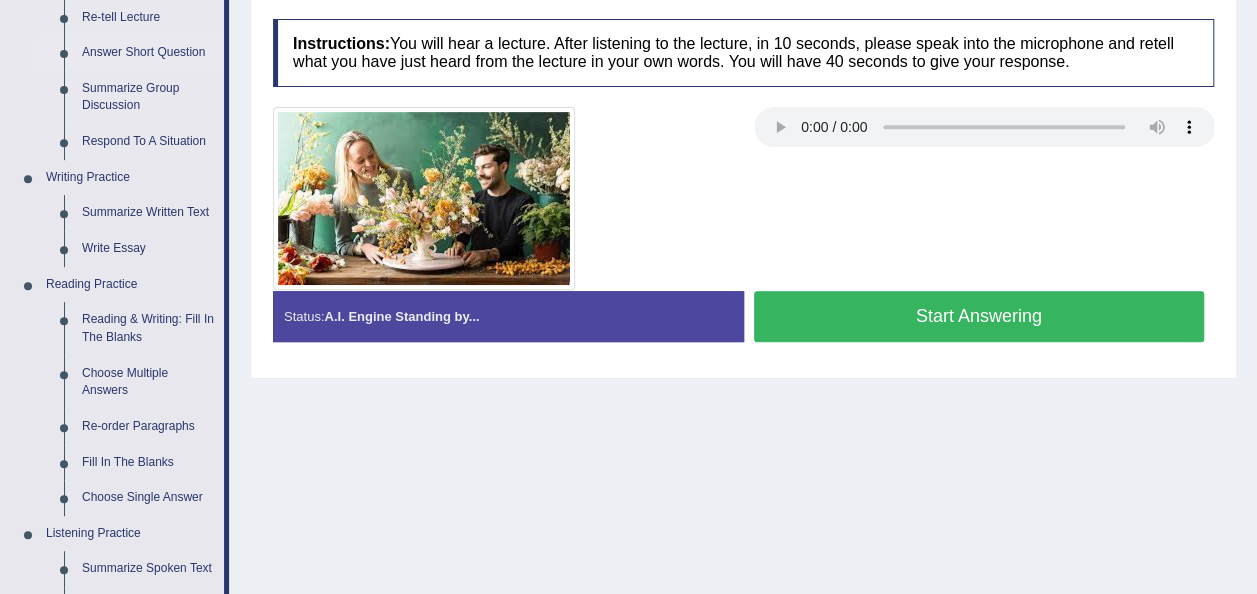 scroll, scrollTop: 356, scrollLeft: 0, axis: vertical 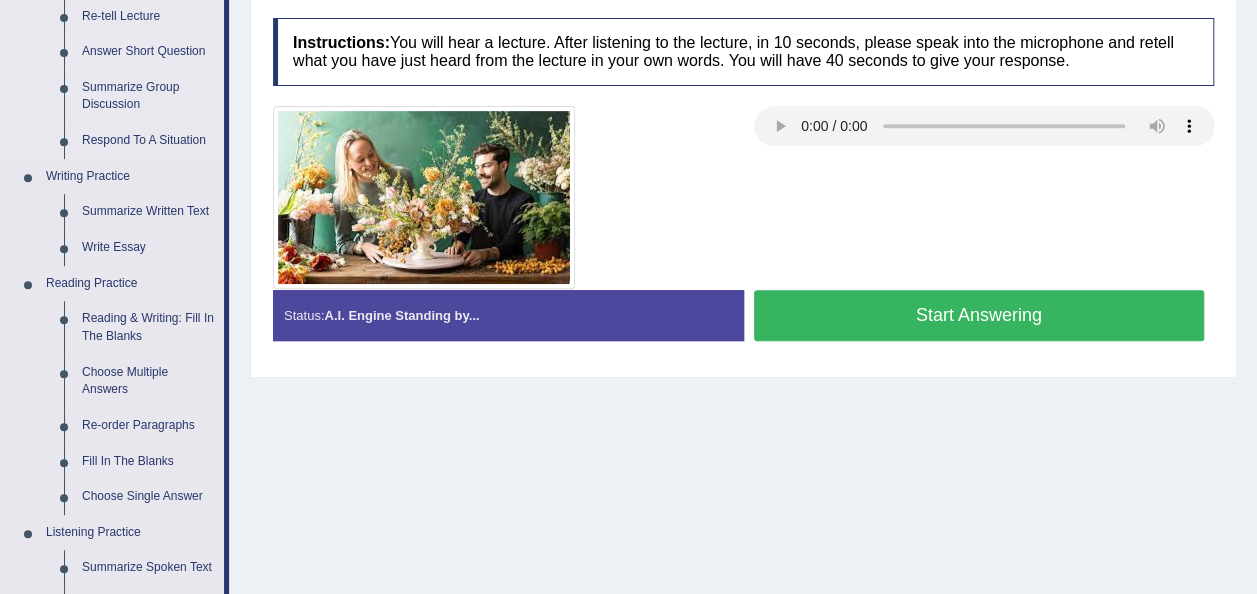 click on "Choose Multiple Answers" at bounding box center [148, 381] 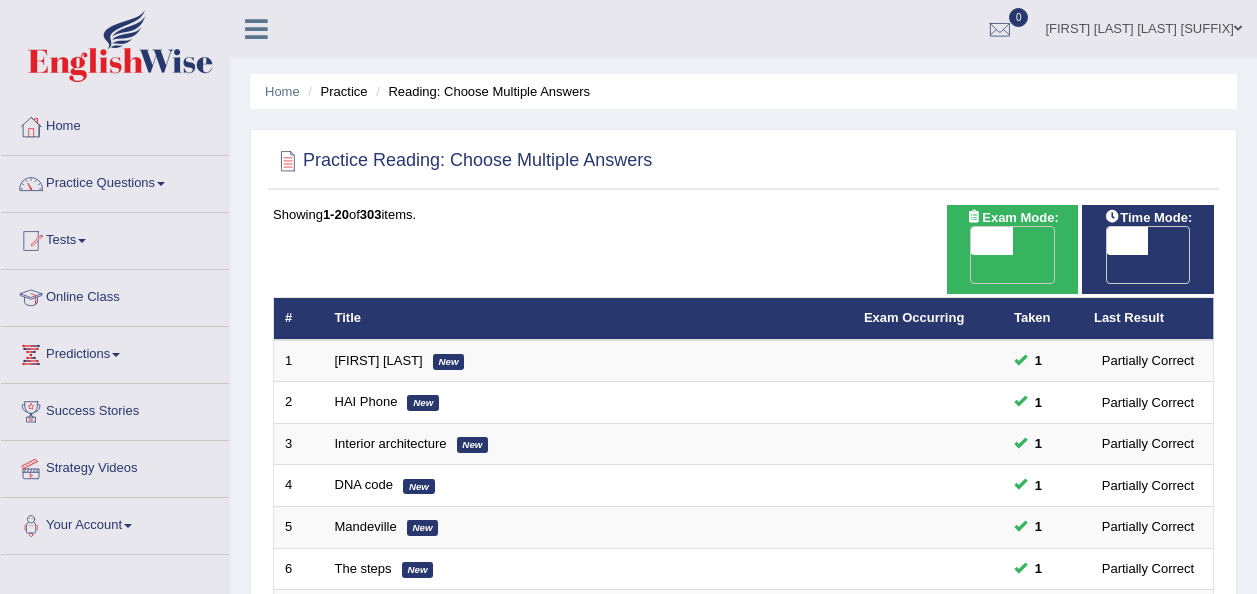 scroll, scrollTop: 0, scrollLeft: 0, axis: both 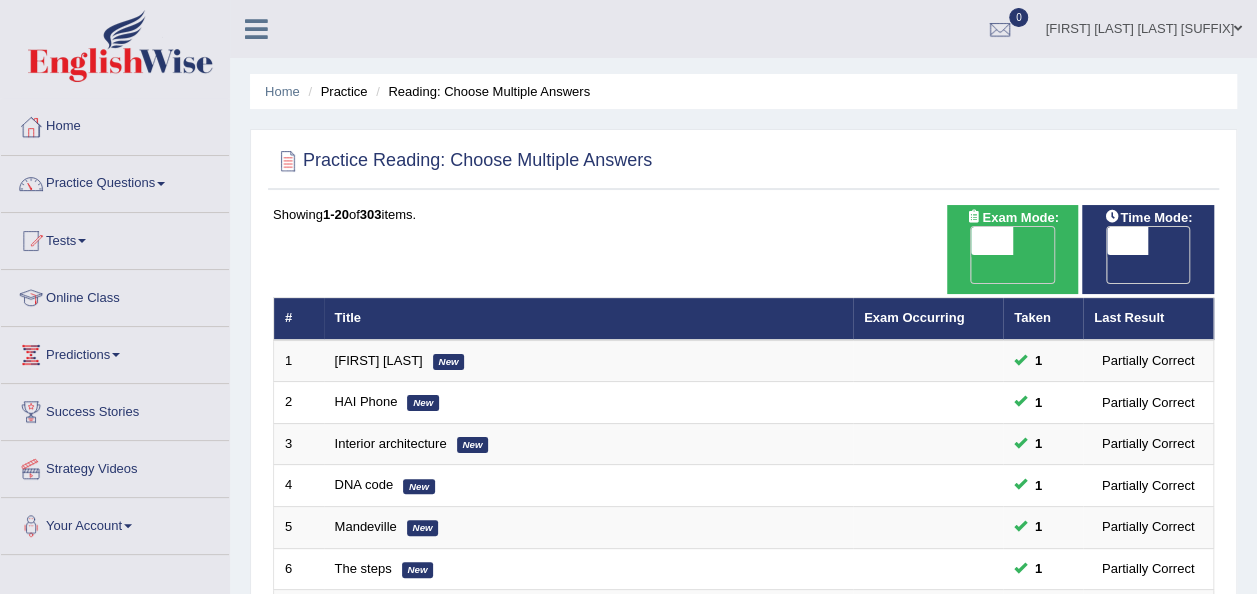 click on "Online Class" at bounding box center (115, 295) 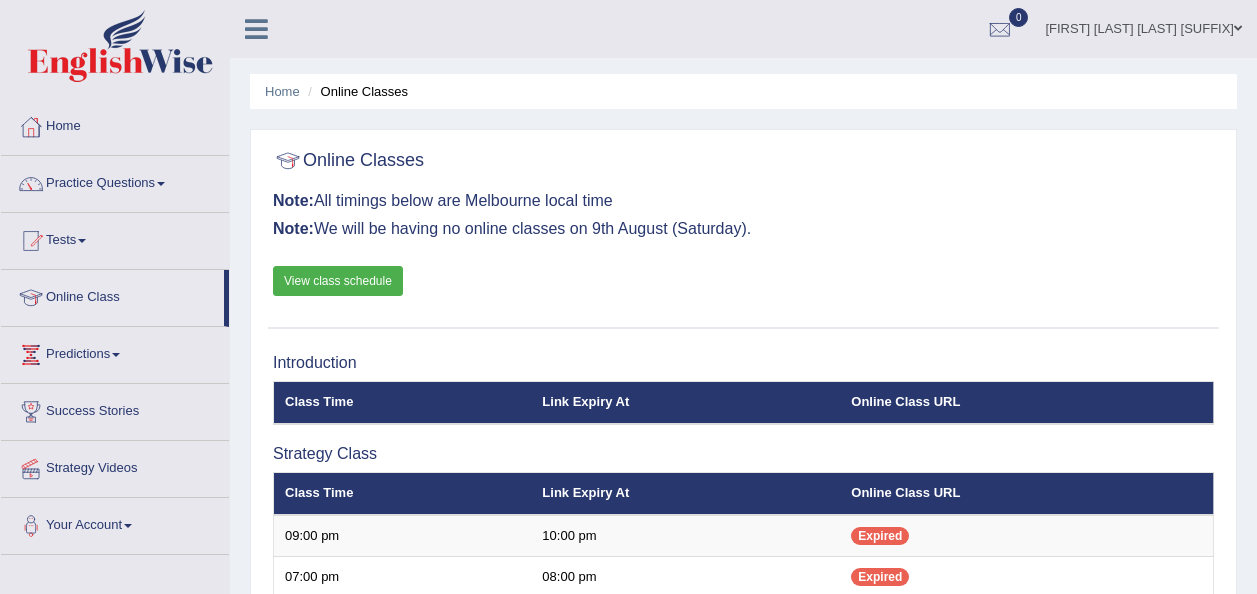 scroll, scrollTop: 0, scrollLeft: 0, axis: both 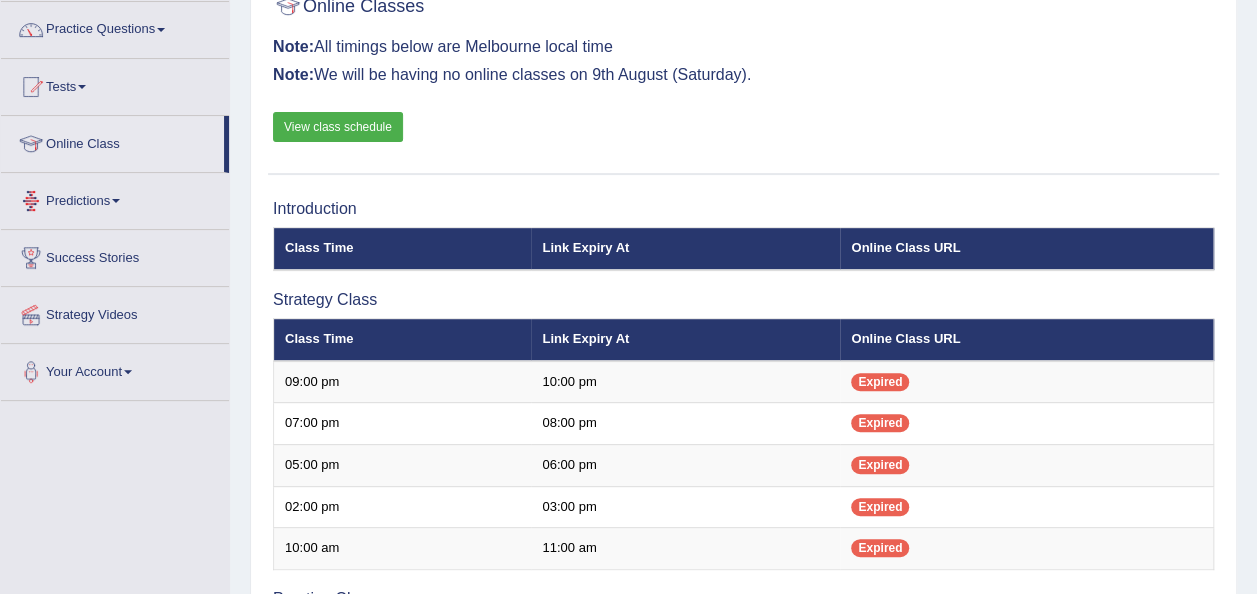 click on "Predictions" at bounding box center (115, 198) 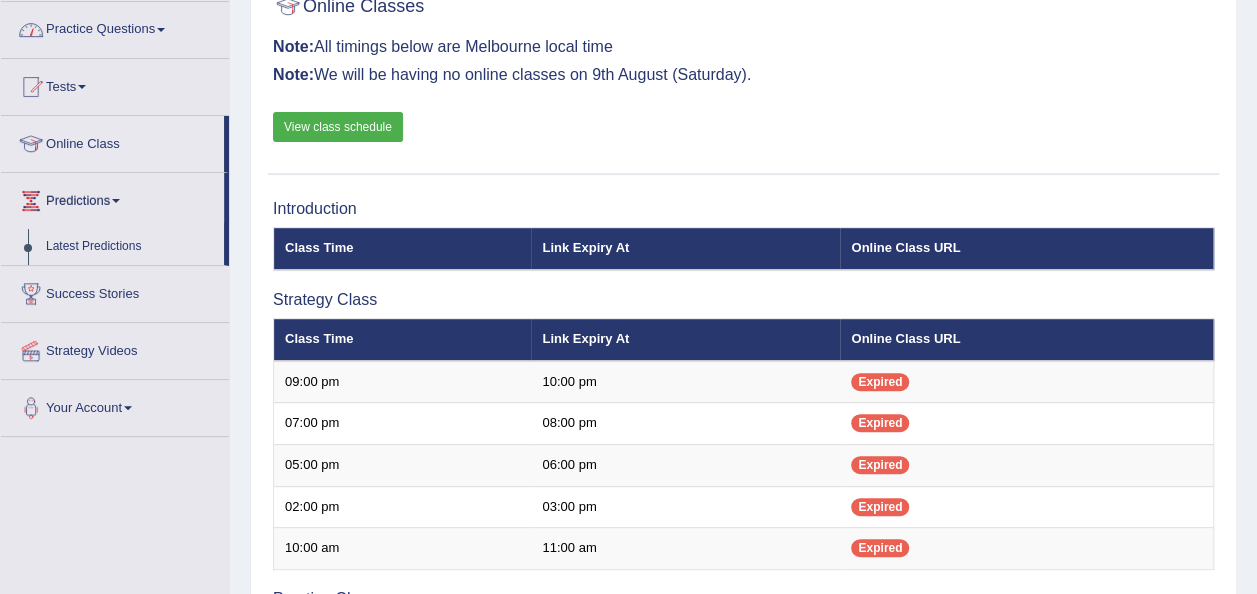 click at bounding box center (161, 30) 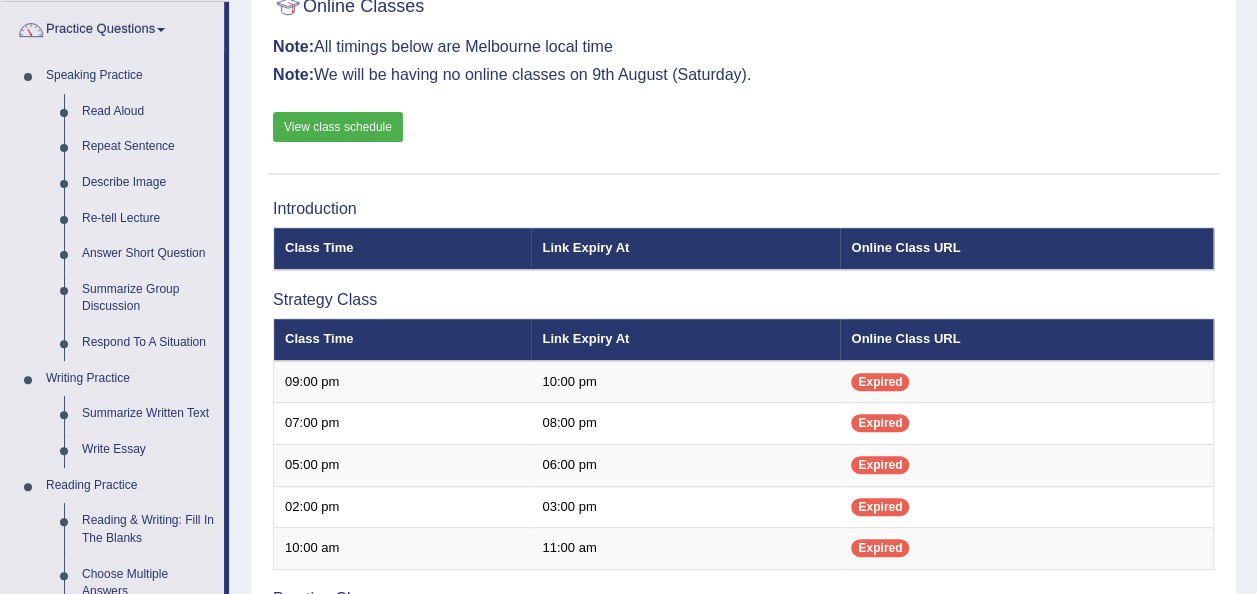 click on "Speaking Practice" at bounding box center (130, 76) 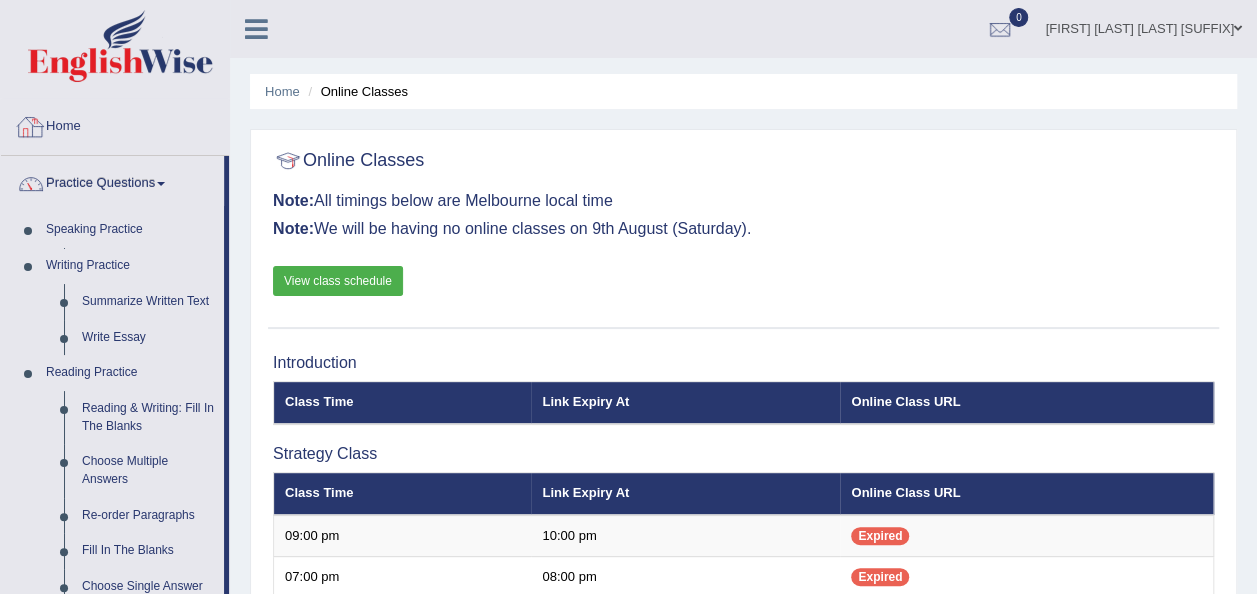 click on "Home" at bounding box center [115, 124] 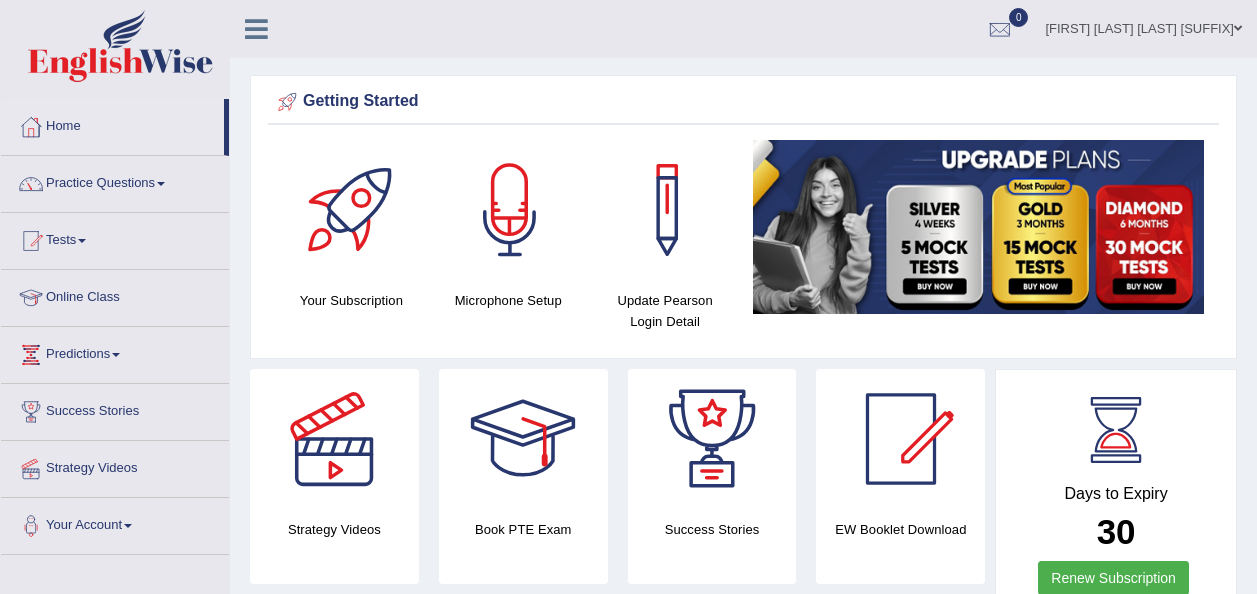 scroll, scrollTop: 0, scrollLeft: 0, axis: both 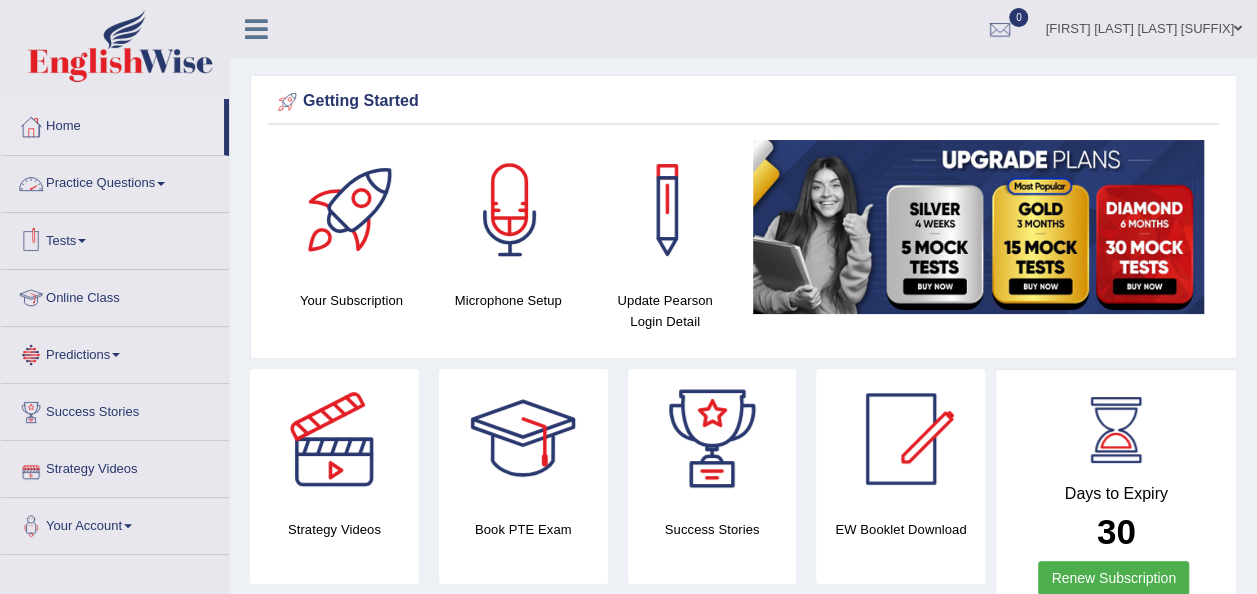 click at bounding box center (161, 184) 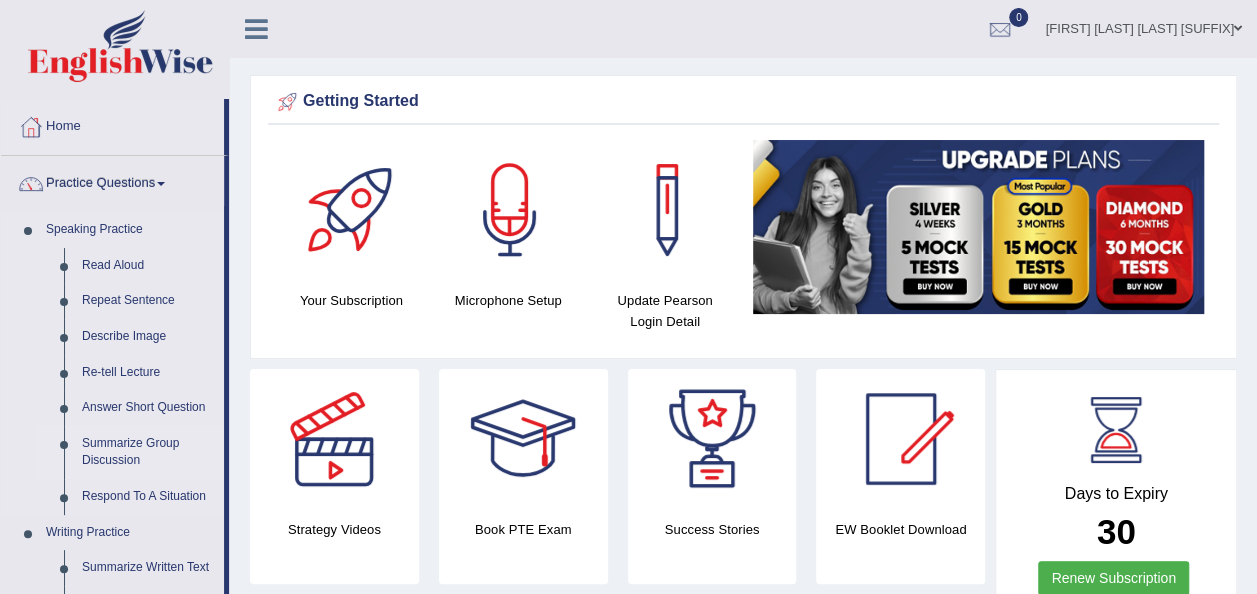 scroll, scrollTop: 120, scrollLeft: 0, axis: vertical 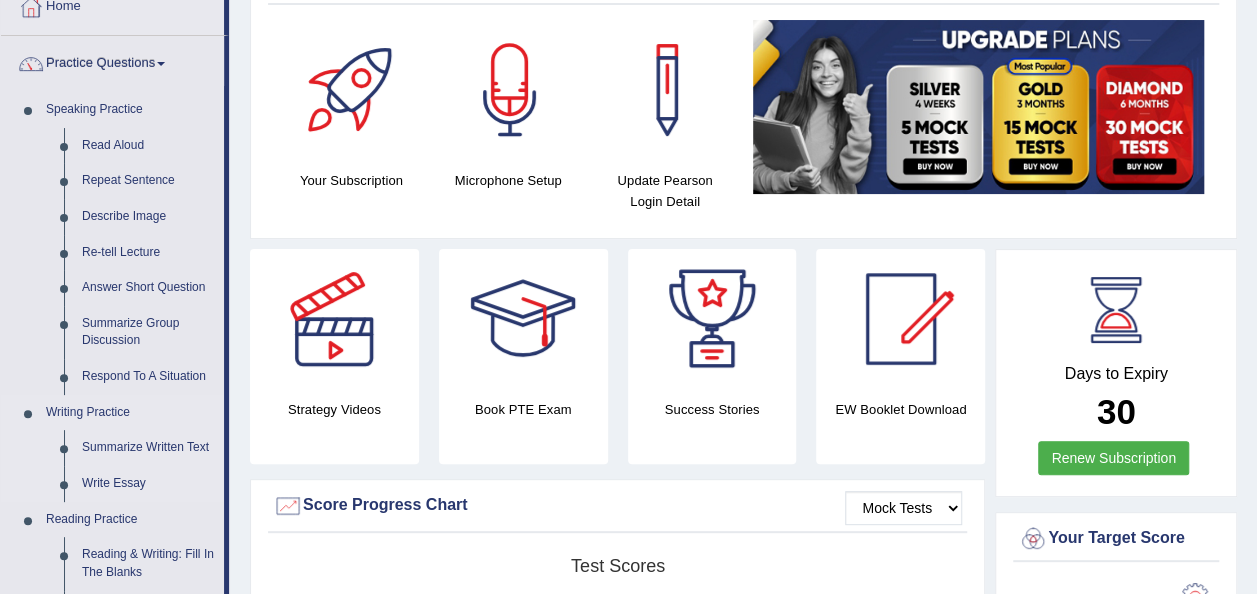 click on "Writing Practice" at bounding box center (130, 413) 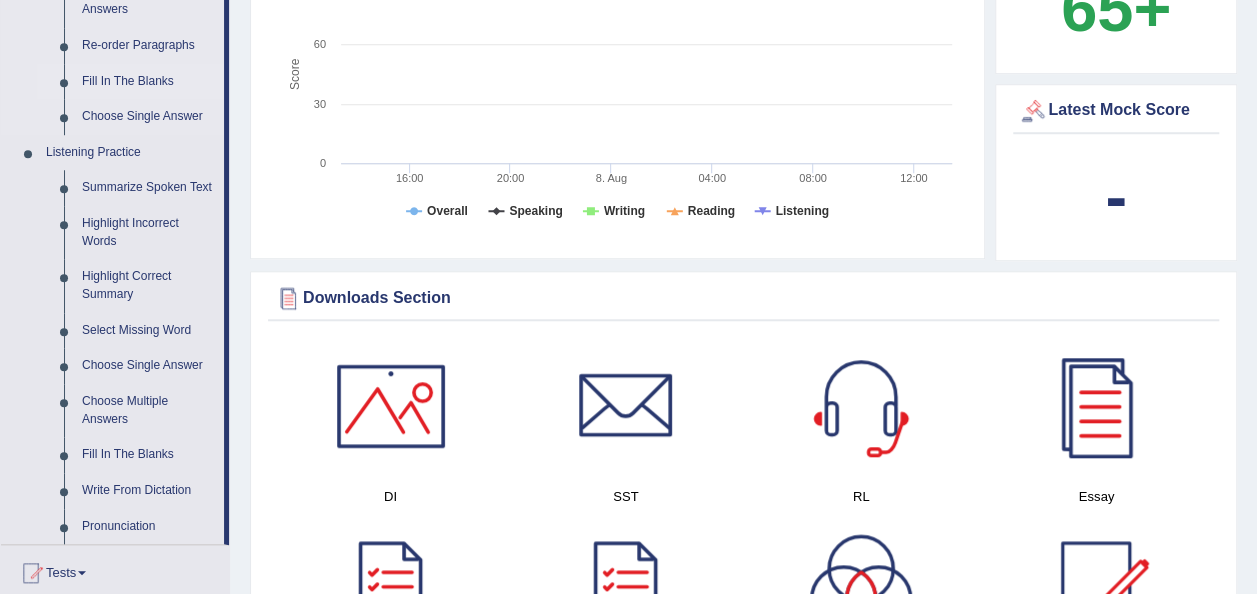 scroll, scrollTop: 738, scrollLeft: 0, axis: vertical 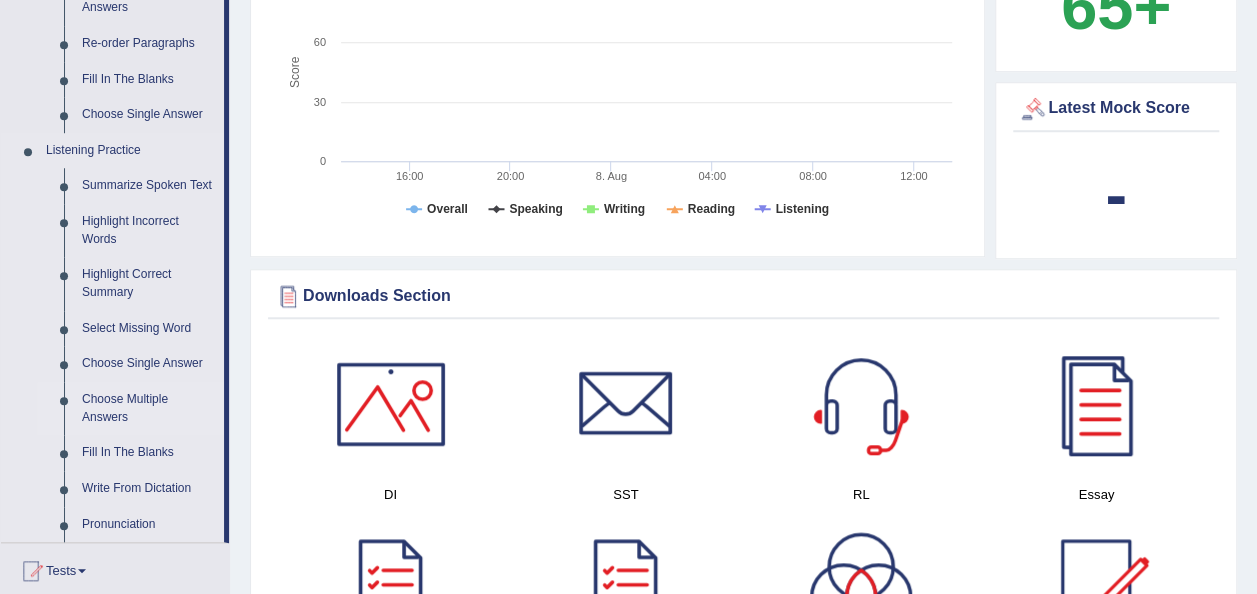 click on "Choose Multiple Answers" at bounding box center (148, 408) 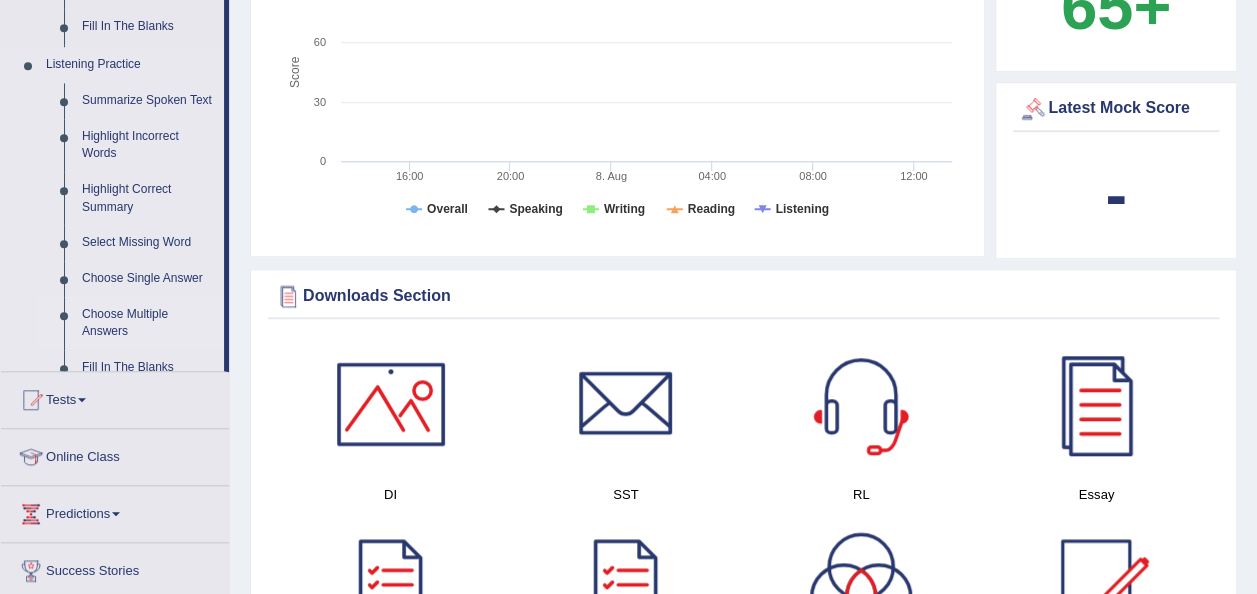 scroll, scrollTop: 308, scrollLeft: 0, axis: vertical 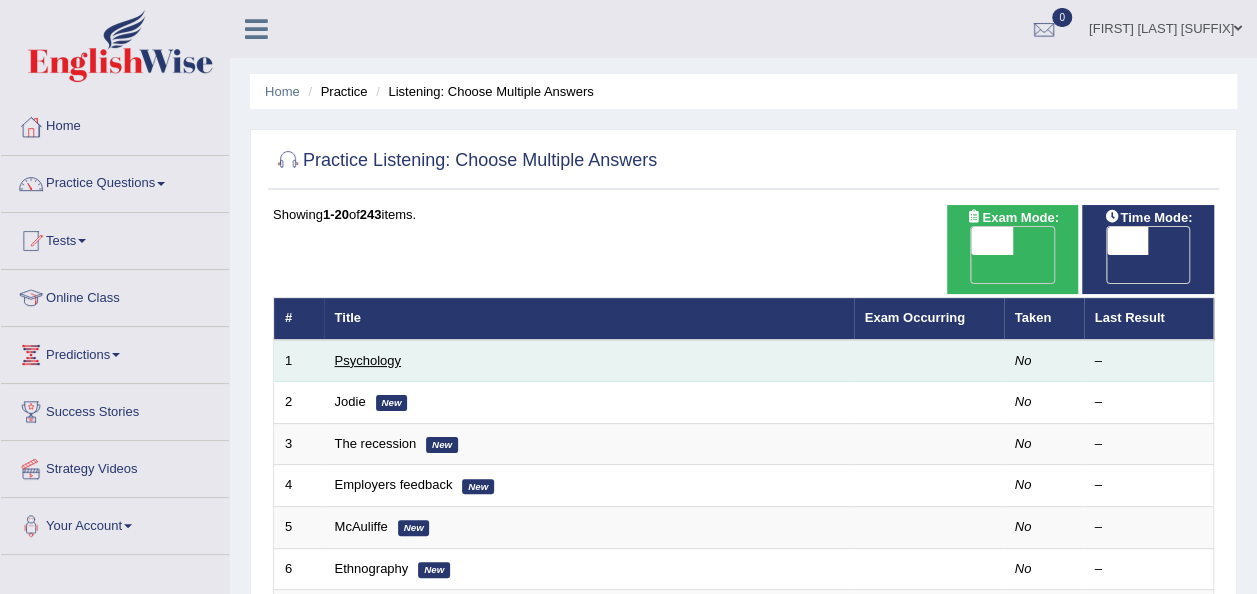 click on "Psychology" at bounding box center [368, 360] 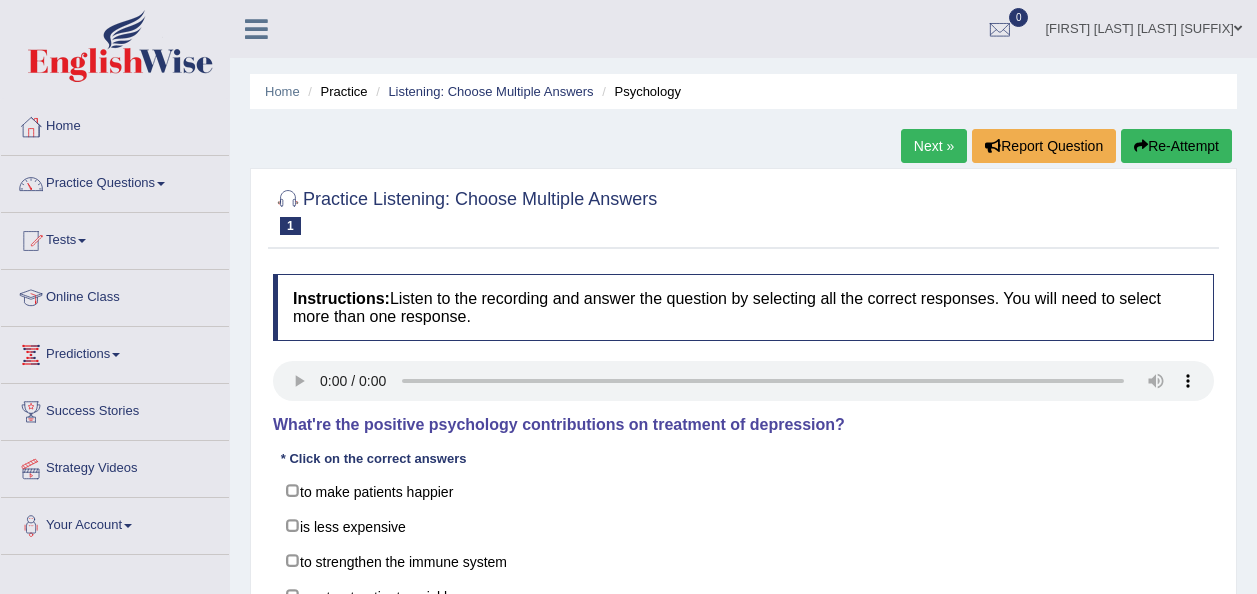 scroll, scrollTop: 0, scrollLeft: 0, axis: both 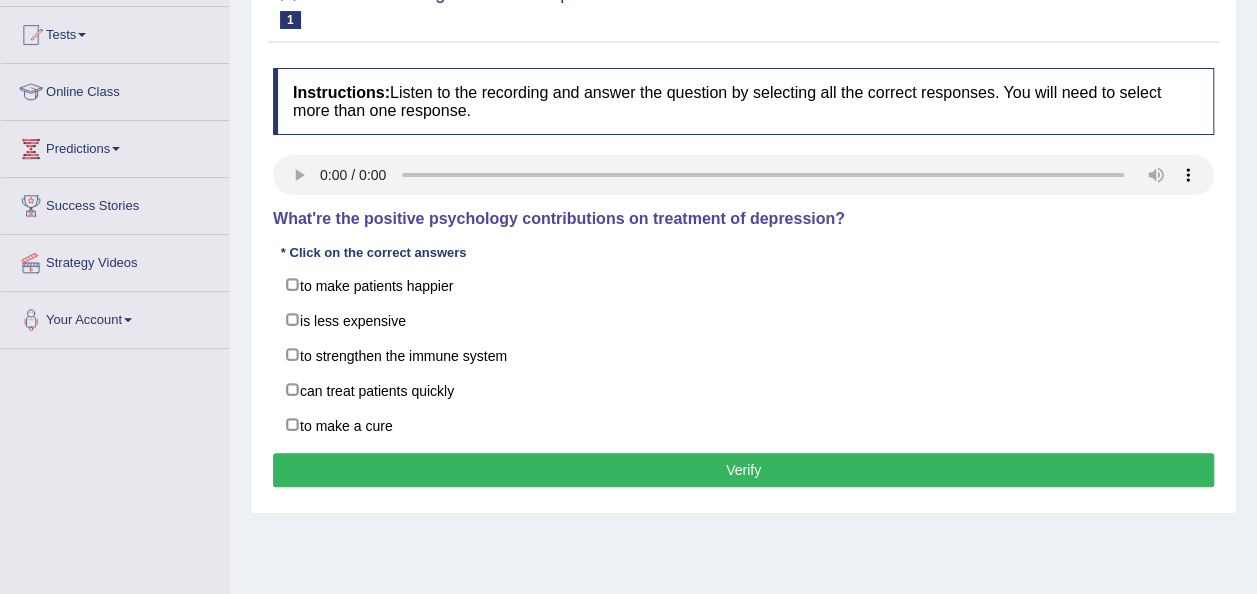 click on "Home
Practice
Listening: Choose Multiple Answers
Psychology
Next »  Report Question  Re-Attempt
Practice Listening: Choose Multiple Answers
1
Psychology
Instructions:  Listen to the recording and answer the question by selecting all the correct responses. You will need to select more than one response.
Transcript: What're the positive psychology contributions on treatment of depression? * Click on the correct answers  to make patients happier  is less expensive  to strengthen the immune system  can treat patients quickly  to make a cure Result:  Verify" at bounding box center [743, 294] 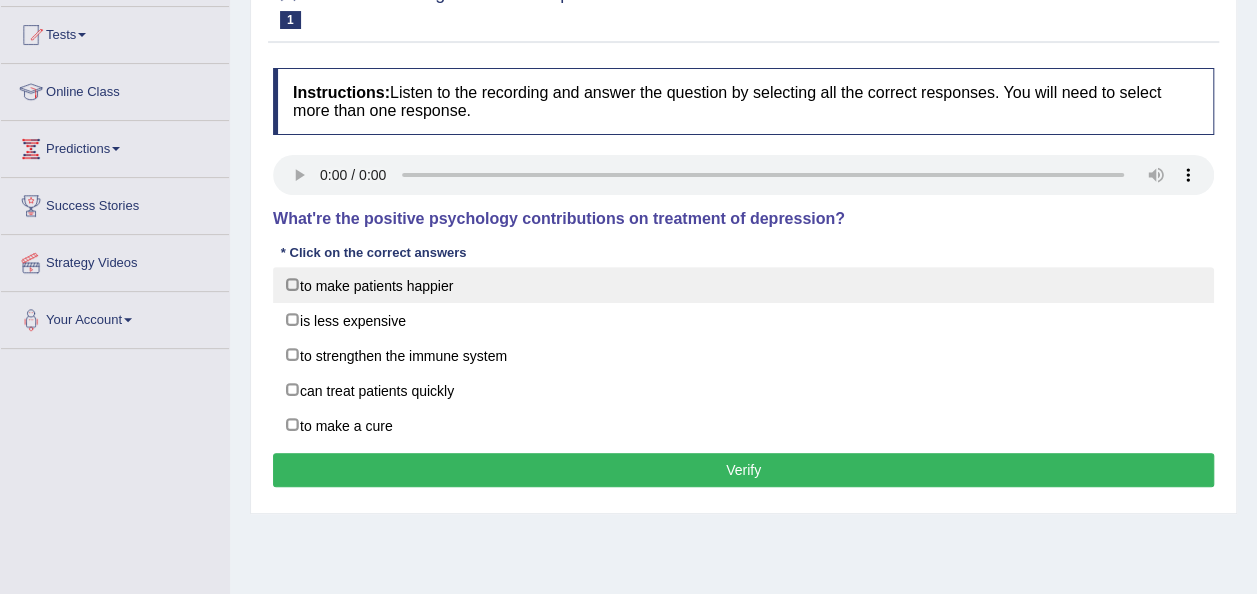 click on "to make patients happier" at bounding box center [743, 285] 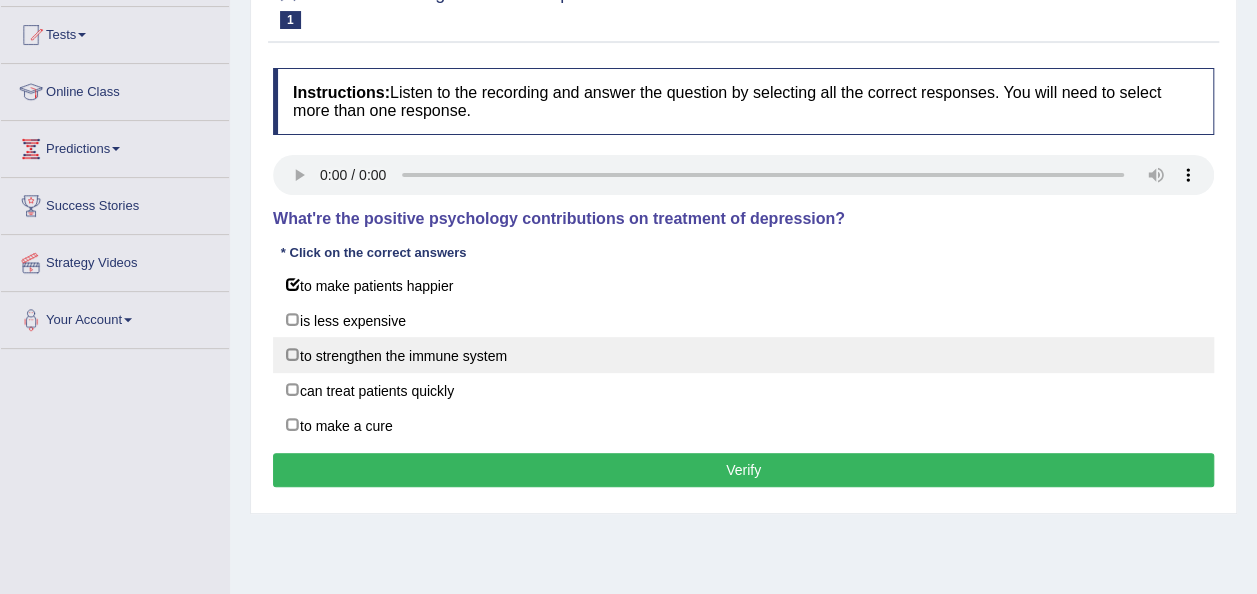 click on "to strengthen the immune system" at bounding box center (743, 355) 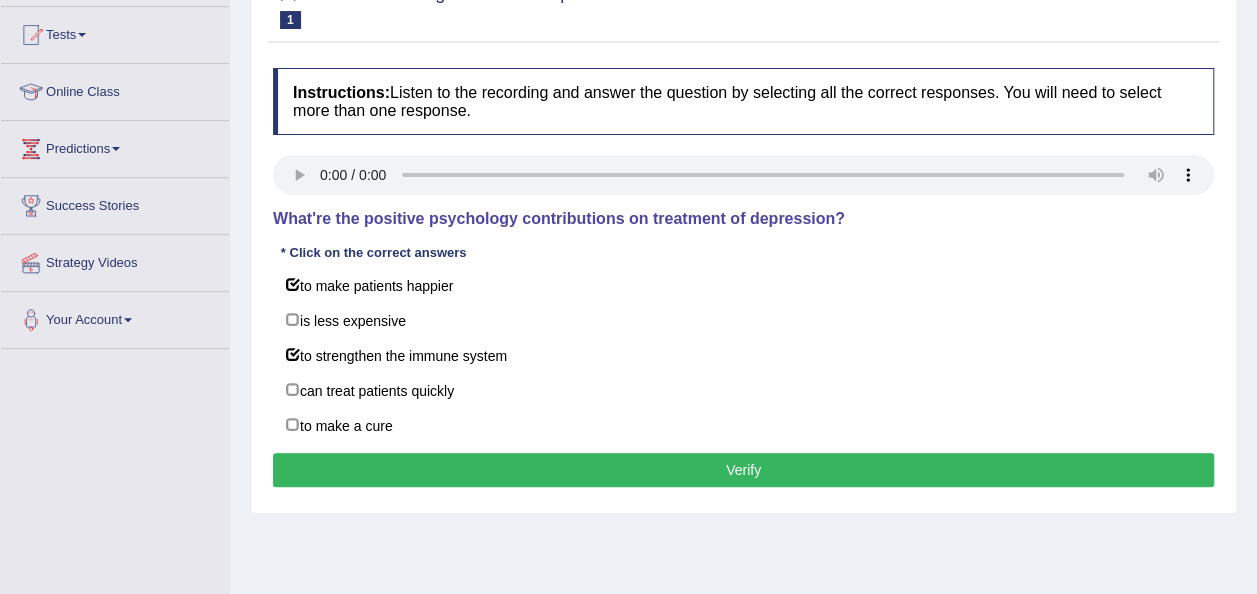 click on "Verify" at bounding box center [743, 470] 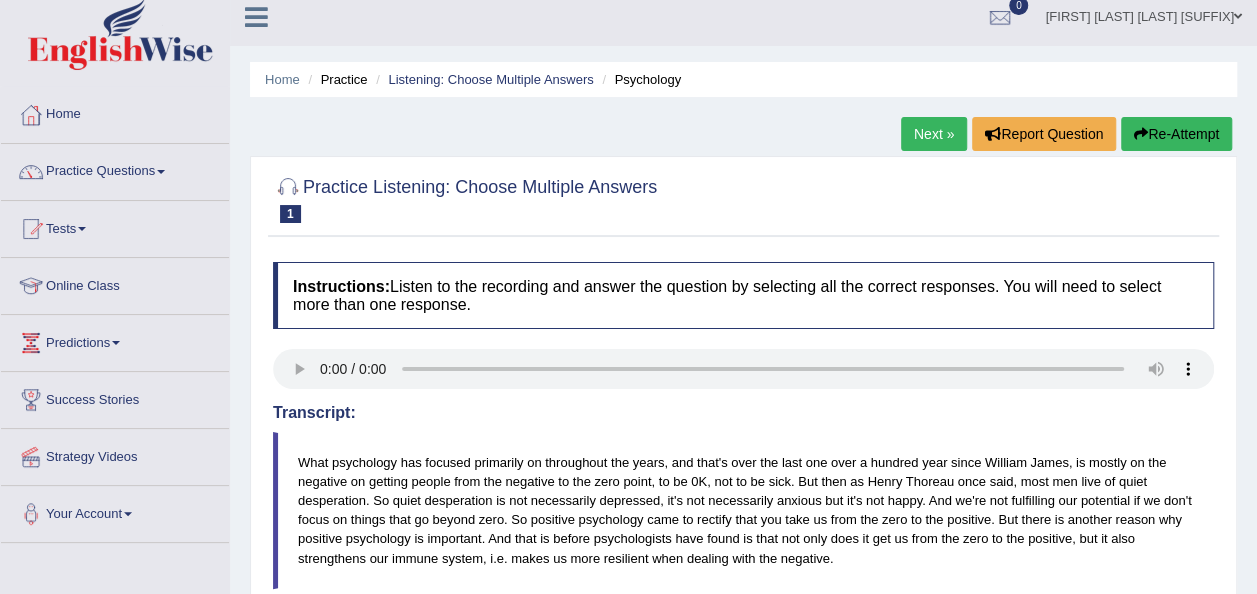 scroll, scrollTop: 0, scrollLeft: 0, axis: both 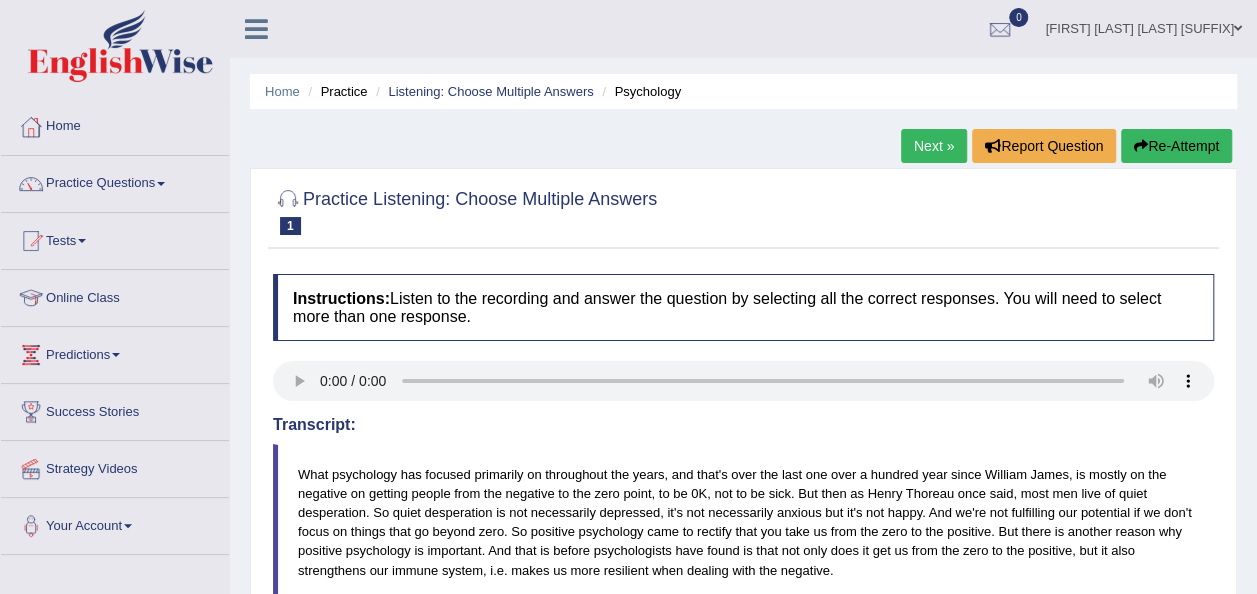 click on "Next »" at bounding box center [934, 146] 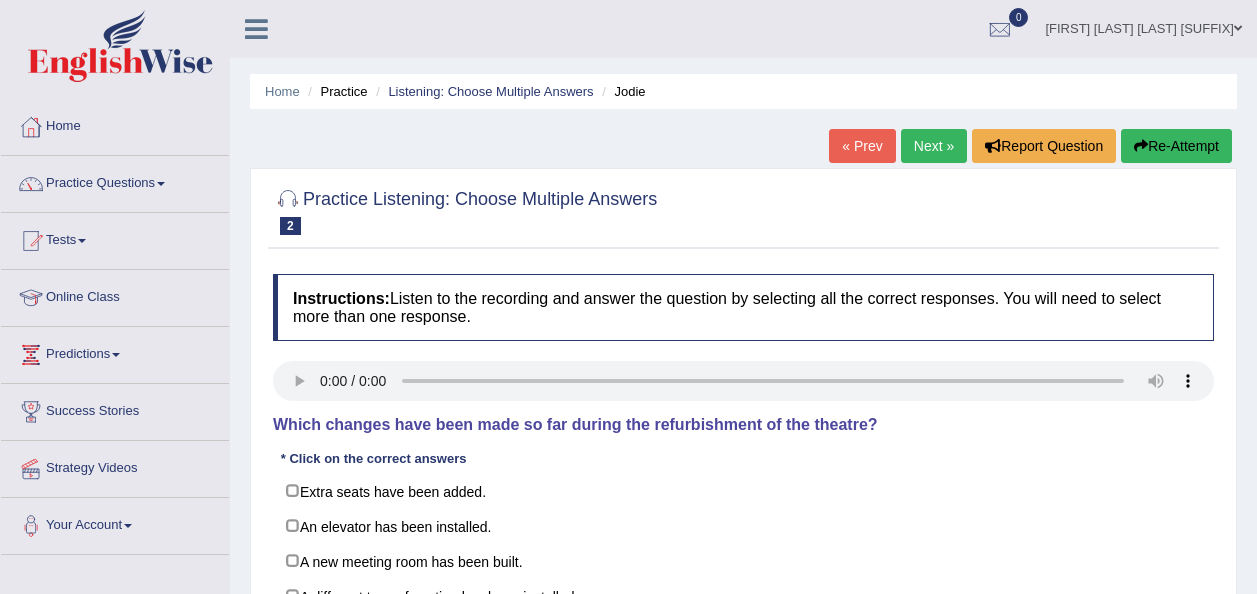 scroll, scrollTop: 0, scrollLeft: 0, axis: both 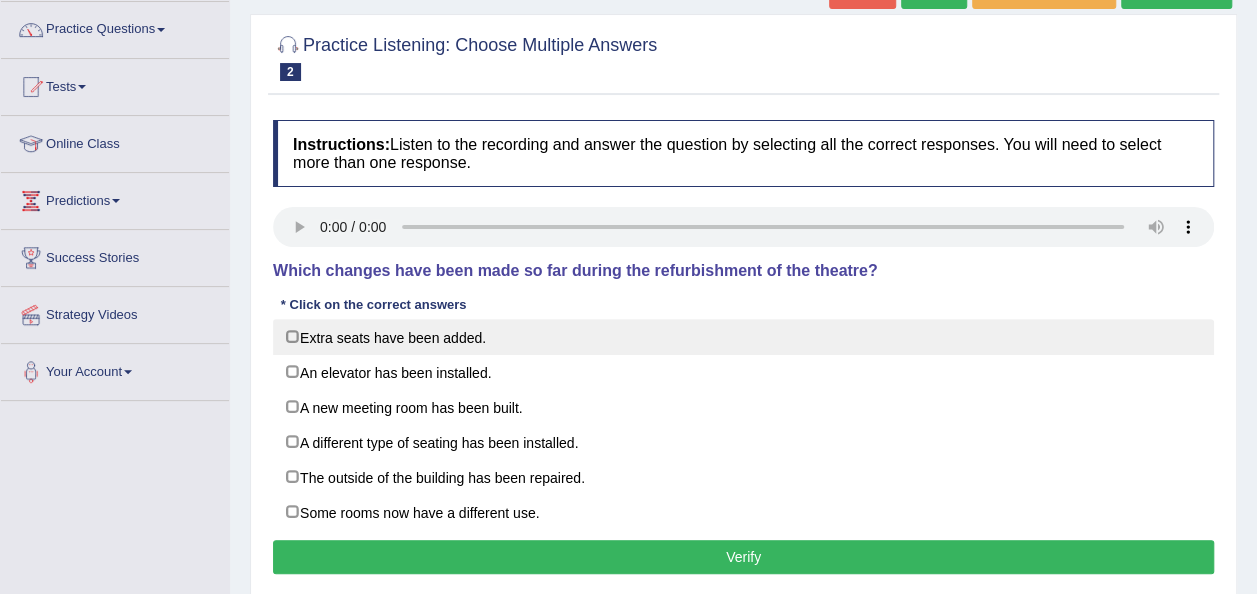 click on "Extra seats have been added." at bounding box center [743, 337] 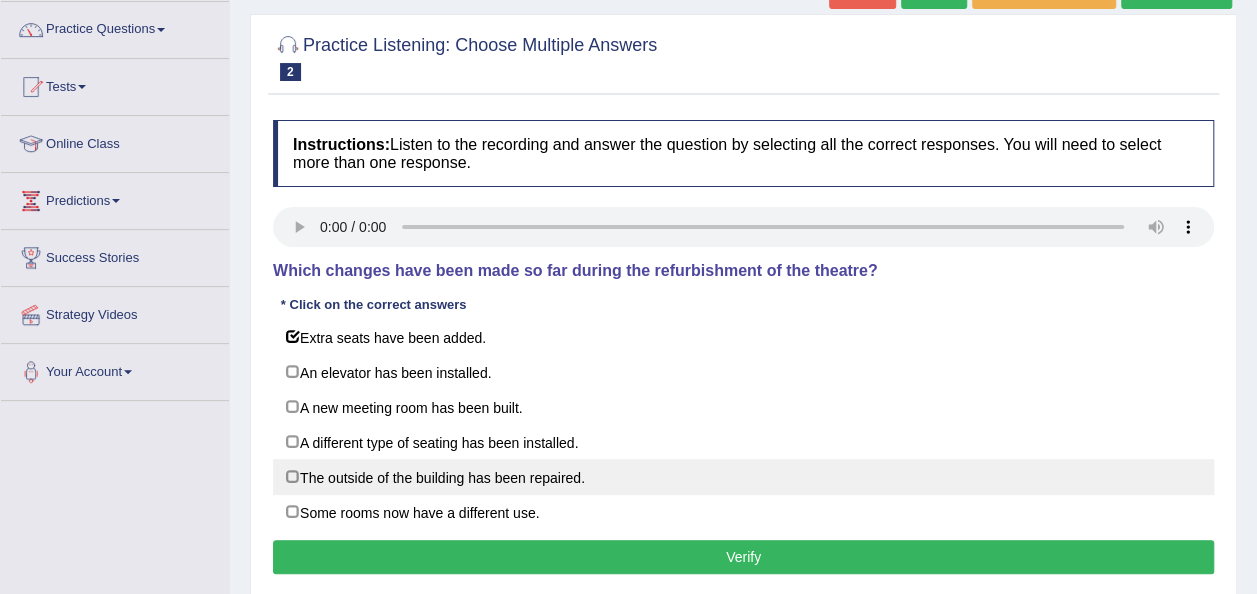 click on "The outside of the building has been repaired." at bounding box center (743, 477) 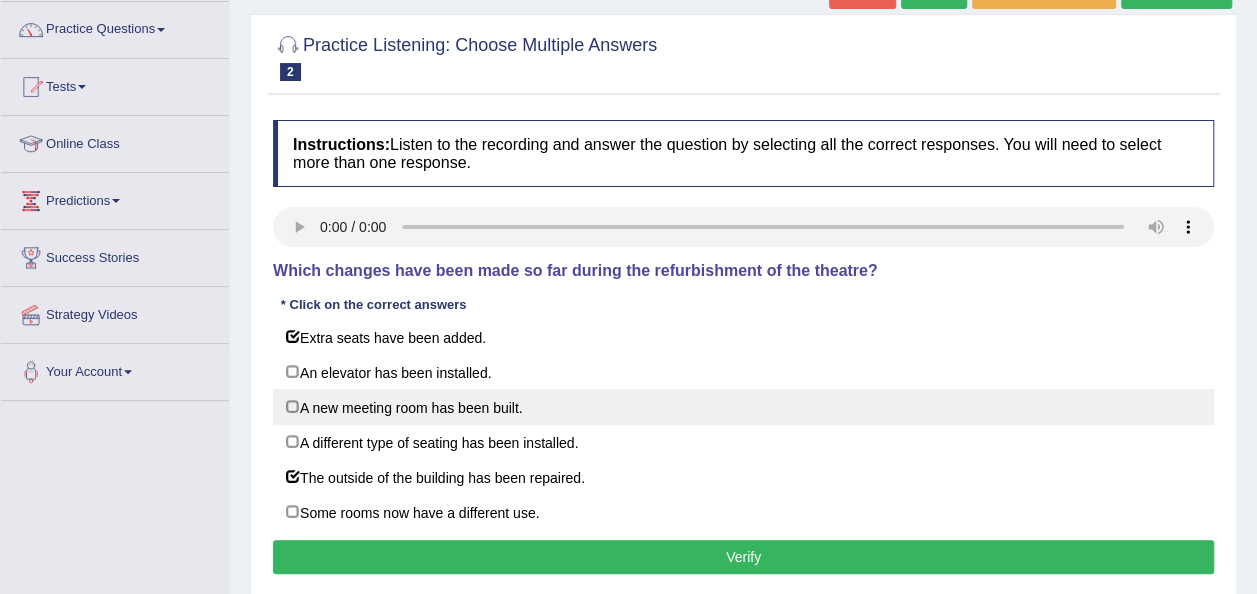 click on "A new meeting room has been built." at bounding box center (743, 407) 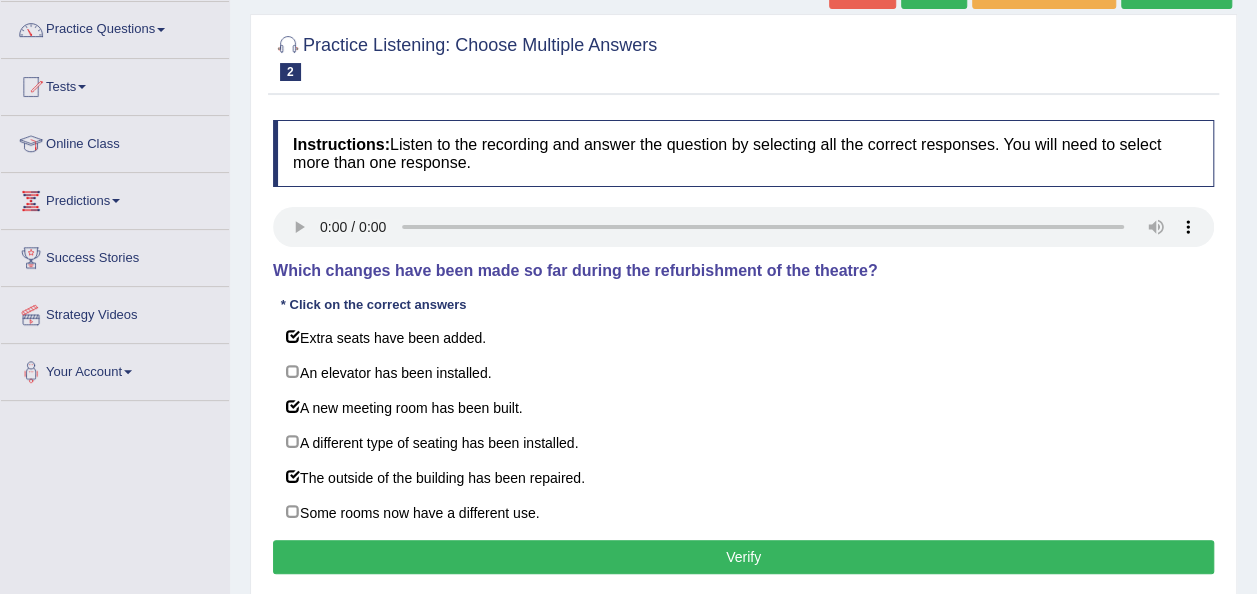 click on "Verify" at bounding box center (743, 557) 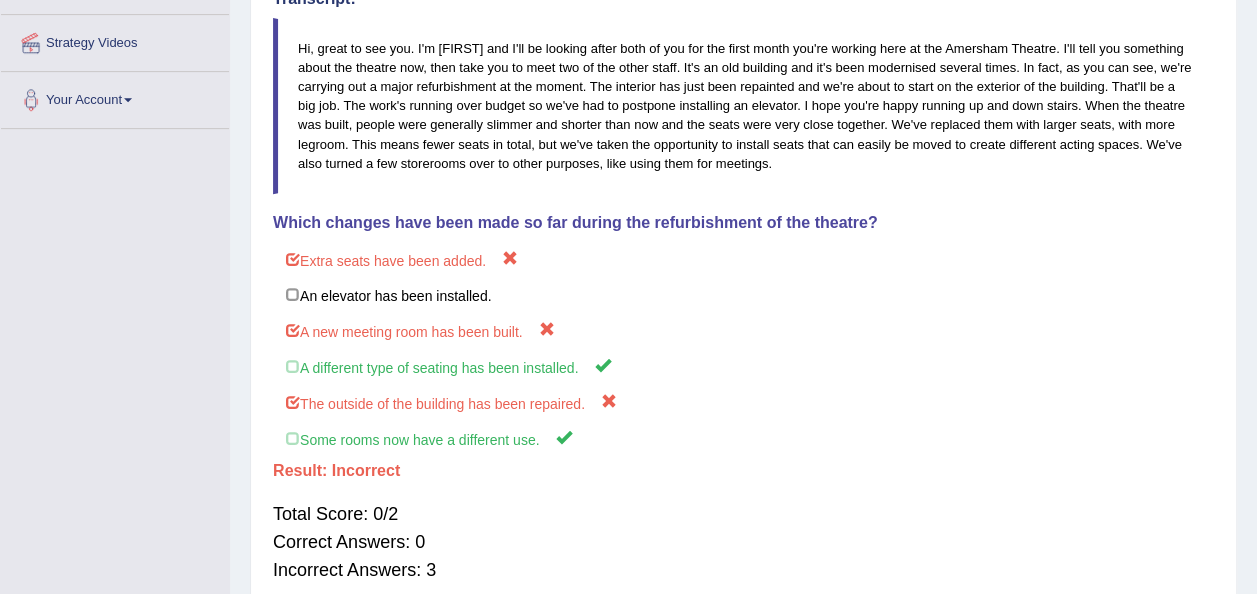 scroll, scrollTop: 0, scrollLeft: 0, axis: both 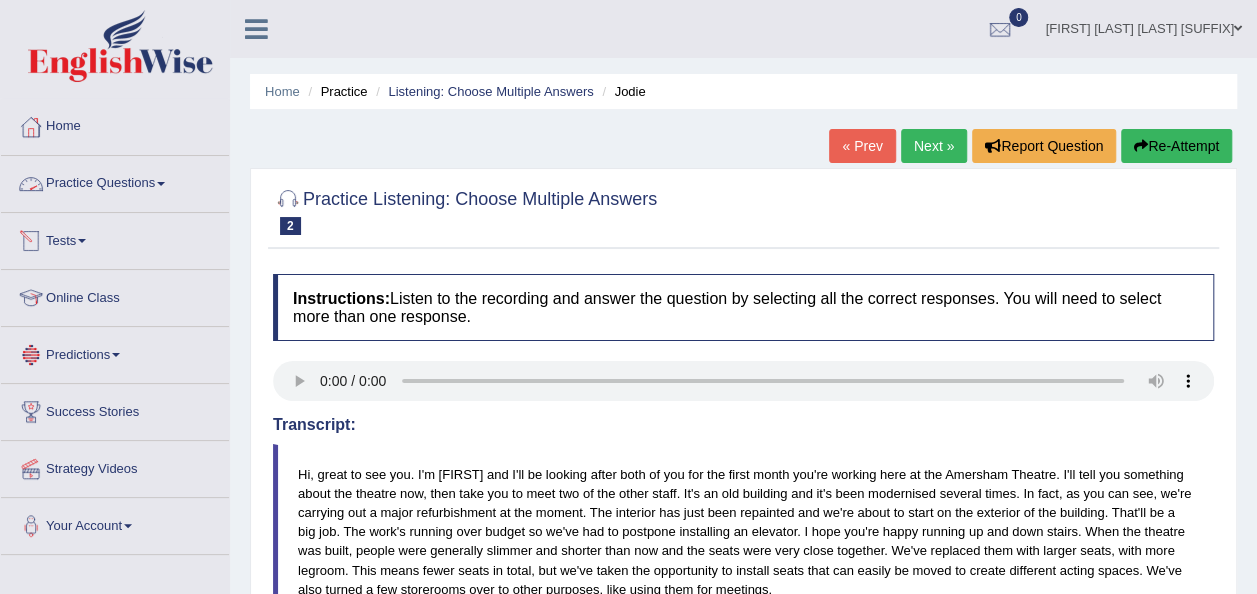 click on "Practice Questions" at bounding box center [115, 181] 